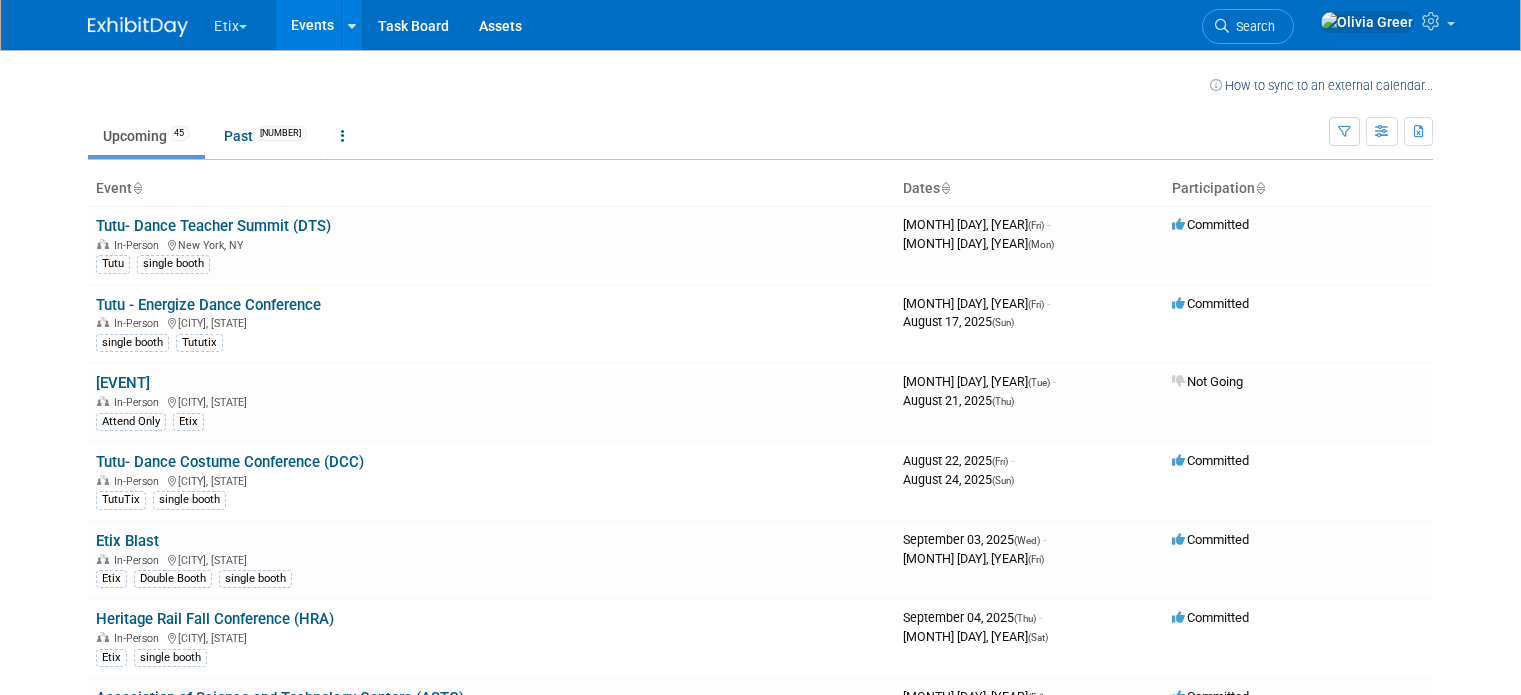 scroll, scrollTop: 0, scrollLeft: 0, axis: both 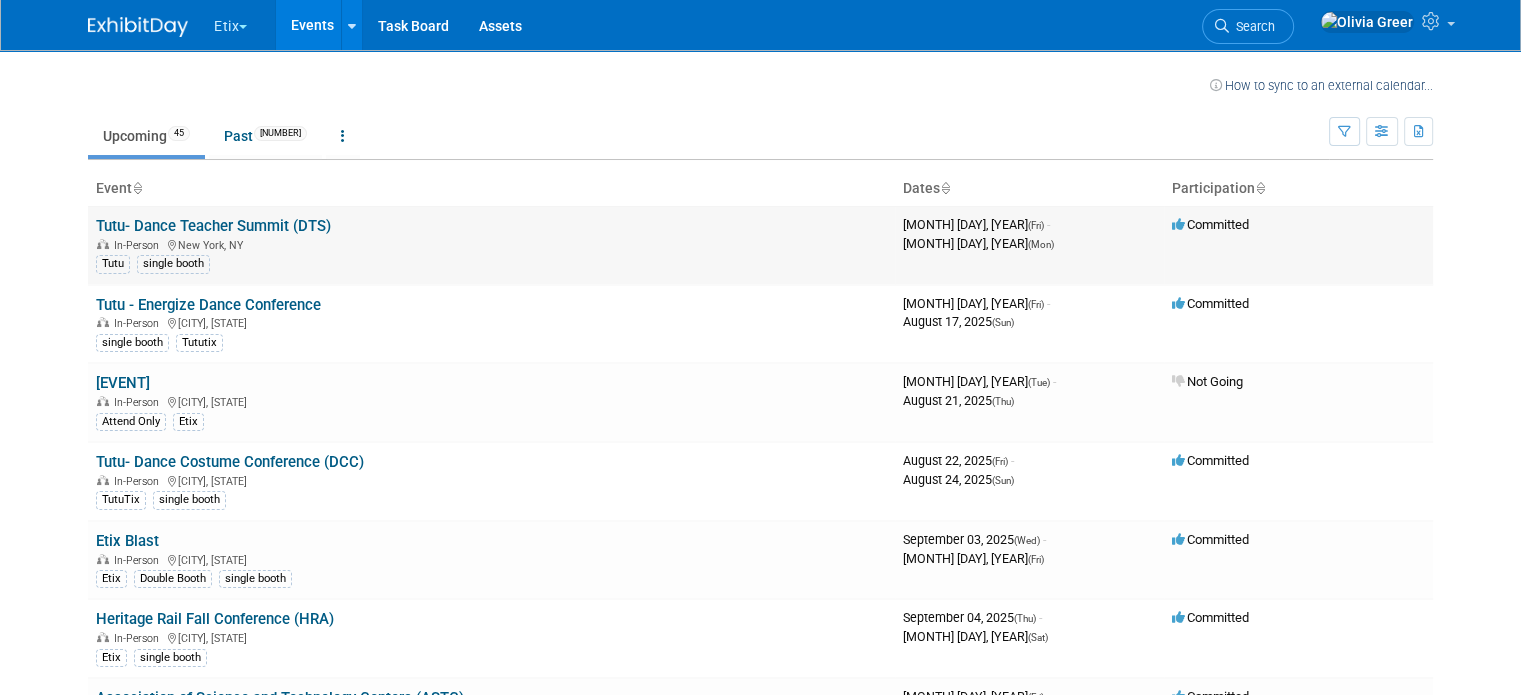 click on "Tutu- Dance Teacher Summit (DTS)" at bounding box center (213, 226) 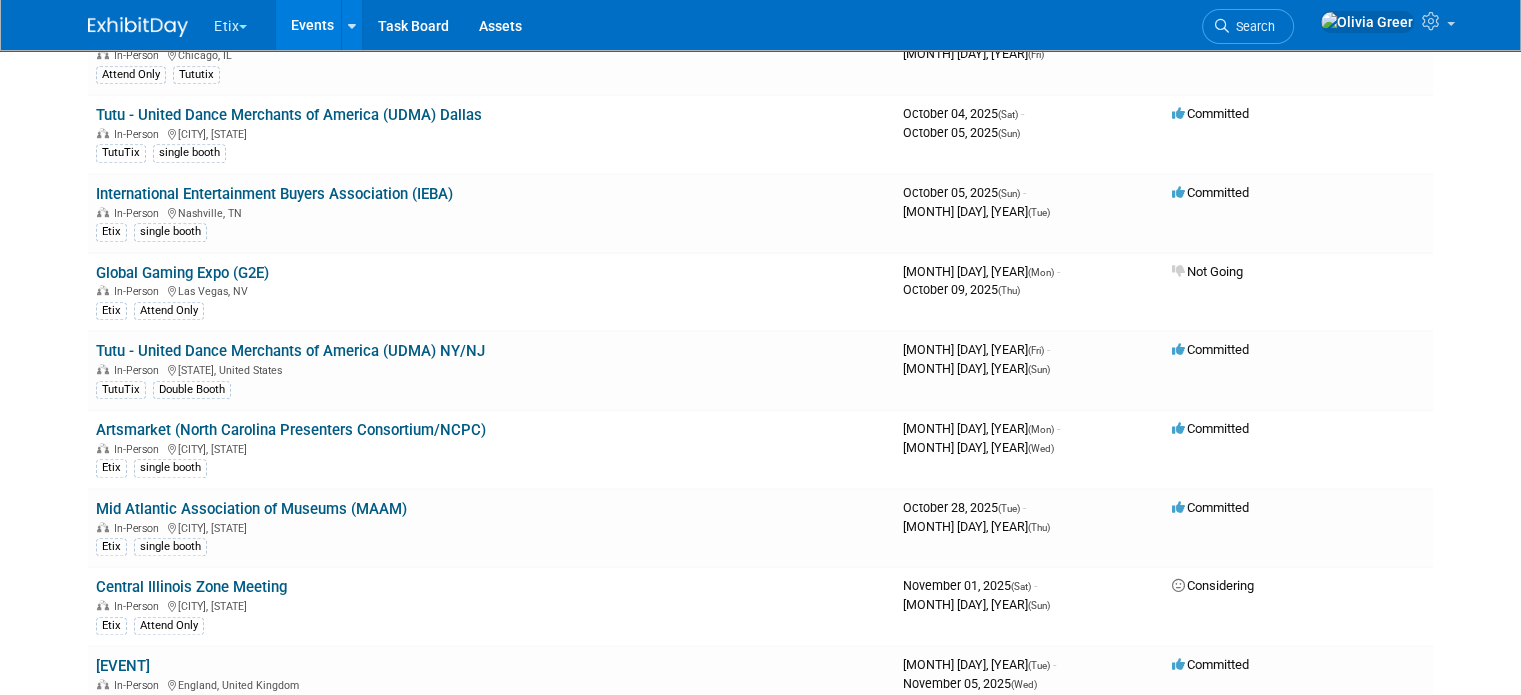 scroll, scrollTop: 1196, scrollLeft: 0, axis: vertical 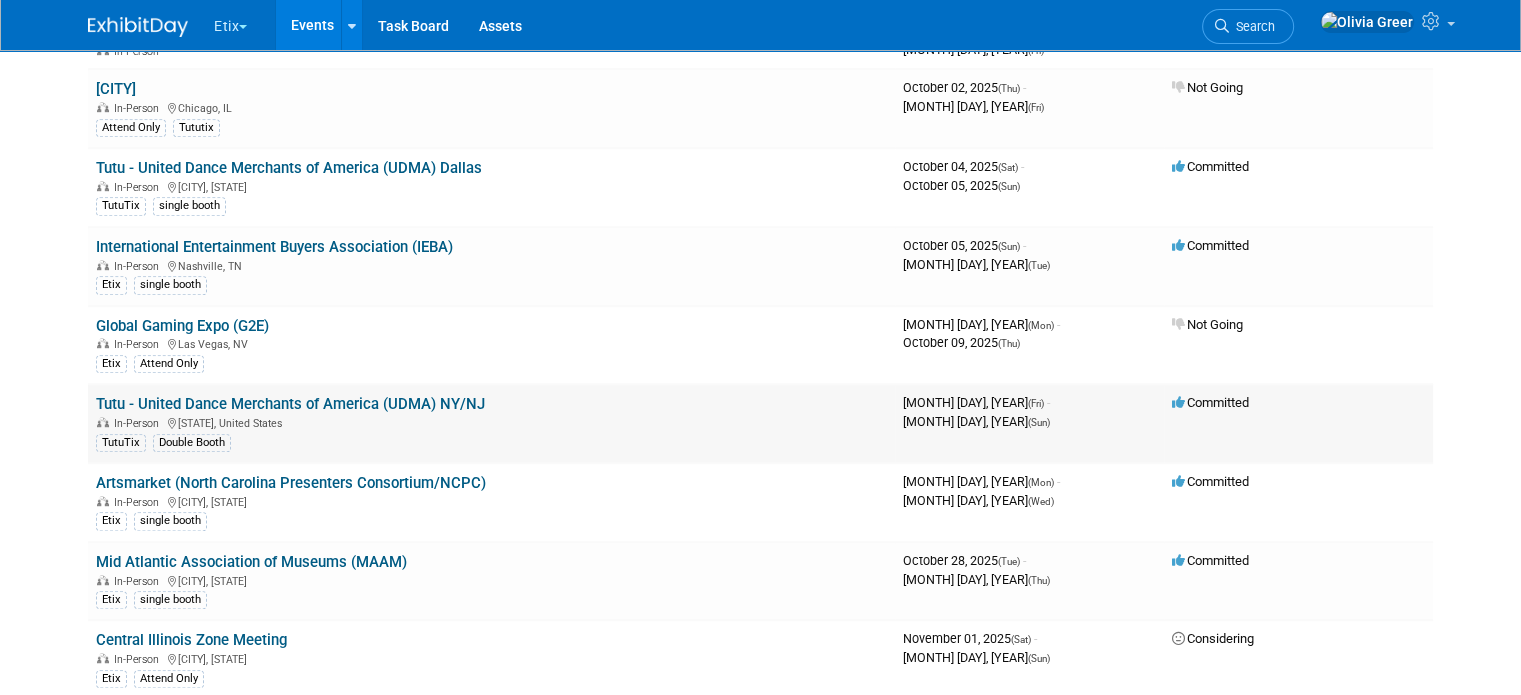click on "Tutu - United Dance Merchants of America (UDMA) NY/NJ" at bounding box center (290, 404) 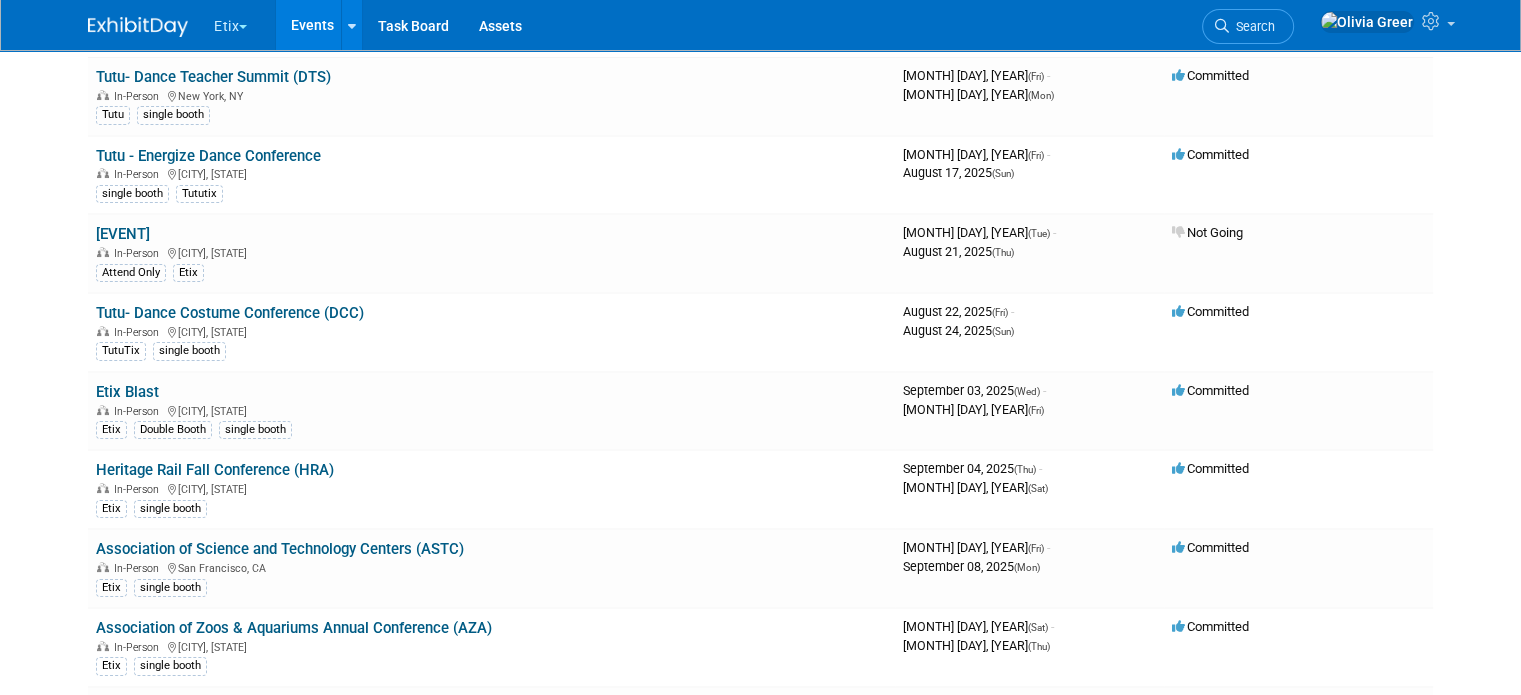 scroll, scrollTop: 0, scrollLeft: 0, axis: both 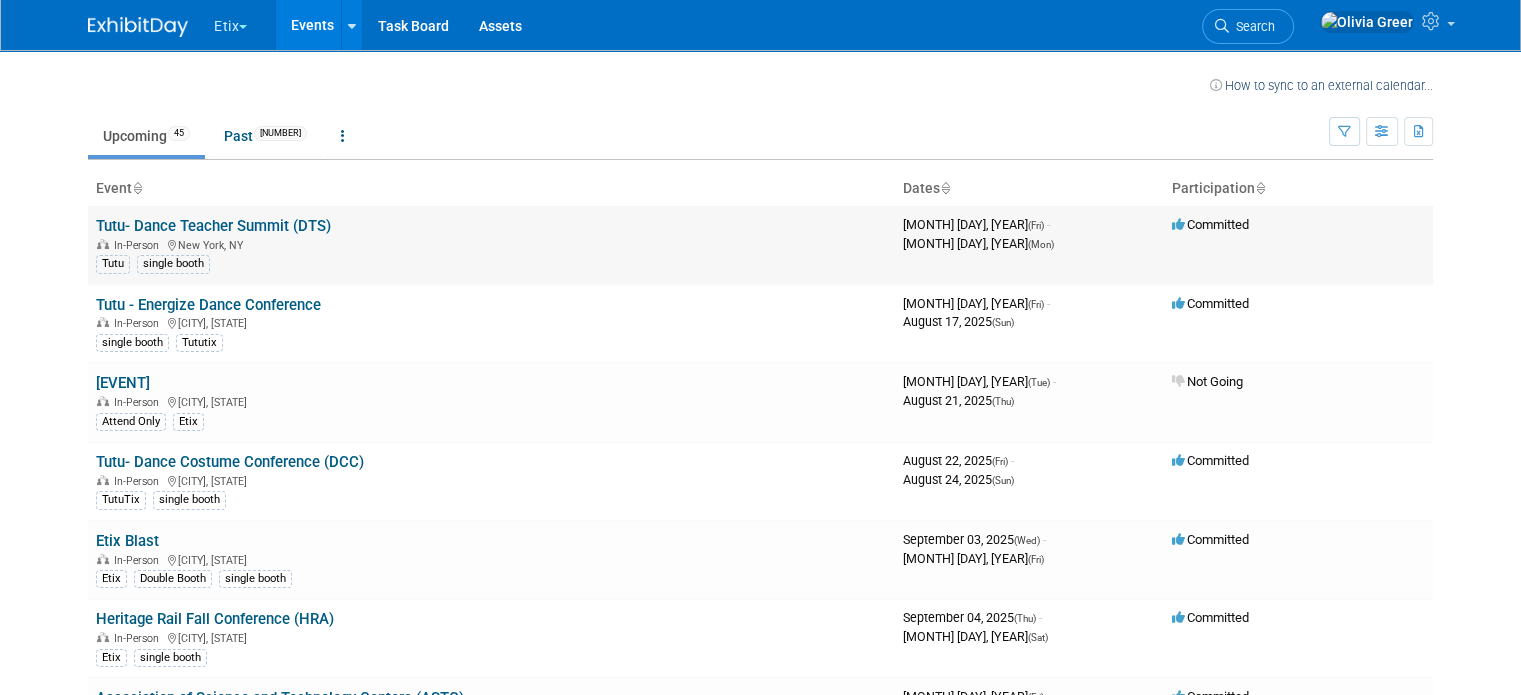 click on "Tutu- Dance Teacher Summit (DTS)
In-Person
New York, NY
Tutu
single booth" at bounding box center [491, 245] 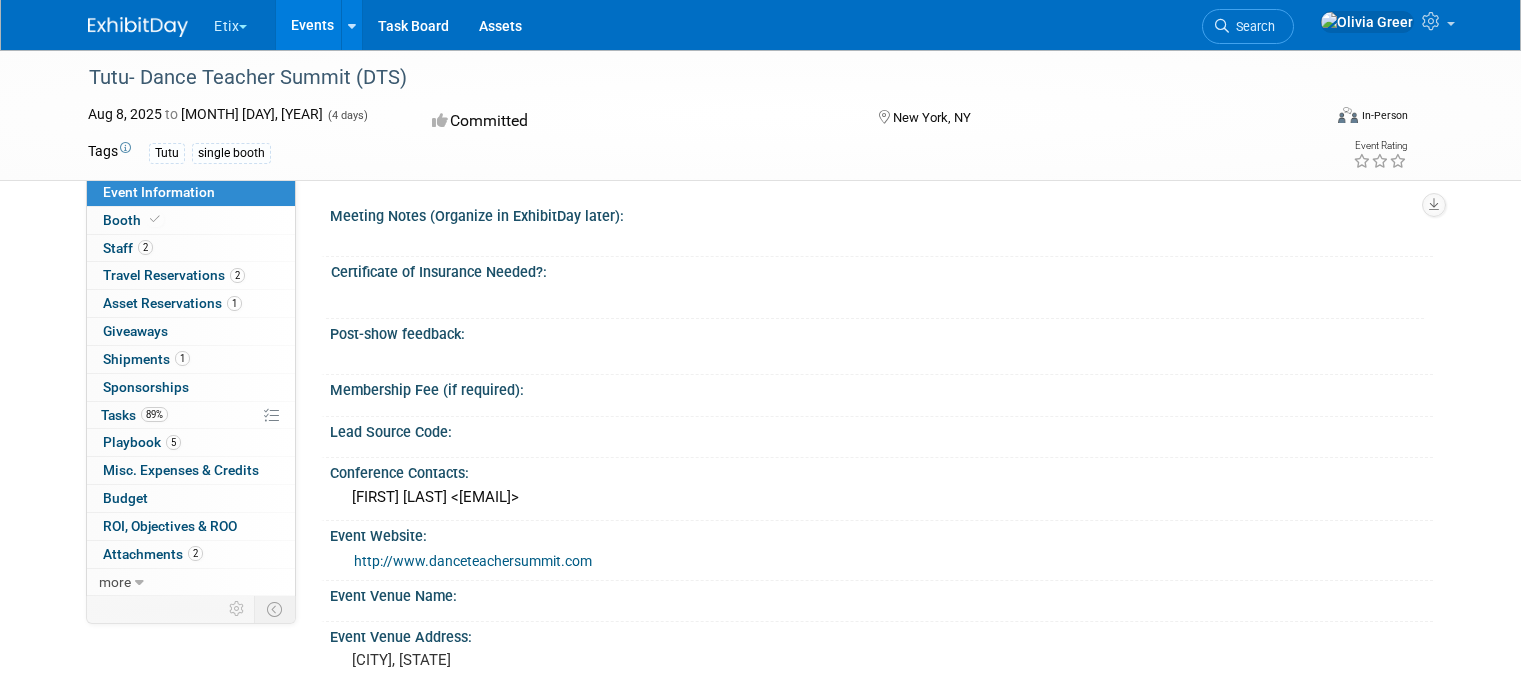 scroll, scrollTop: 0, scrollLeft: 0, axis: both 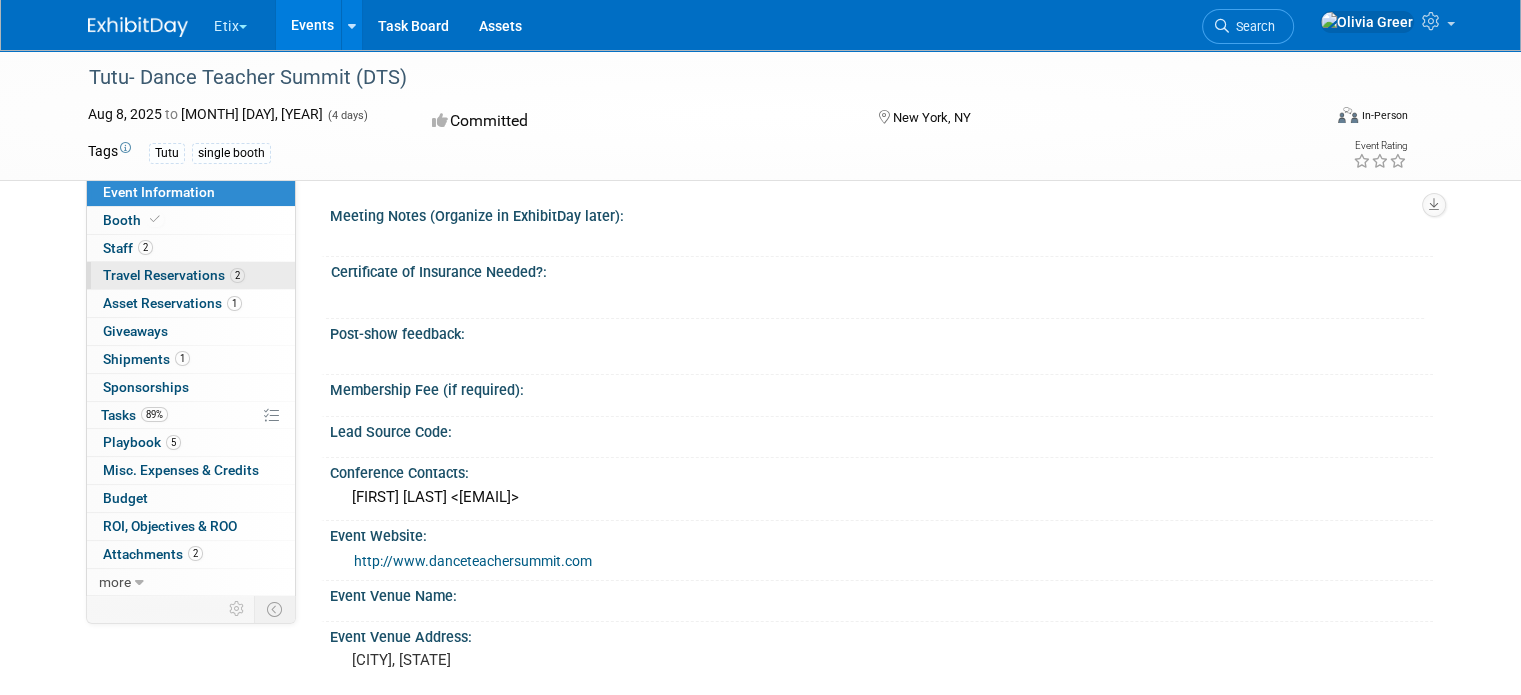 click on "Travel Reservations 2" at bounding box center (174, 275) 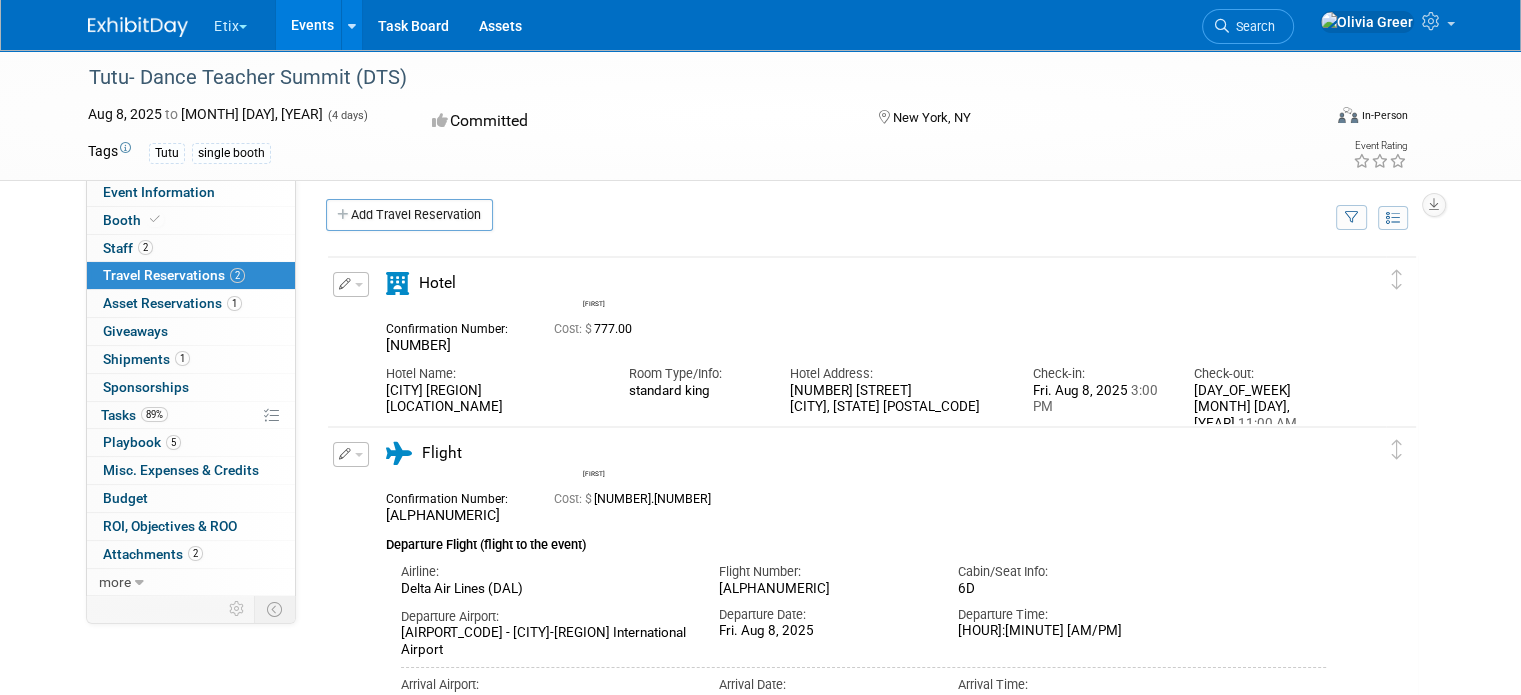 scroll, scrollTop: 0, scrollLeft: 0, axis: both 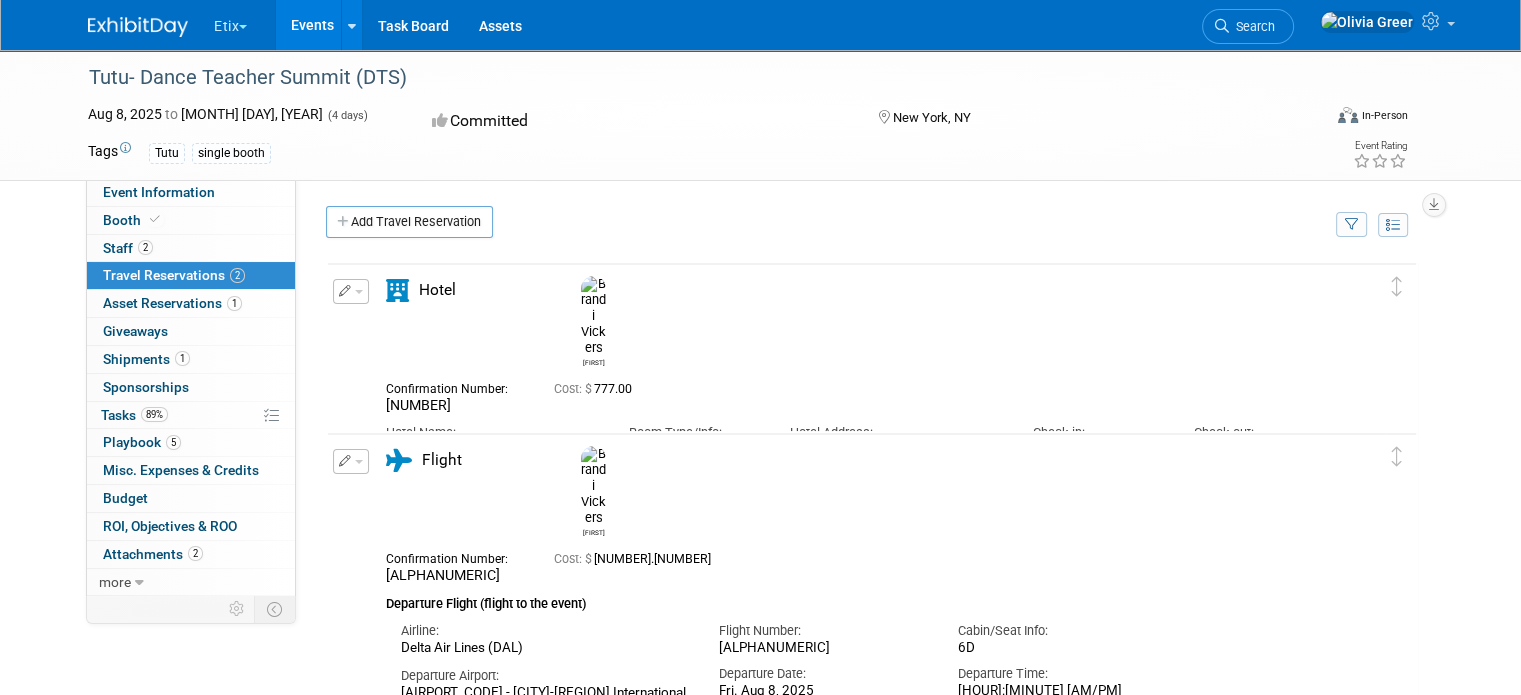 click on "Travel Reservations 2" at bounding box center (174, 275) 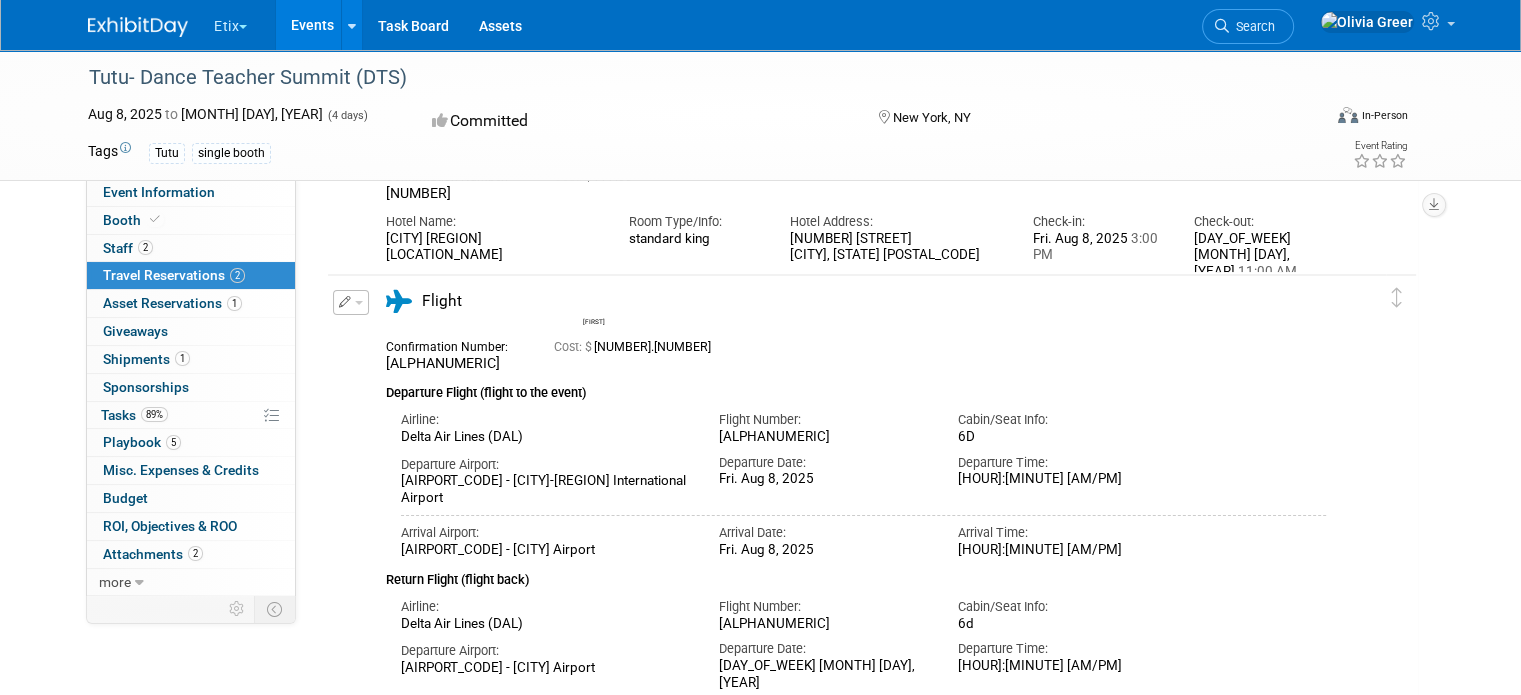 scroll, scrollTop: 163, scrollLeft: 0, axis: vertical 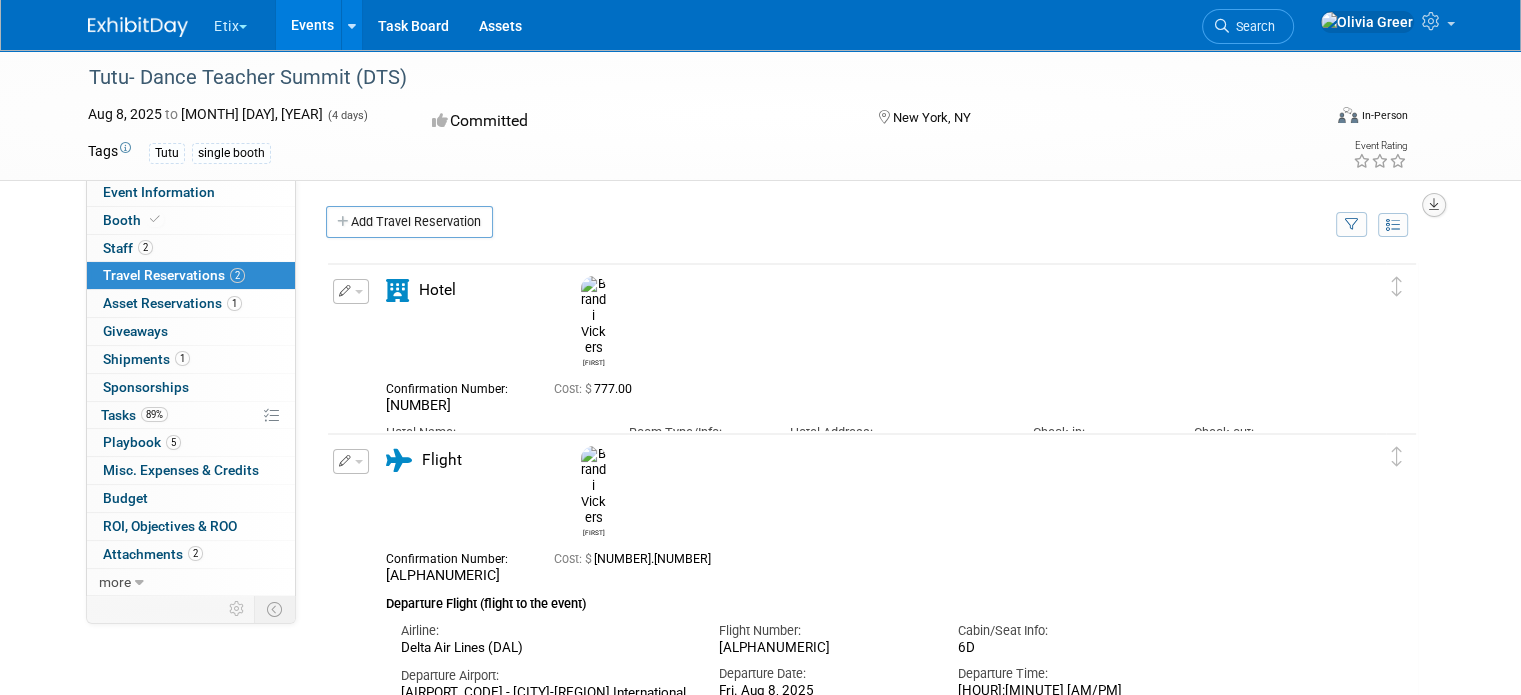 click at bounding box center (1434, 205) 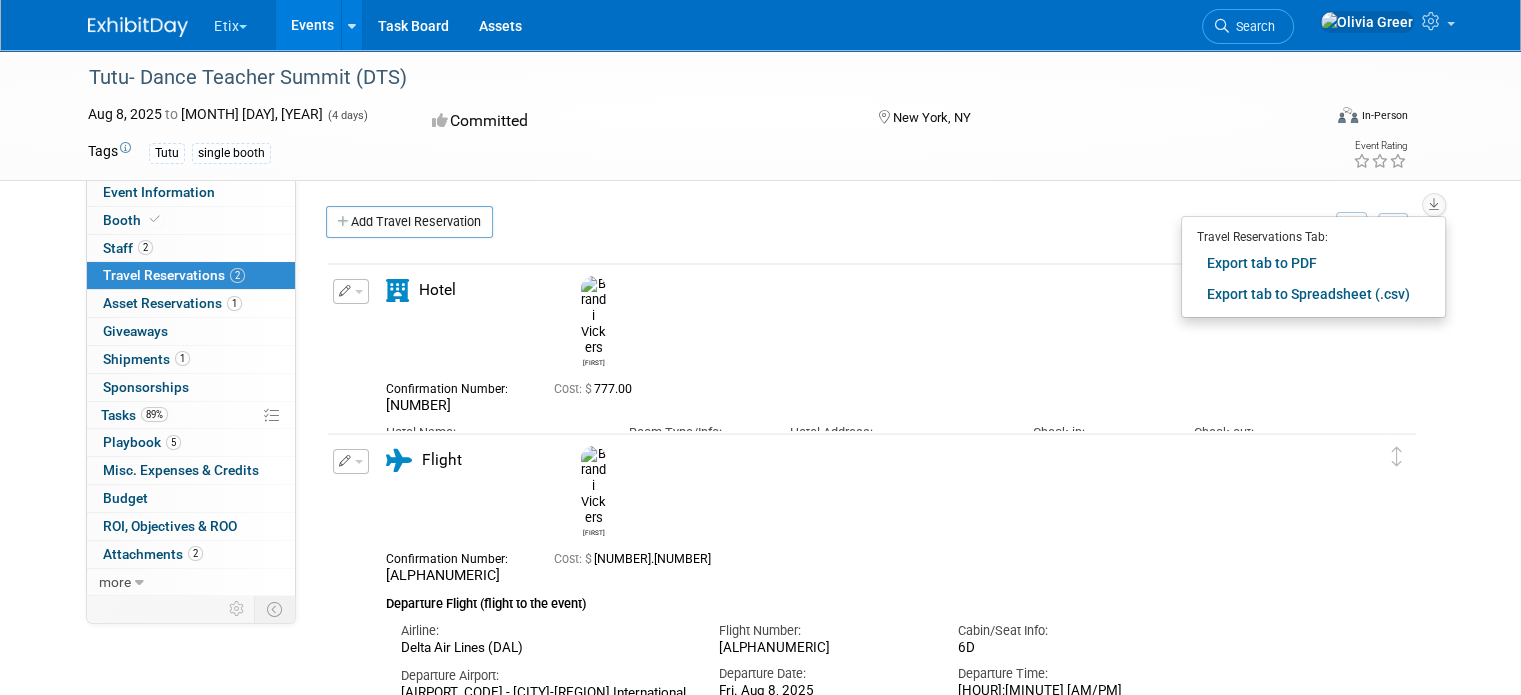 click on "Meeting Notes (Organize in ExhibitDay later):
X
Certificate of Insurance Needed?:
Post-show feedback:
X
Membership Fee (if required):
Lead Source Code:
Conference Contacts:
Chantel Feola <chantel.feola@dance.one>
Event Website:
http://www.danceteachersummit.com
Event Venue Name:
Event Venue Address:
NYC, NY
Marketing Vertical:
Exhibit Hall Dates/Times:
Save Changes
Cancel
Booth Set-up Dates/Times:
Save Changes
Cancel
Booth Dismantle Dates/Times:
Save Changes
Cancel
Exhibitor Prospectus:
Exhibit Hall Floor Plan:
Exhibit Rules:
Event Notes:
X" at bounding box center (864, 386) 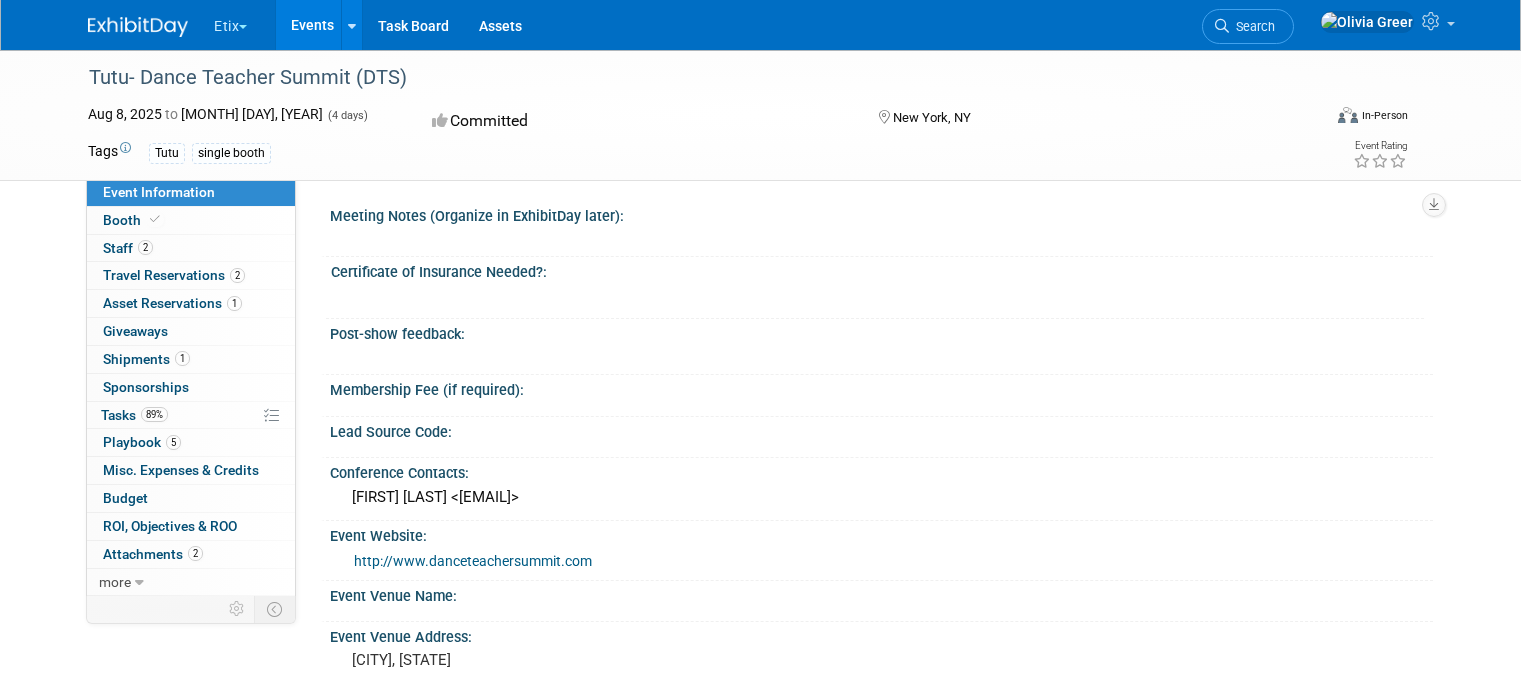 scroll, scrollTop: 0, scrollLeft: 0, axis: both 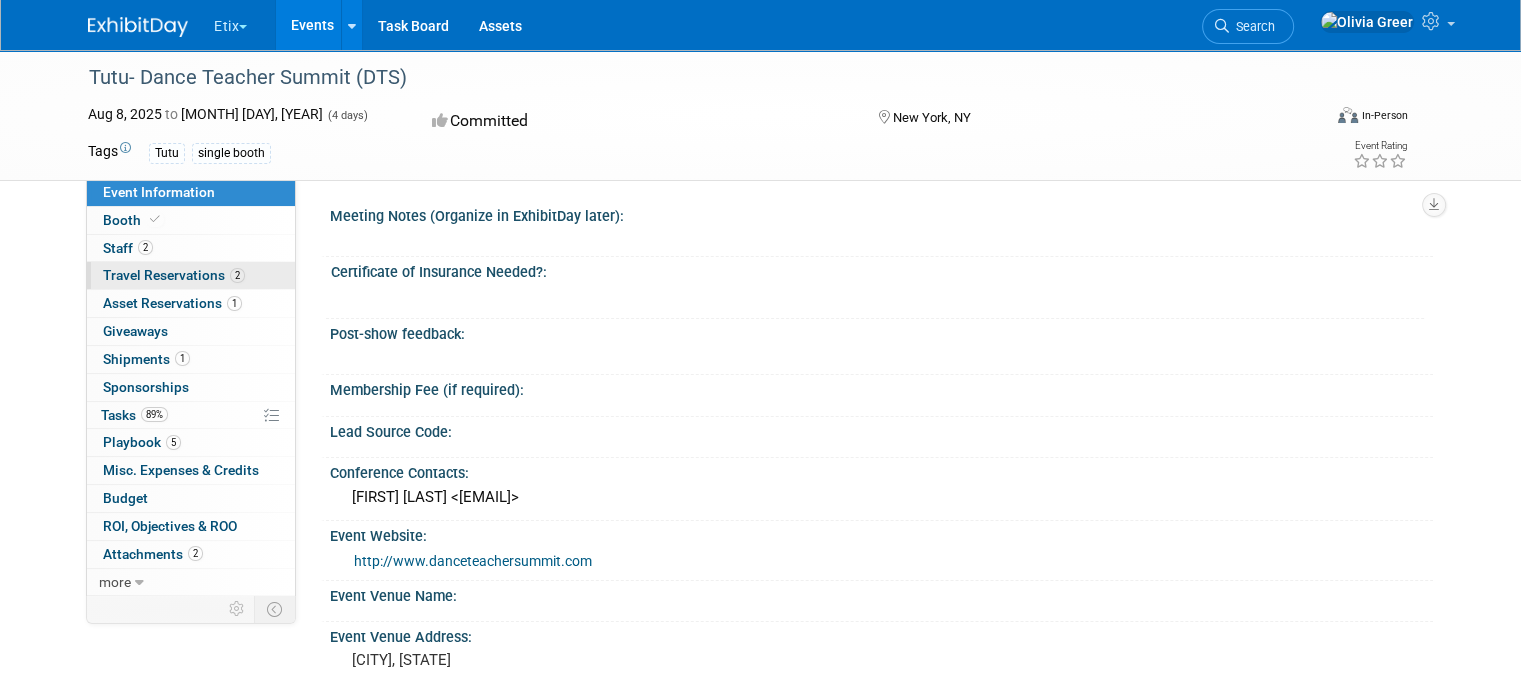 click on "Travel Reservations 2" at bounding box center (174, 275) 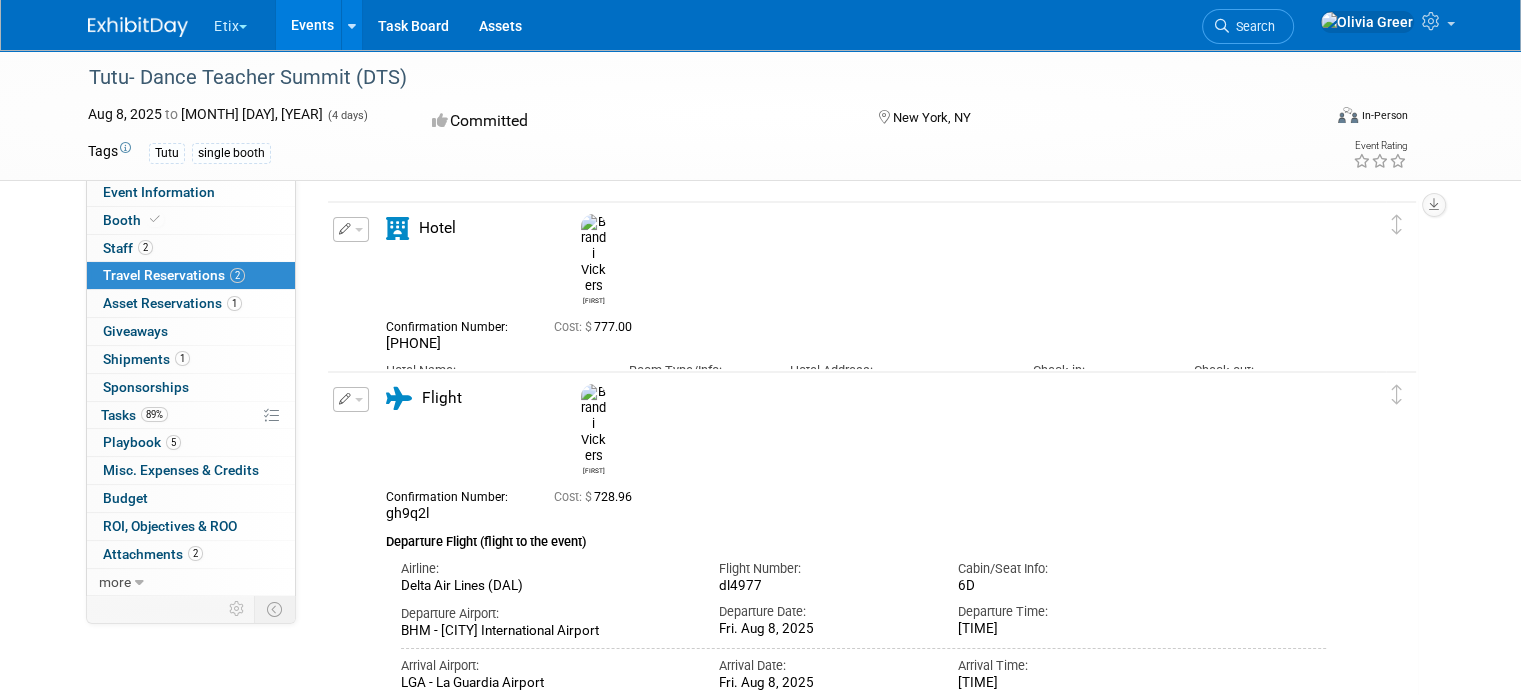 scroll, scrollTop: 0, scrollLeft: 0, axis: both 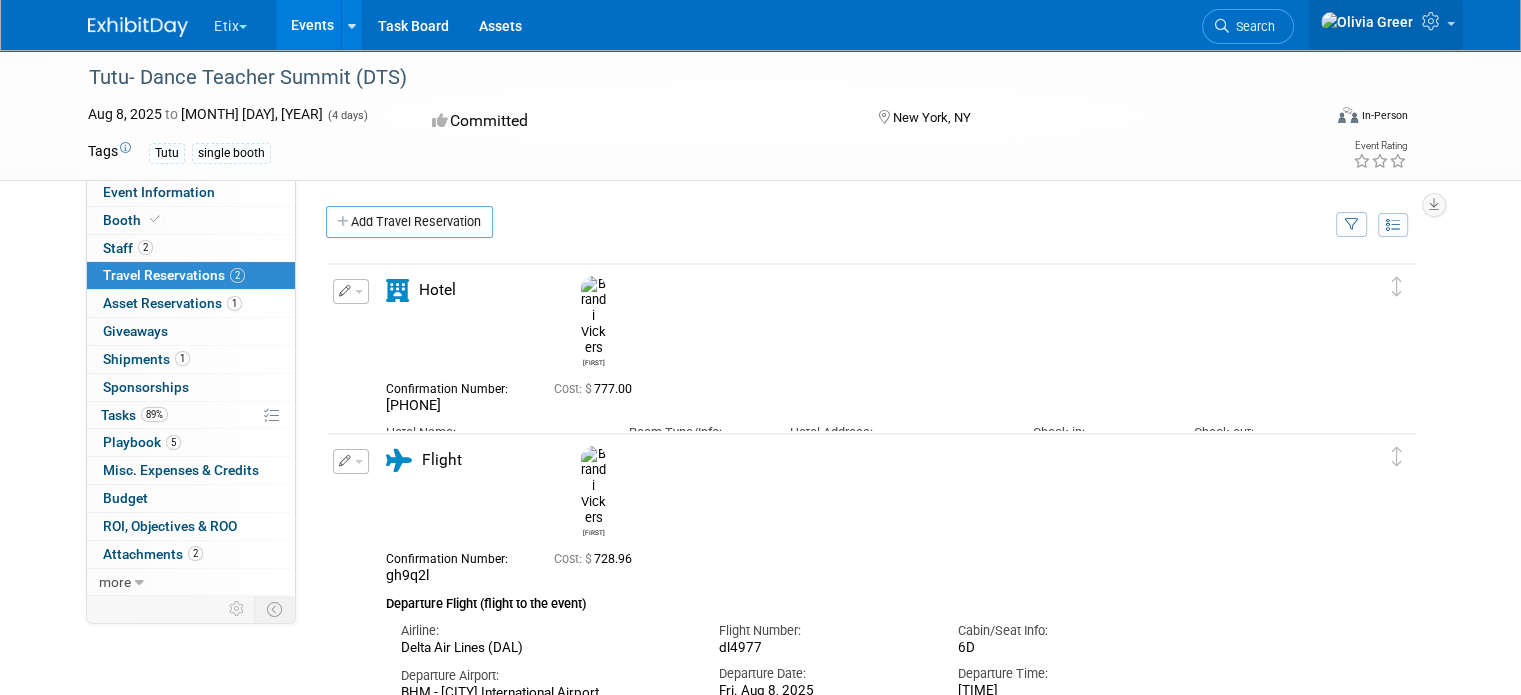 click at bounding box center [1433, 21] 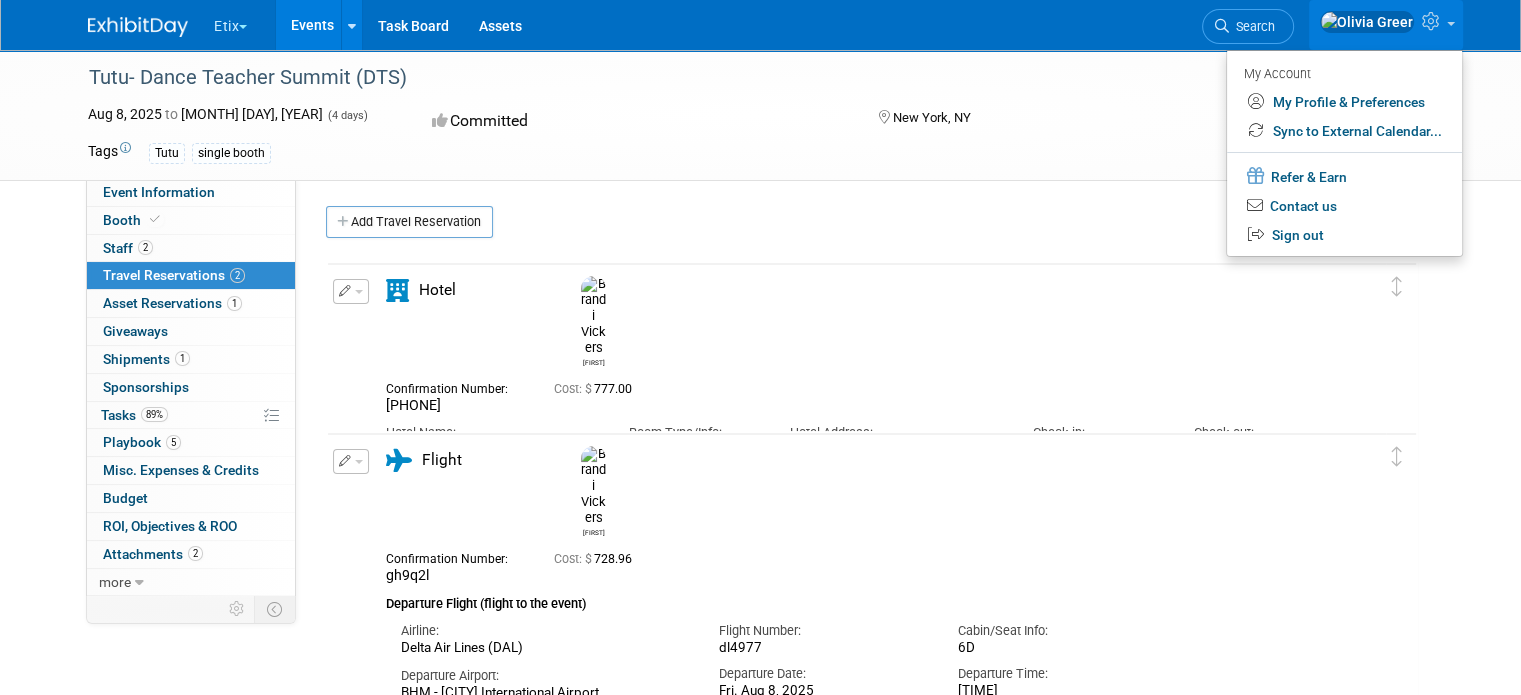 click on "Tutu- Dance Teacher Summit (DTS)" at bounding box center (692, 77) 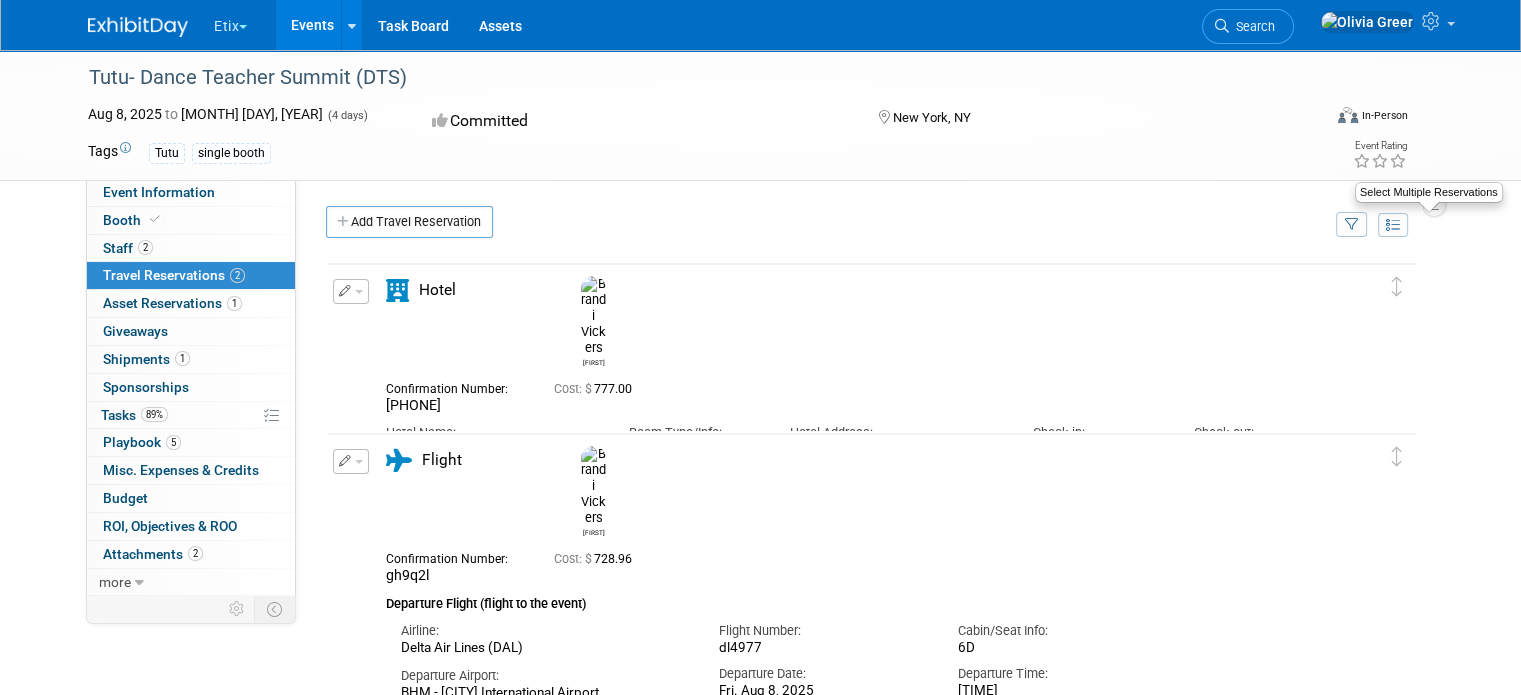 click at bounding box center [1393, 225] 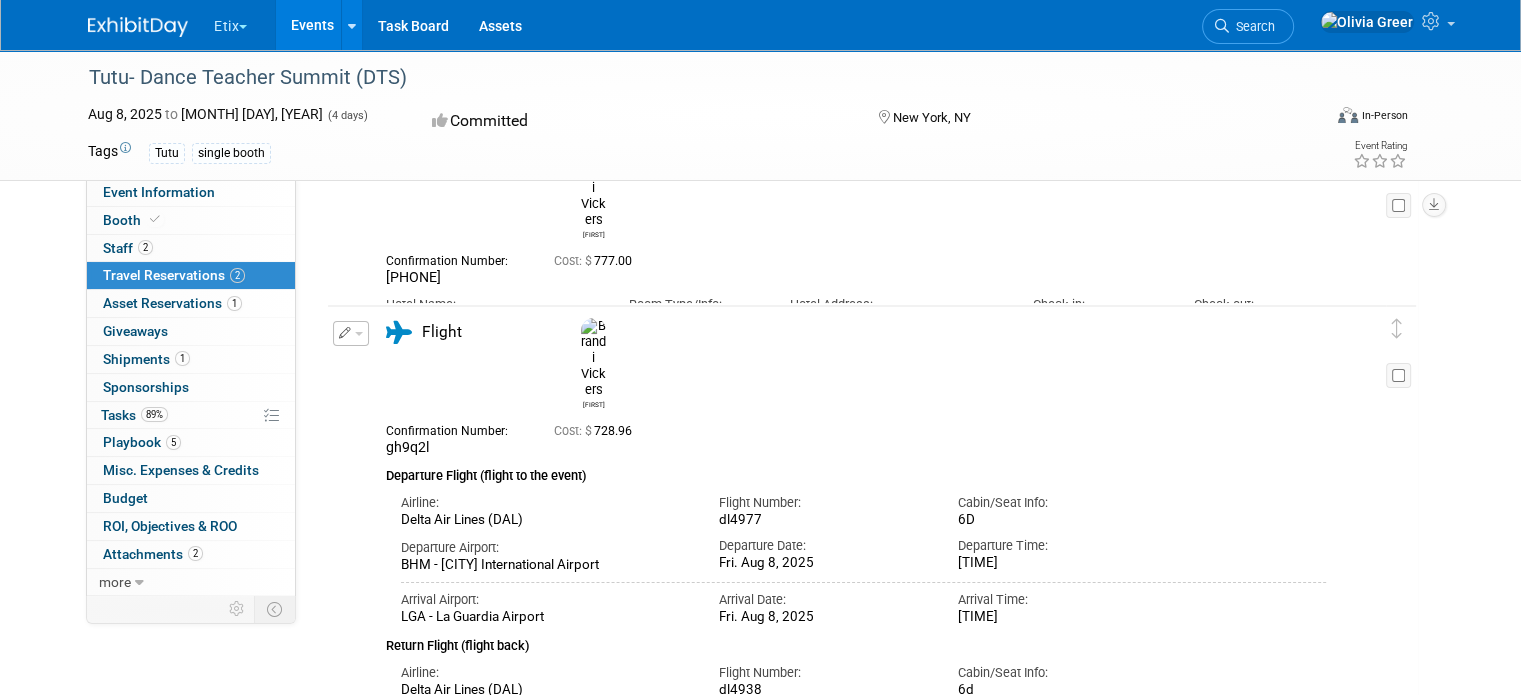 scroll, scrollTop: 0, scrollLeft: 0, axis: both 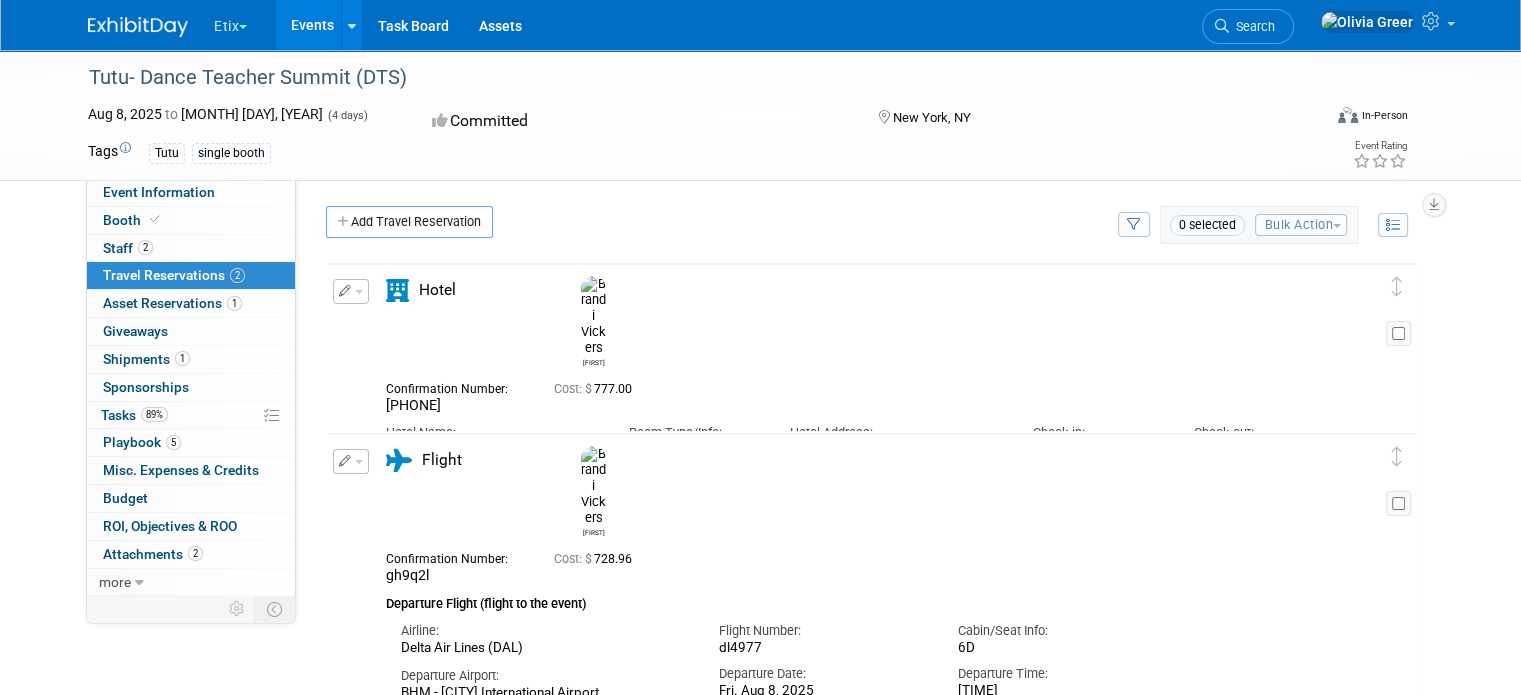 click on "Travel Reservations 2" at bounding box center [174, 275] 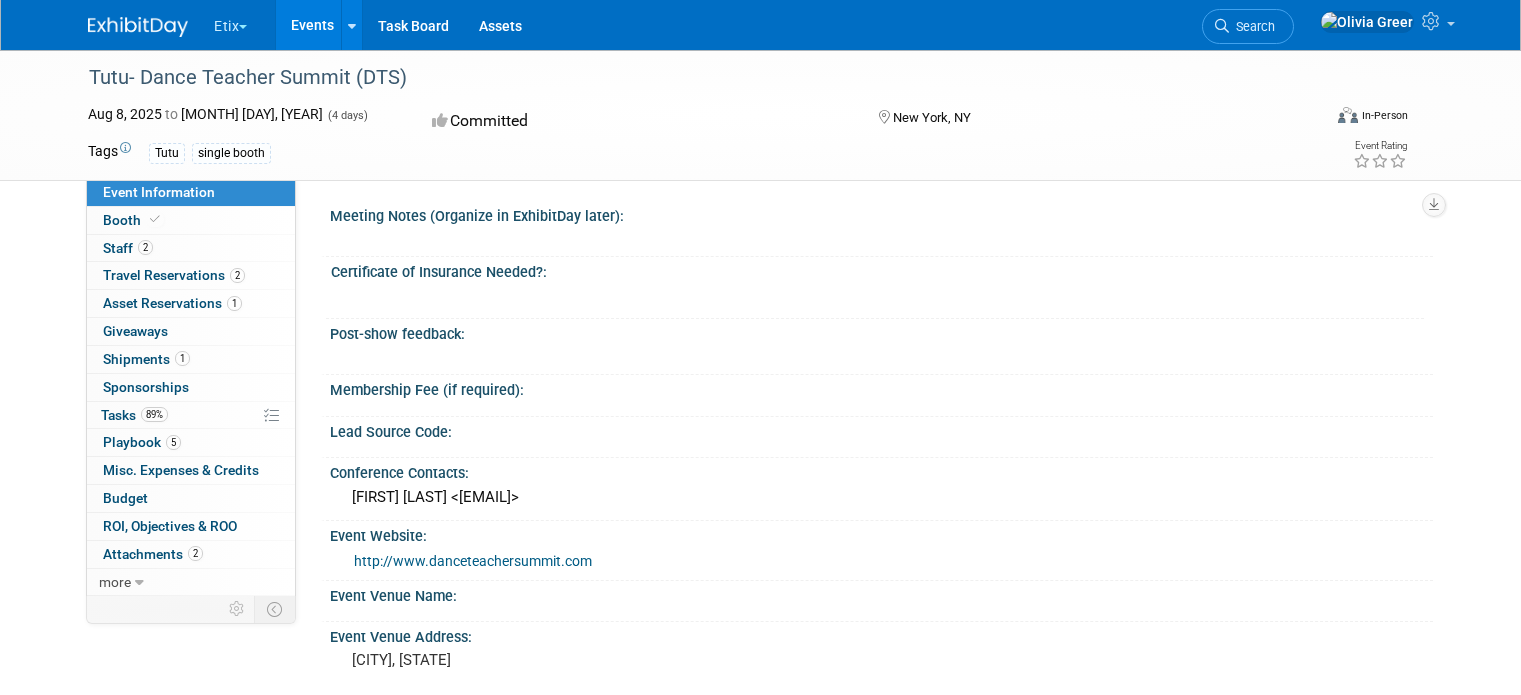scroll, scrollTop: 0, scrollLeft: 0, axis: both 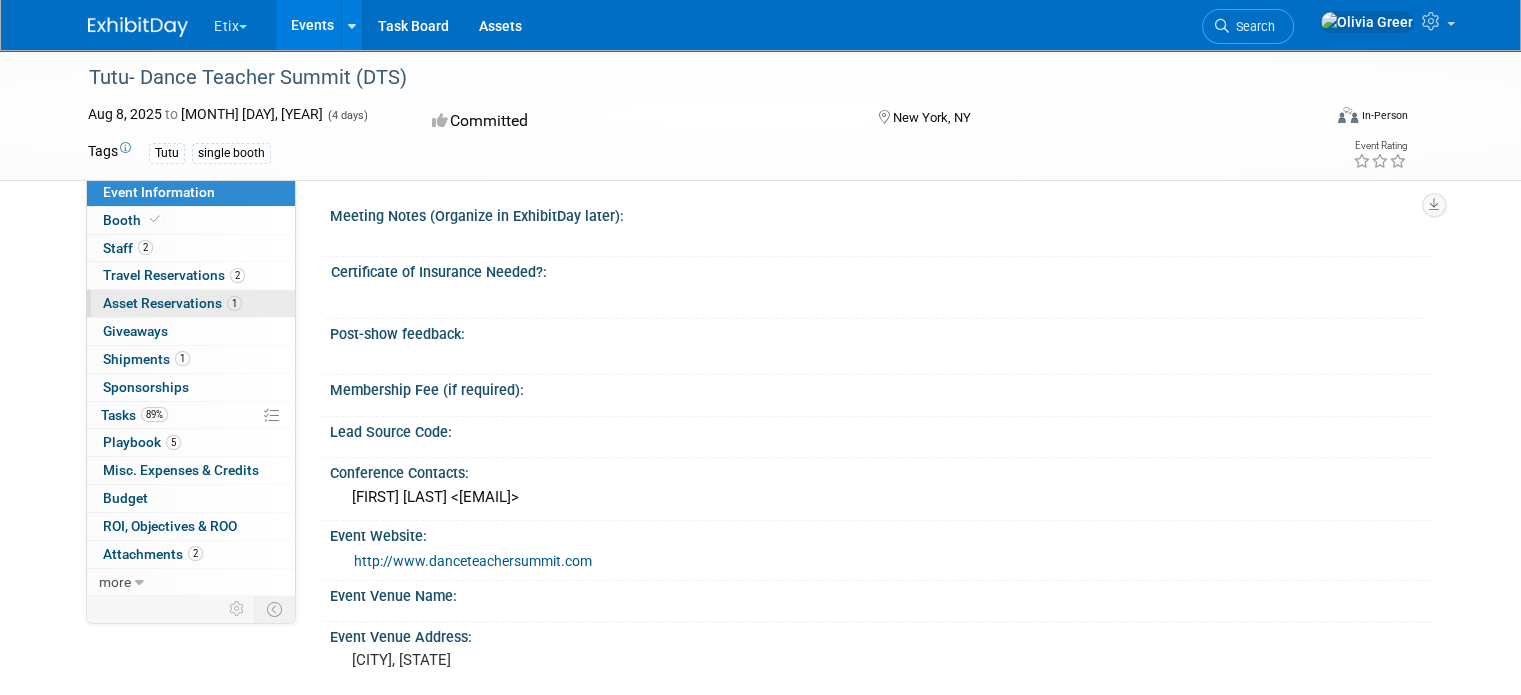 click on "Asset Reservations 1" at bounding box center (172, 303) 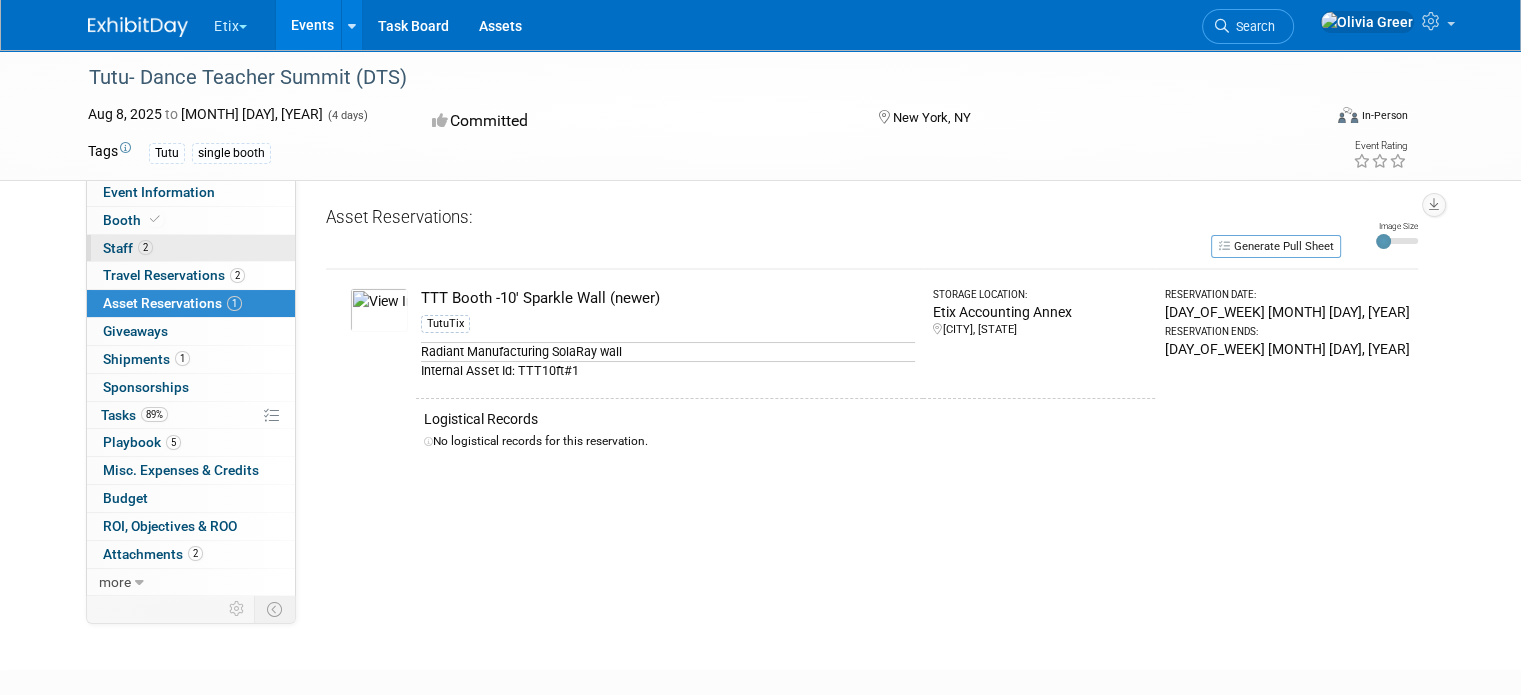 click on "Staff 2" at bounding box center (128, 248) 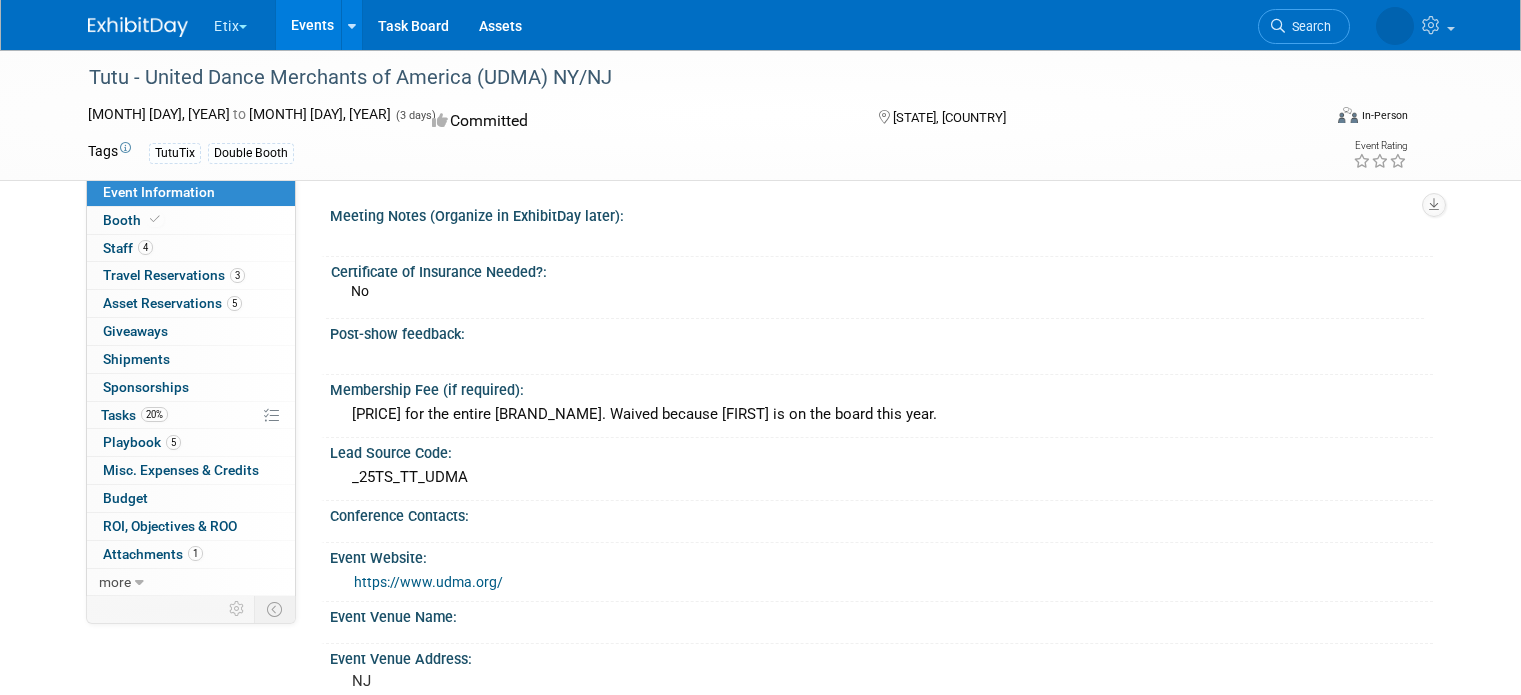 scroll, scrollTop: 0, scrollLeft: 0, axis: both 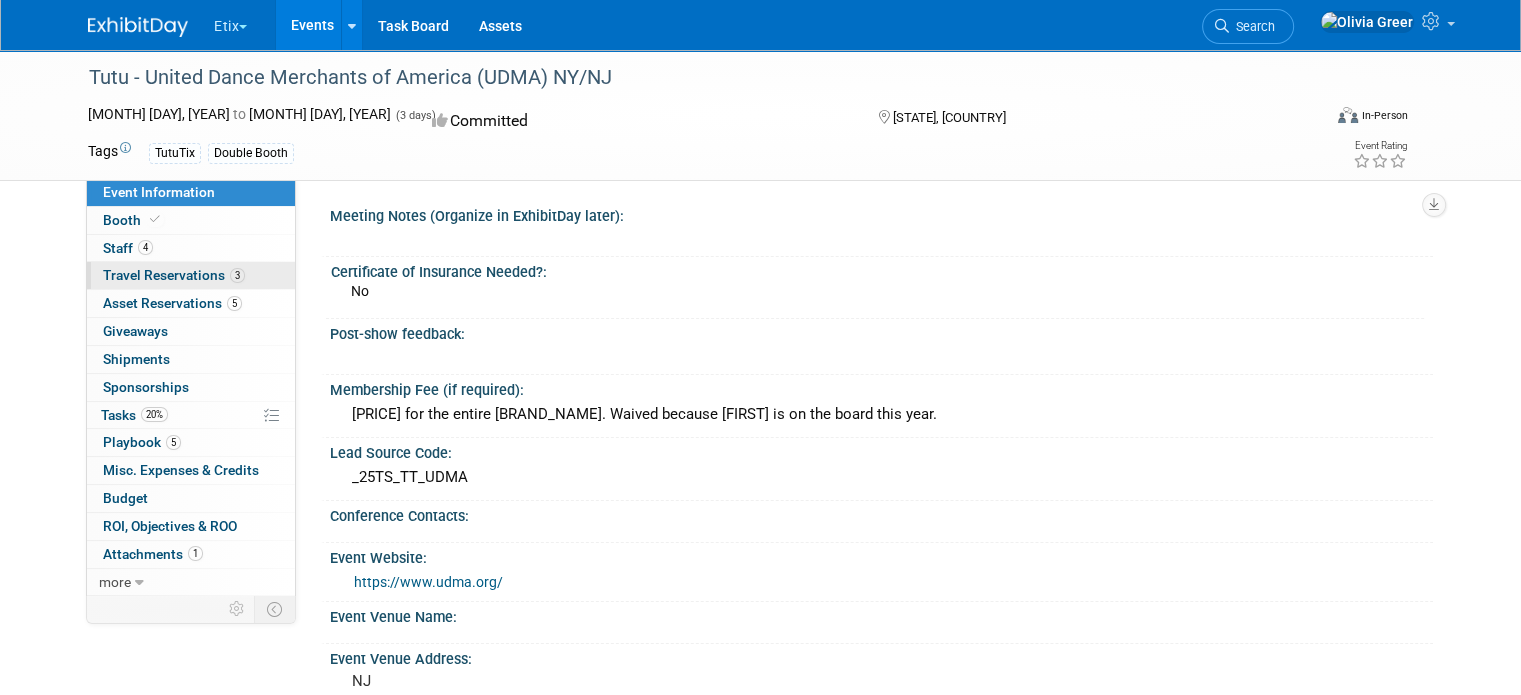 click on "3
Travel Reservations 3" at bounding box center [191, 275] 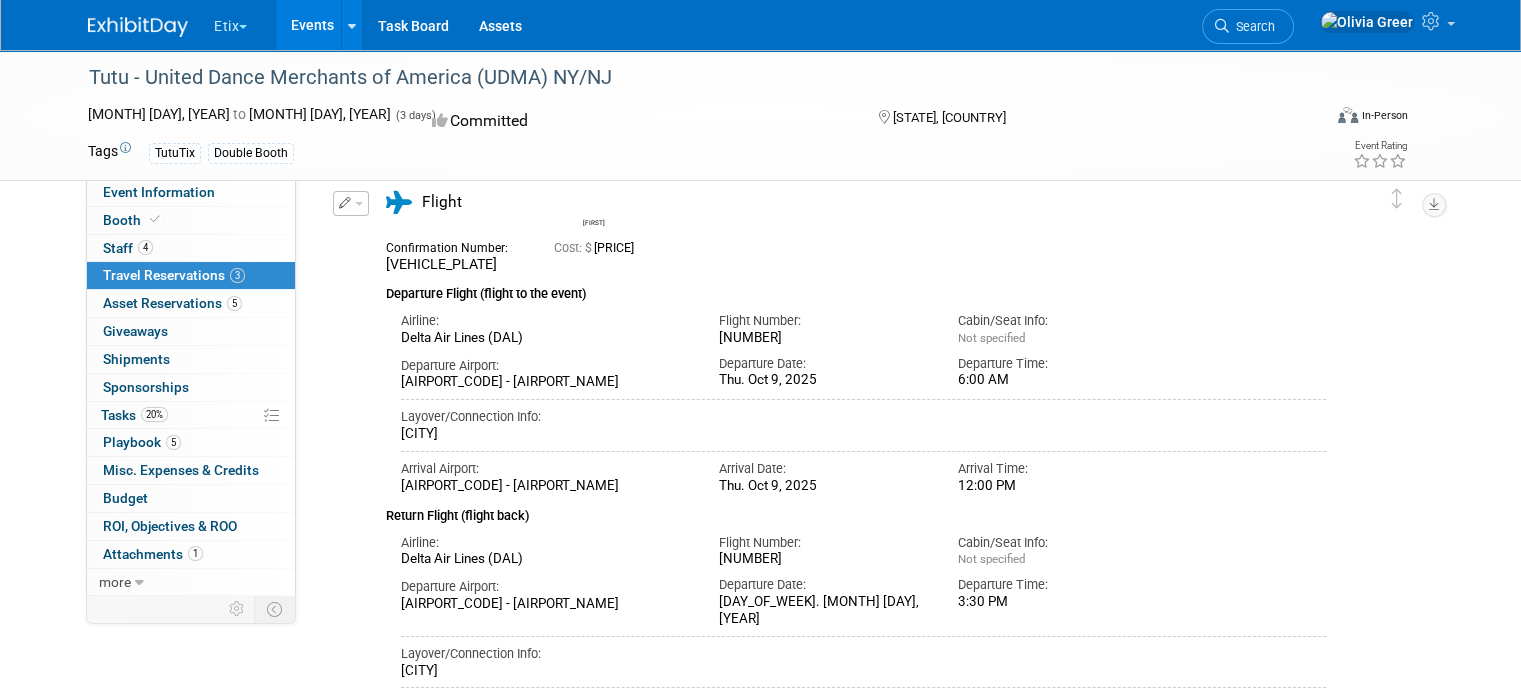 scroll, scrollTop: 0, scrollLeft: 0, axis: both 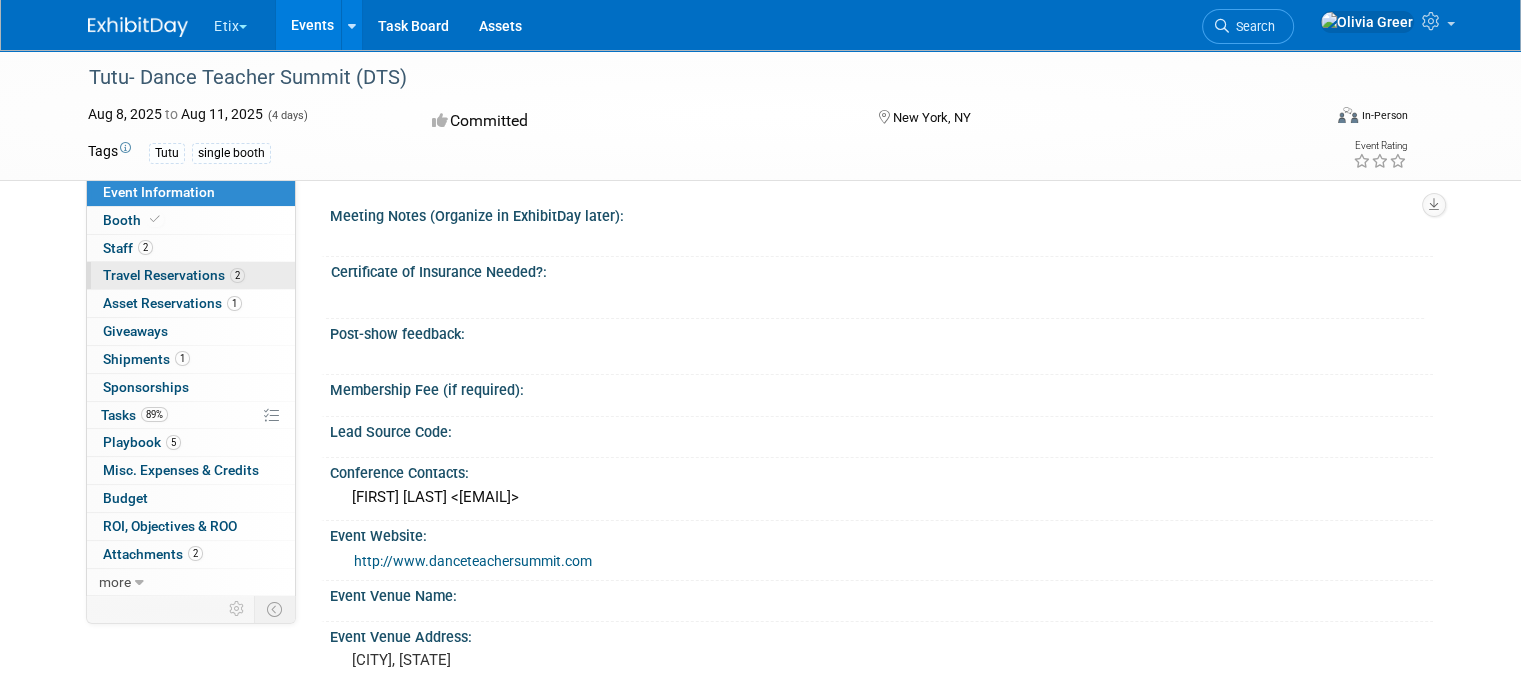 click on "Travel Reservations 2" at bounding box center [174, 275] 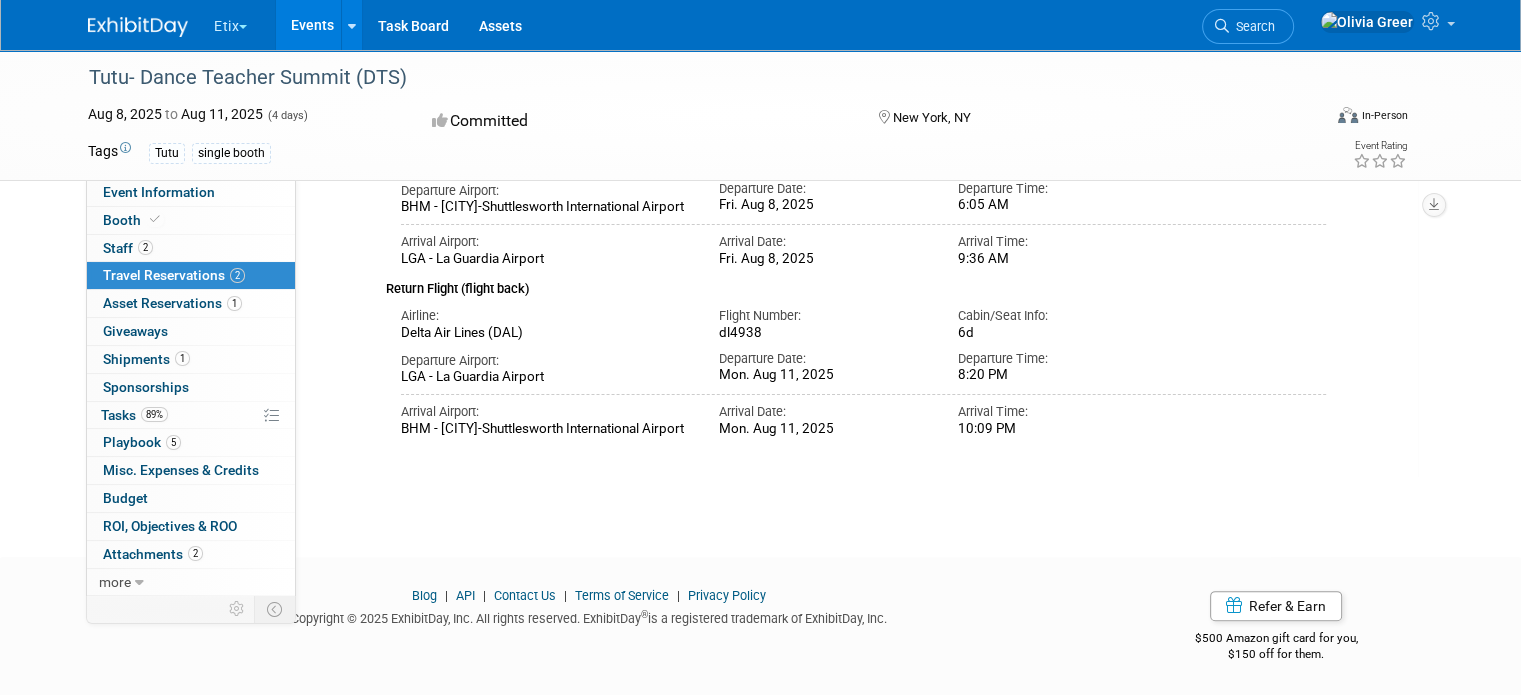 scroll, scrollTop: 0, scrollLeft: 0, axis: both 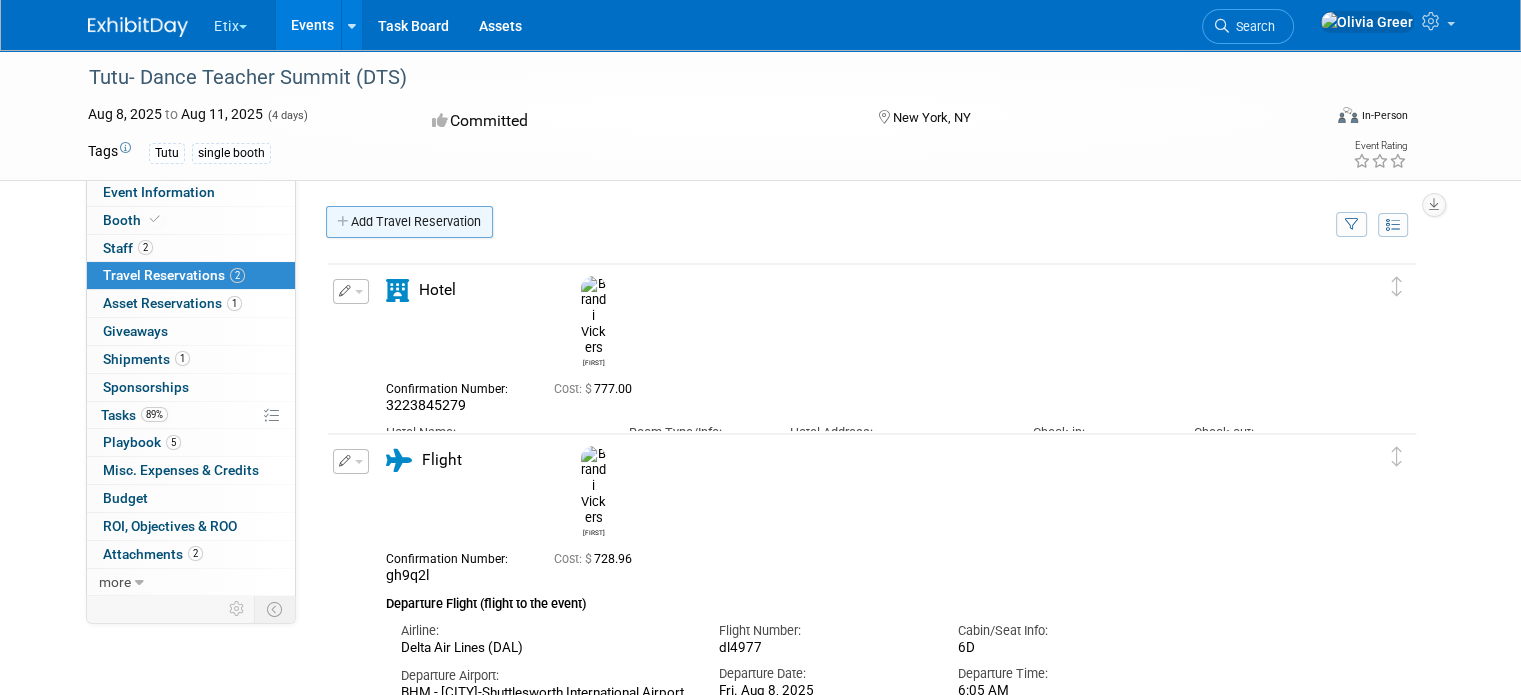 click on "Add Travel Reservation" at bounding box center [409, 222] 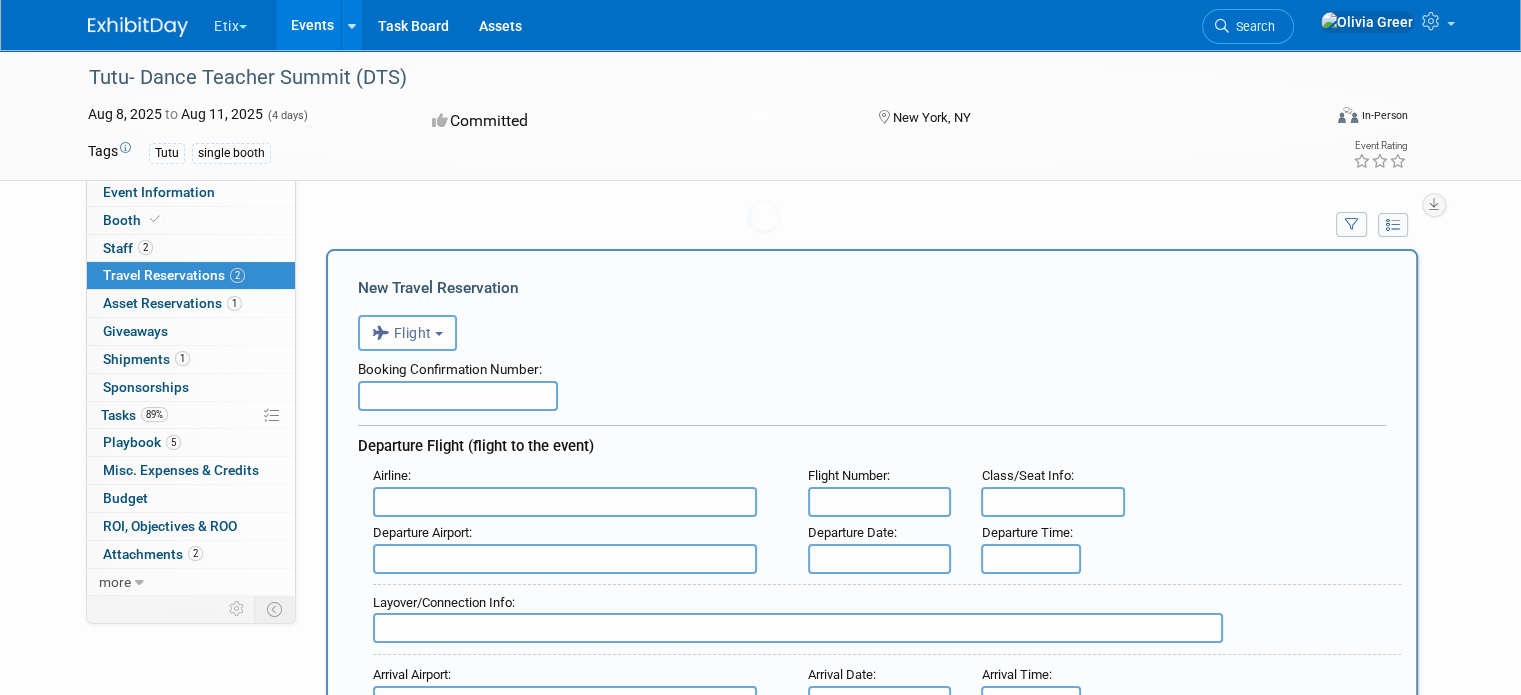 scroll, scrollTop: 0, scrollLeft: 0, axis: both 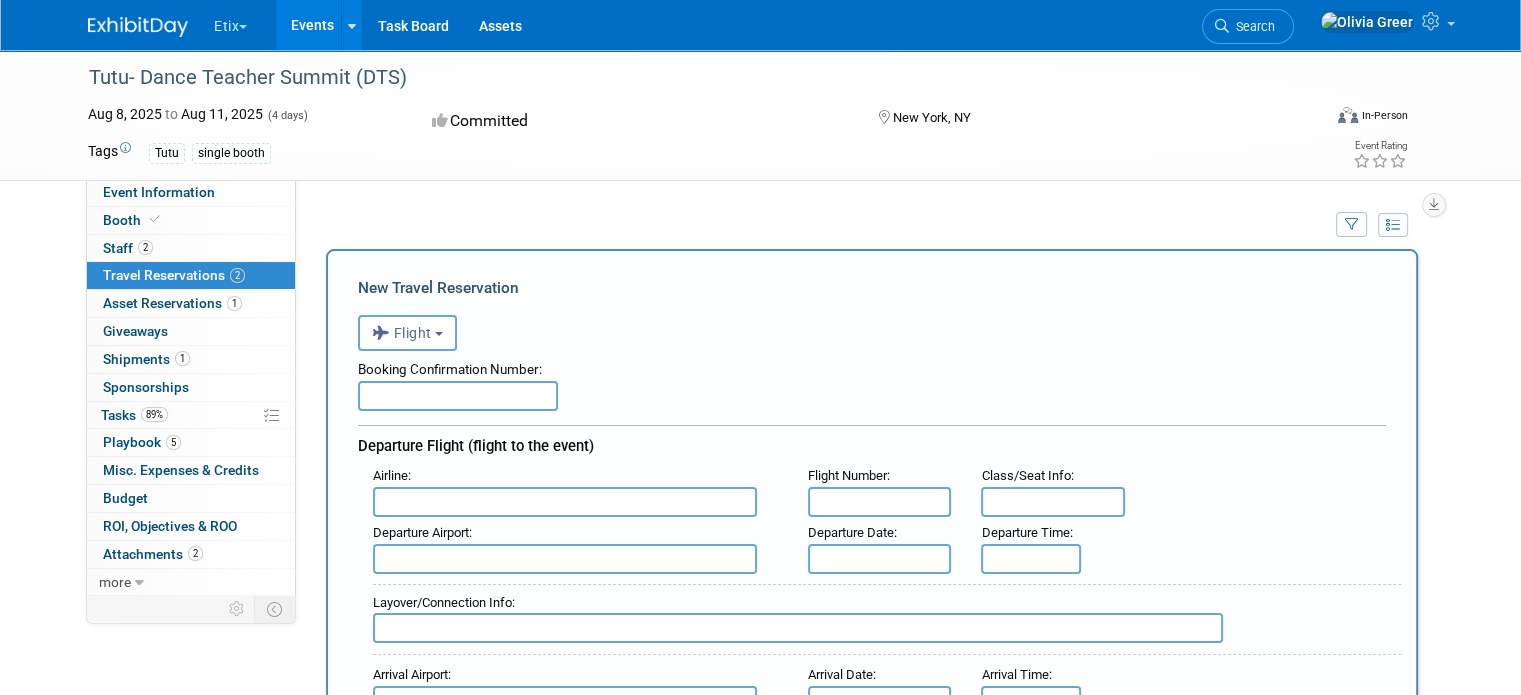 click at bounding box center (458, 396) 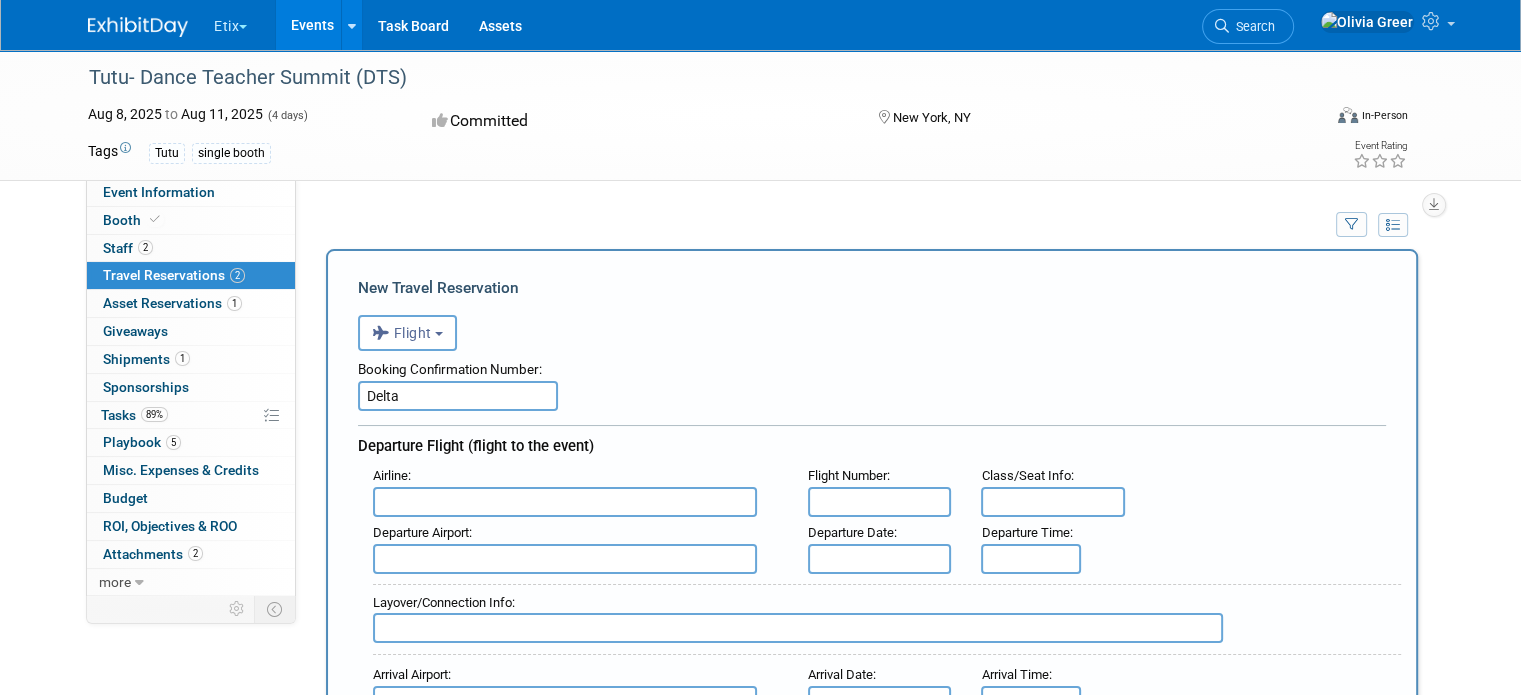 type on "Delta" 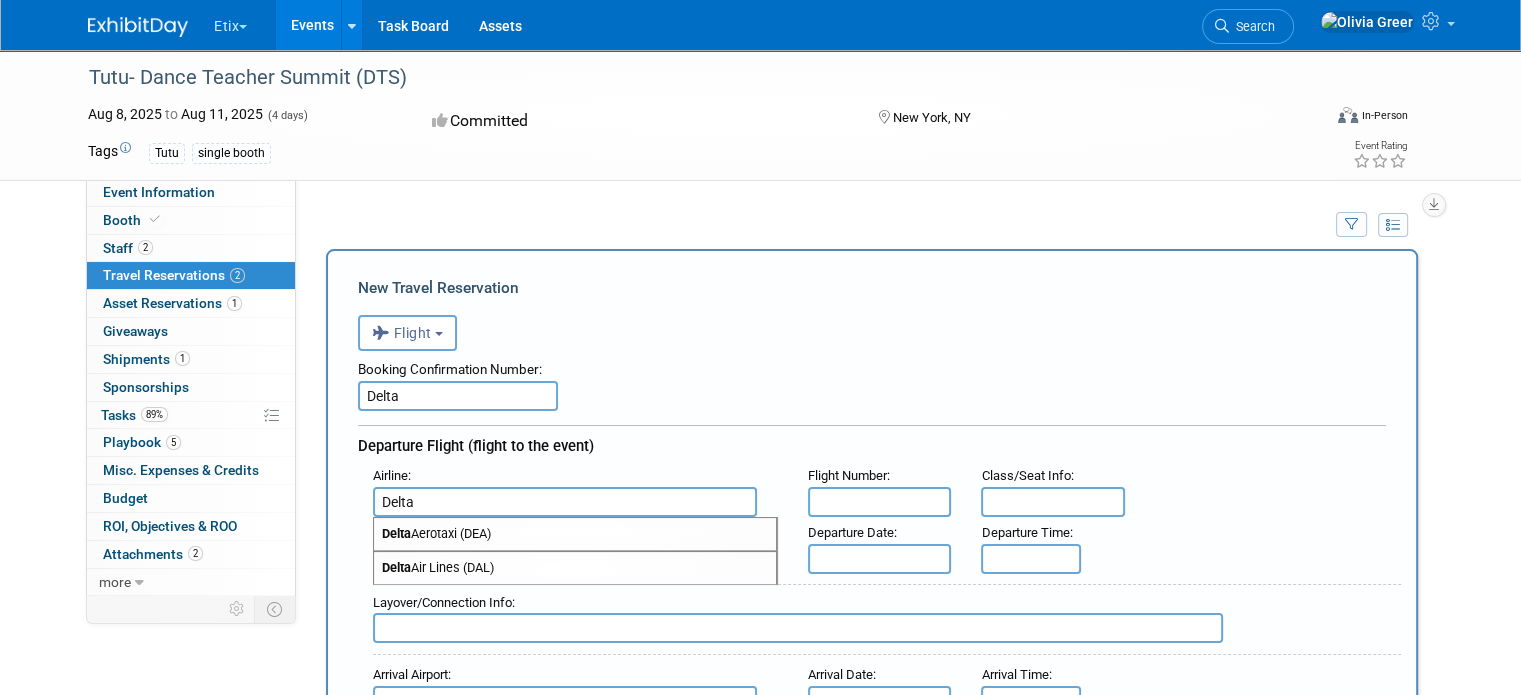 click on "Delta" at bounding box center (396, 567) 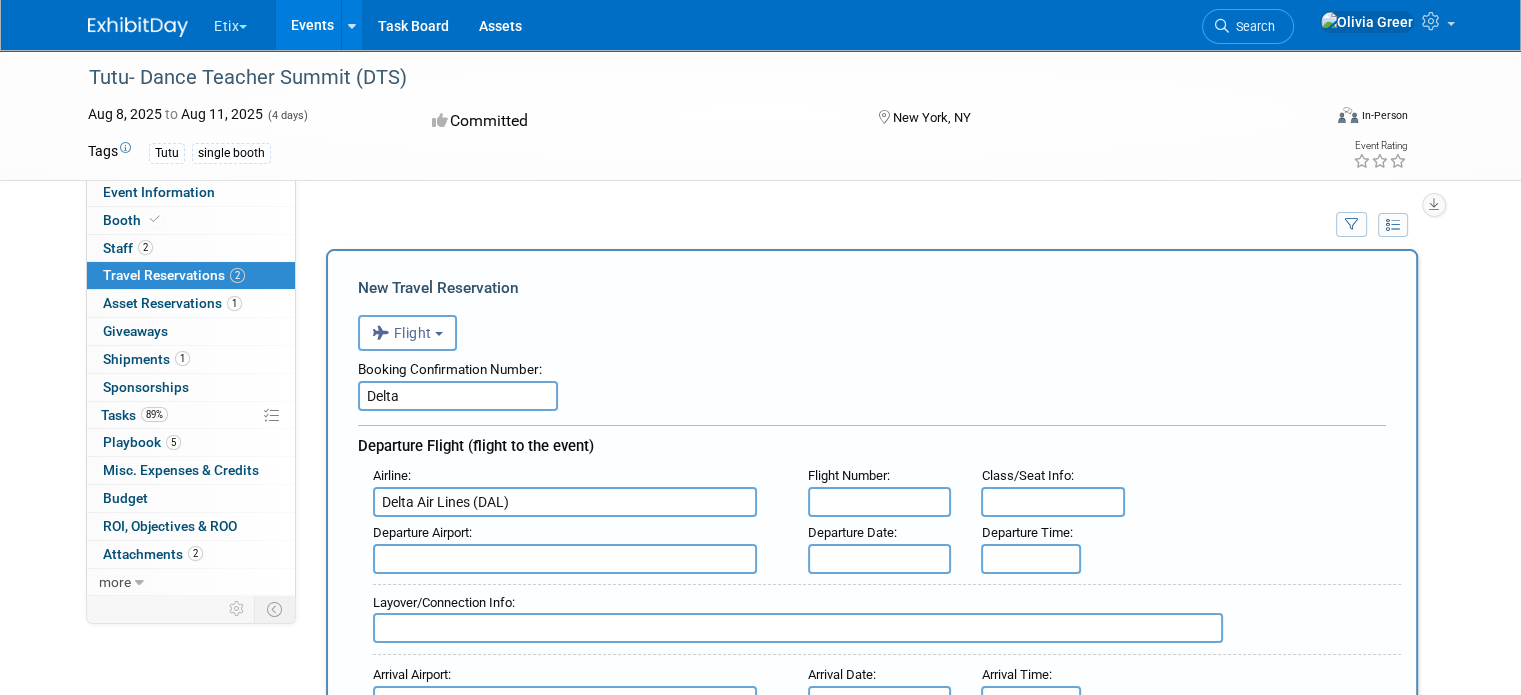 click at bounding box center (880, 502) 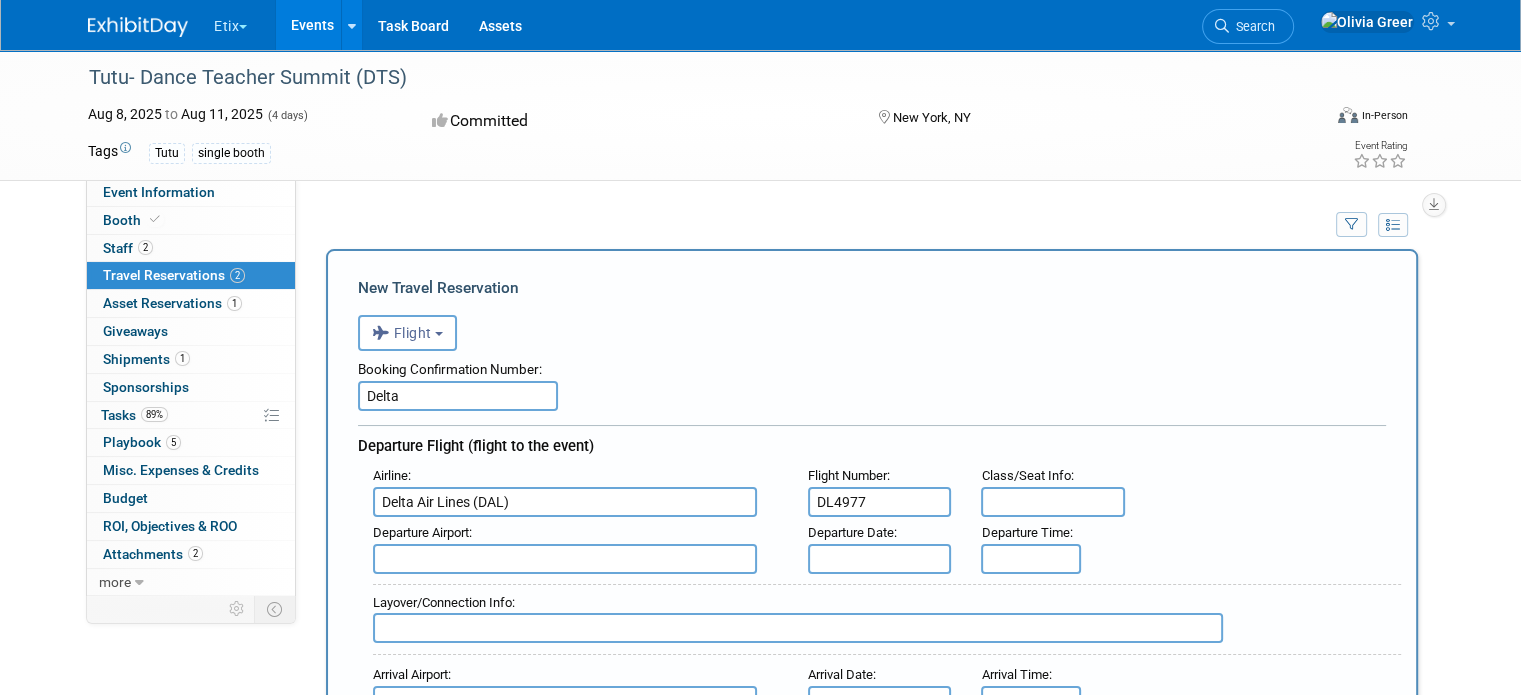 type on "DL4977" 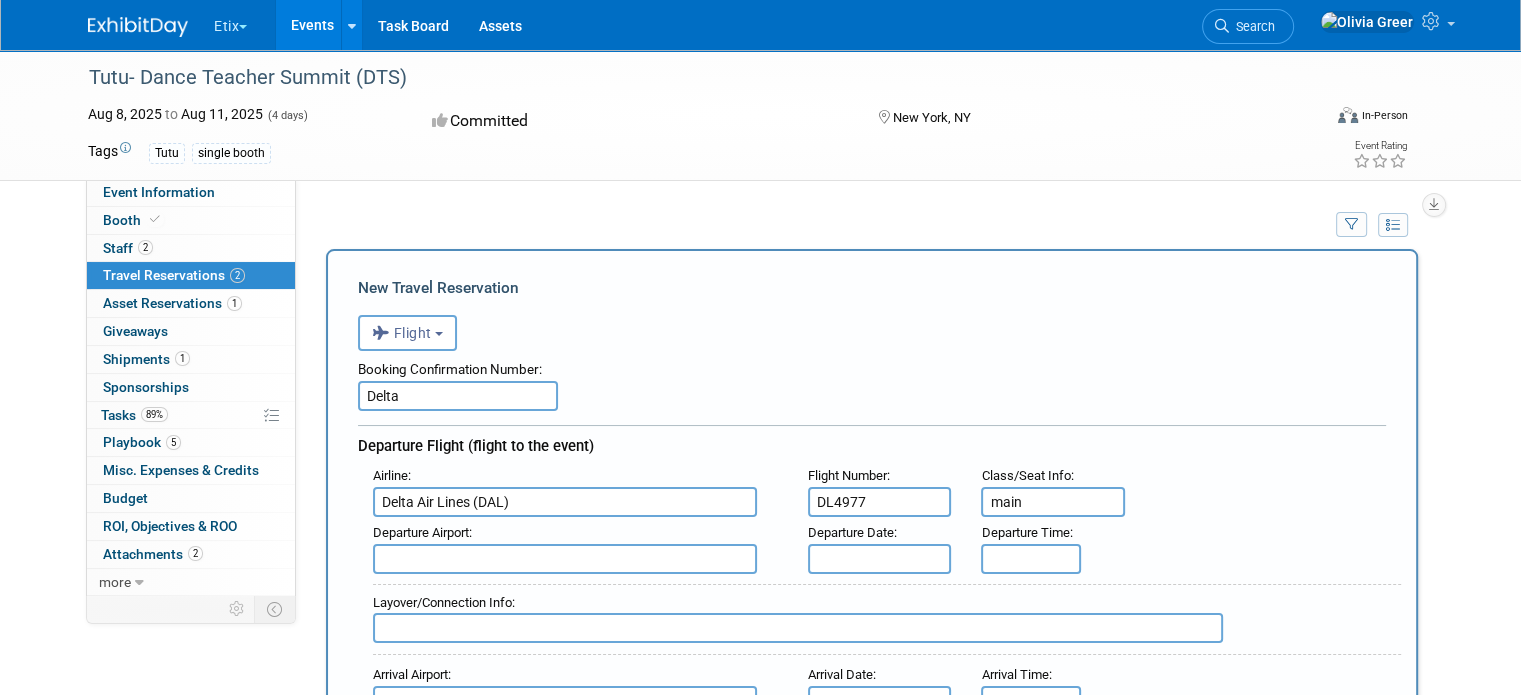 type on "main" 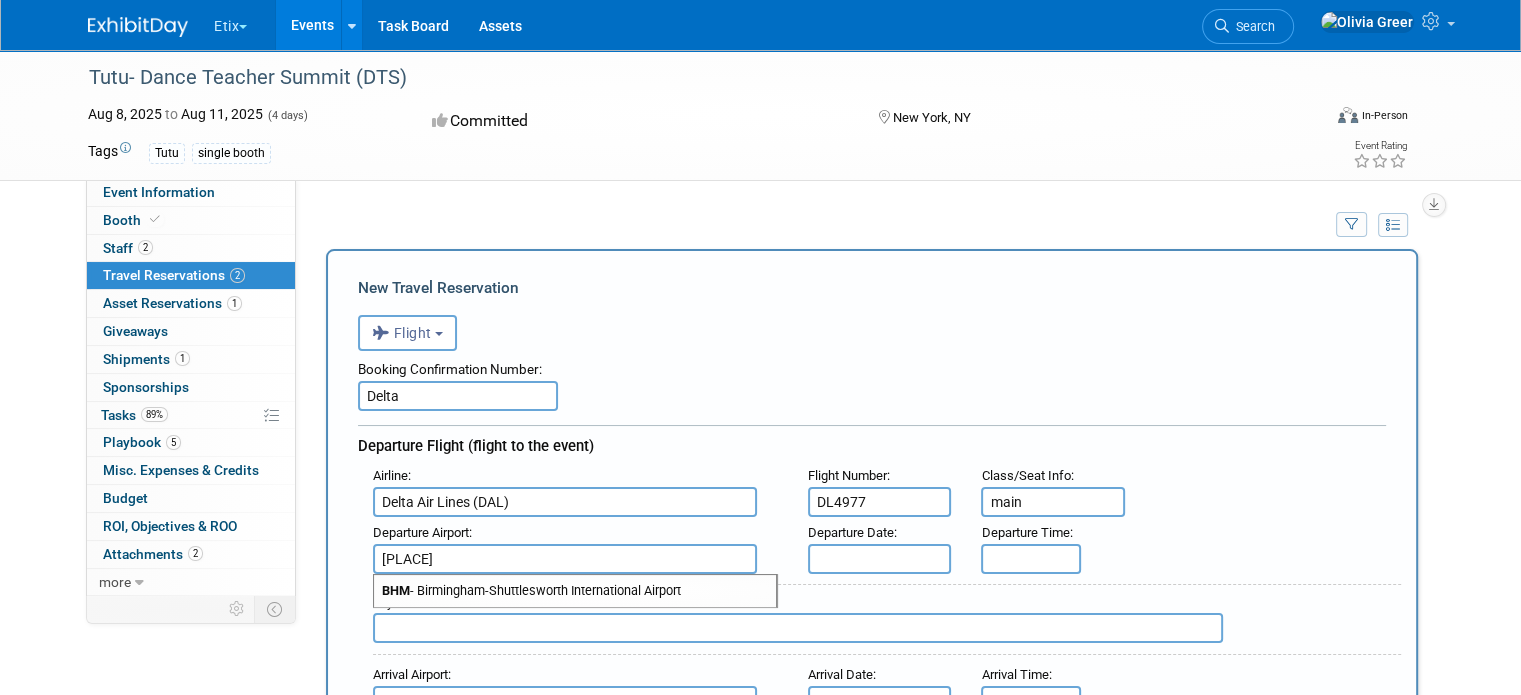 click on "BHM - [CITY]-Shuttlesworth International Airport" at bounding box center [575, 591] 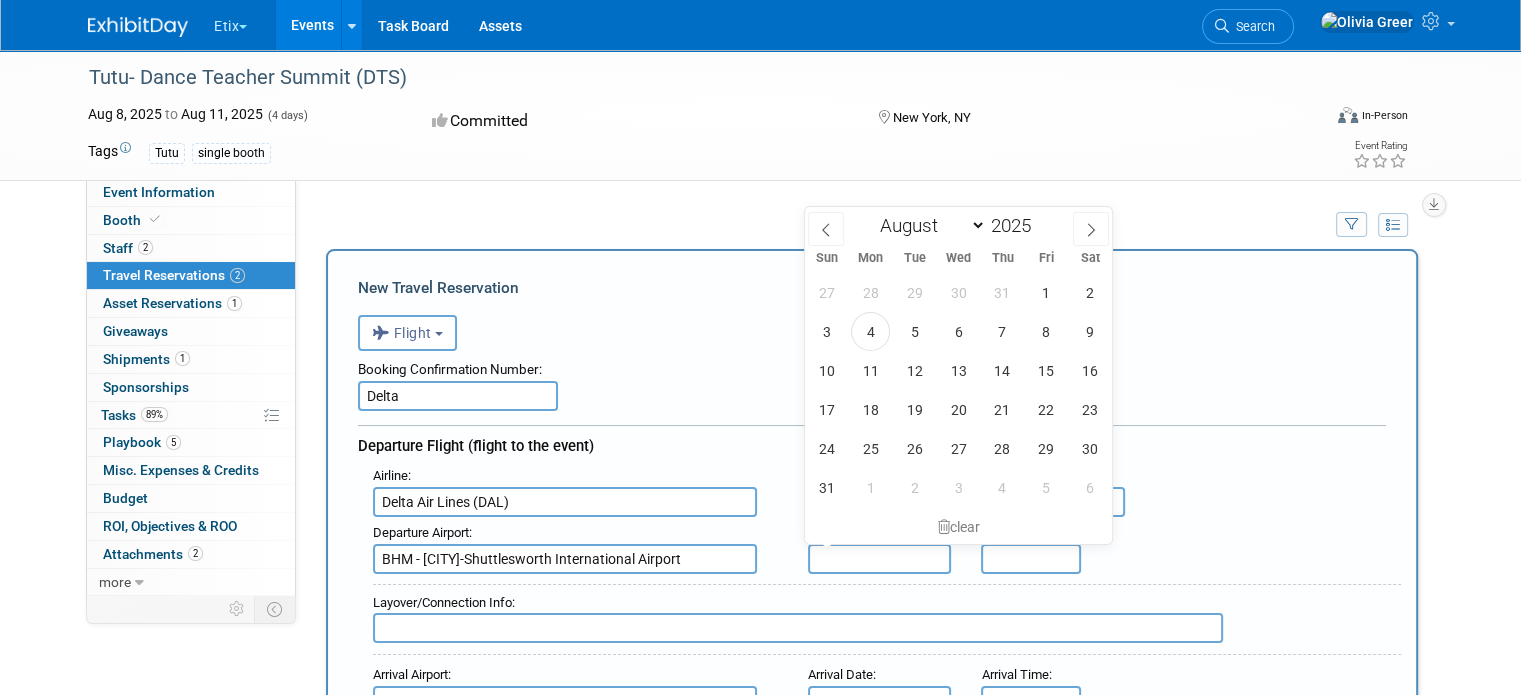 click at bounding box center (880, 559) 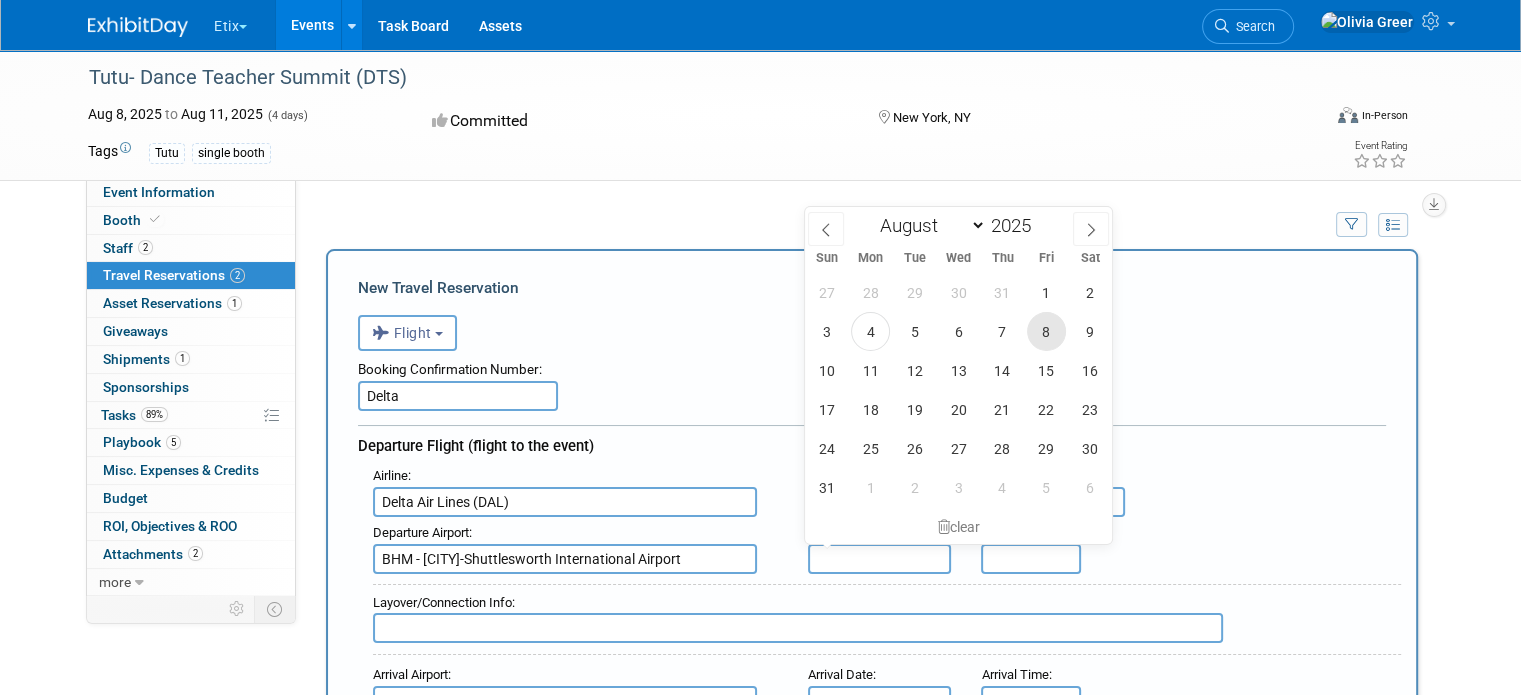 click on "8" at bounding box center (1046, 331) 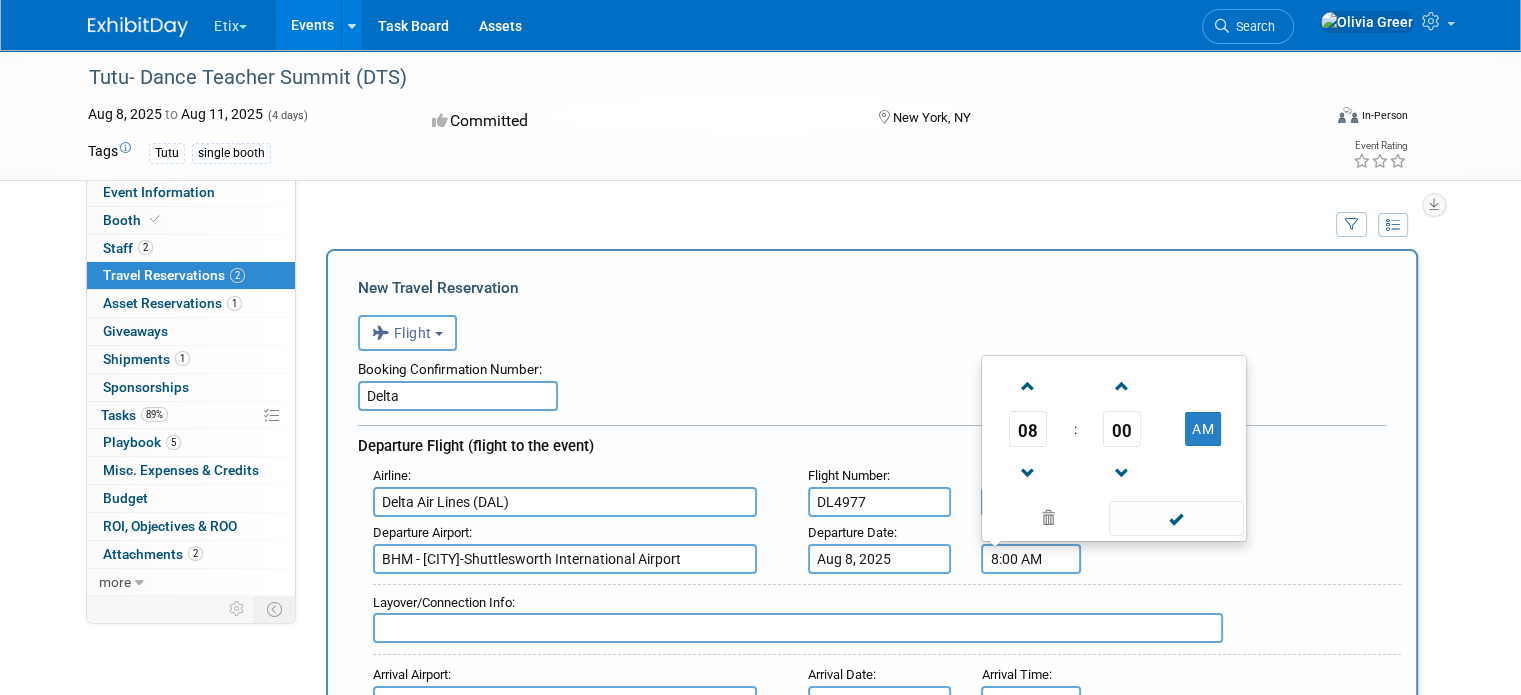 click on "8:00 AM" at bounding box center [1031, 559] 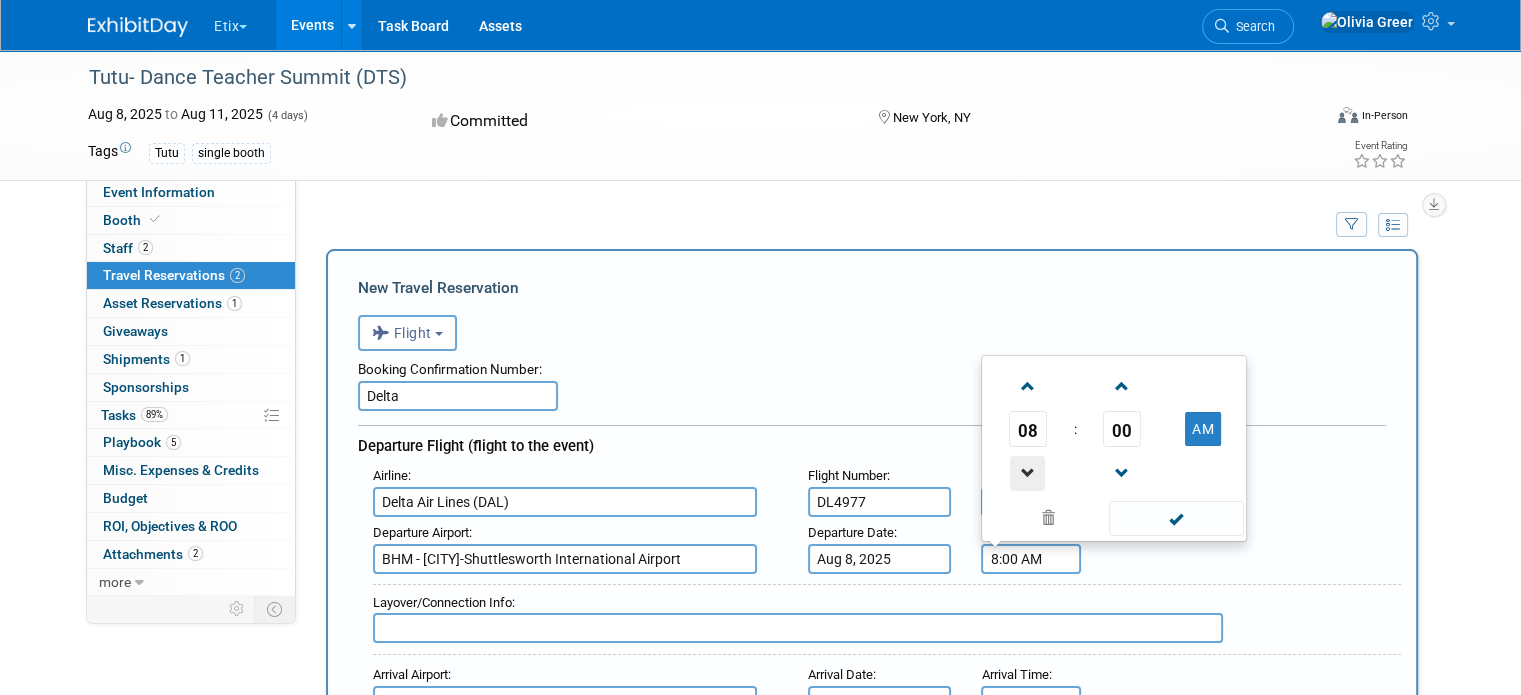 click at bounding box center [1027, 473] 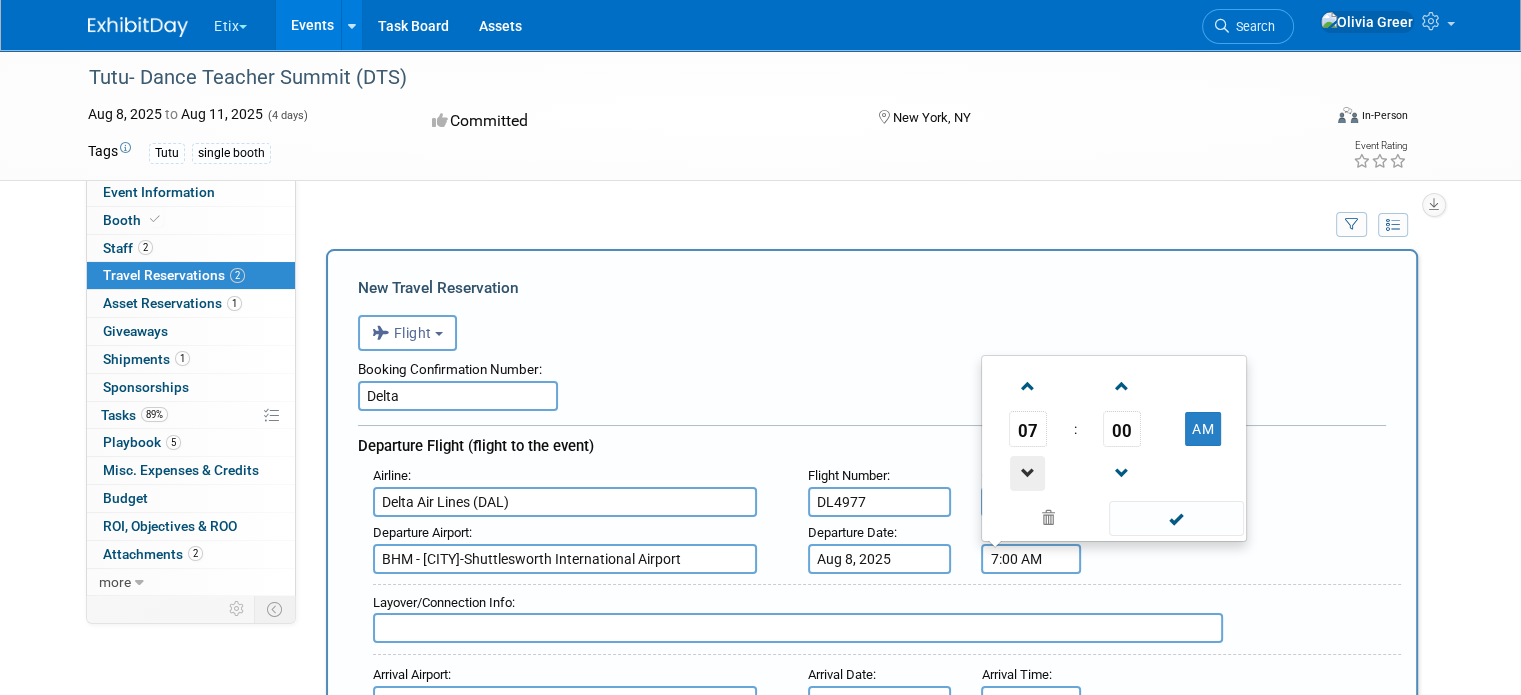 click at bounding box center [1027, 473] 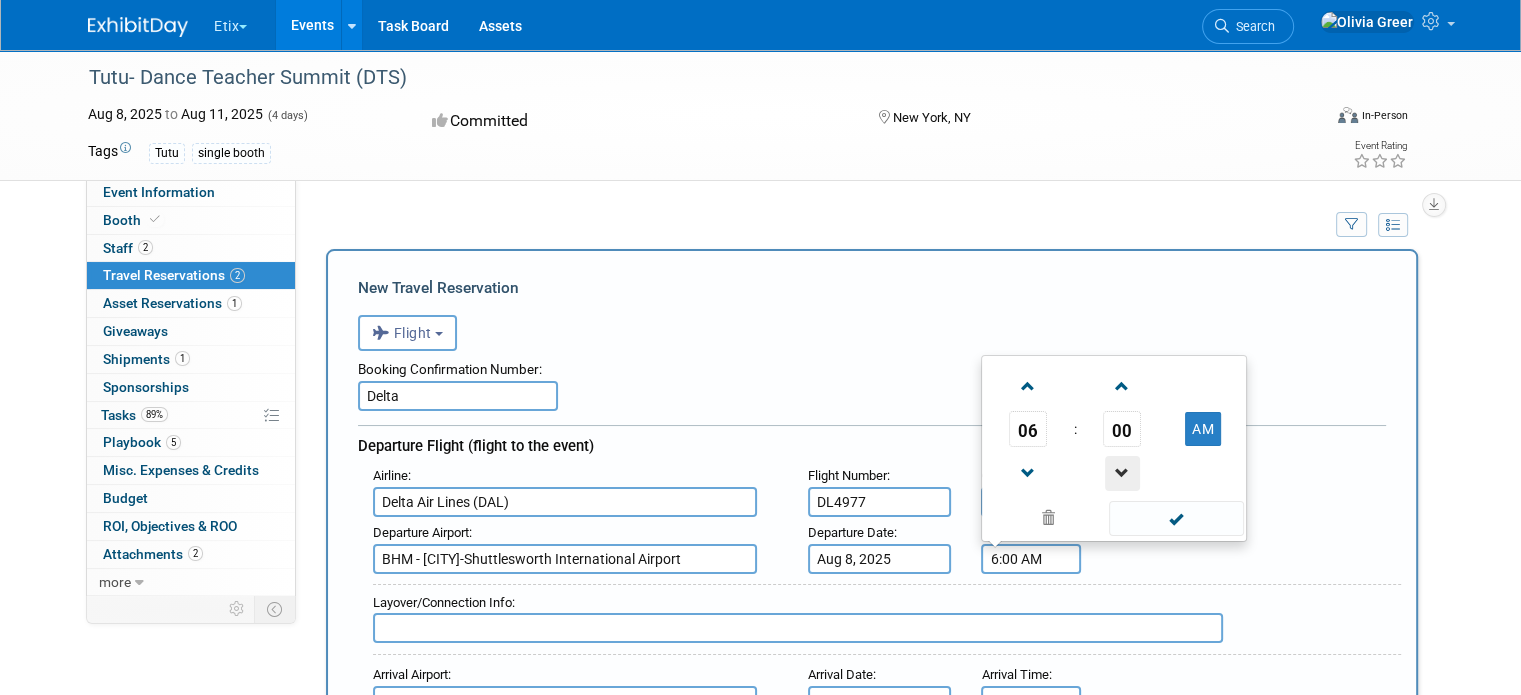 click at bounding box center [1122, 473] 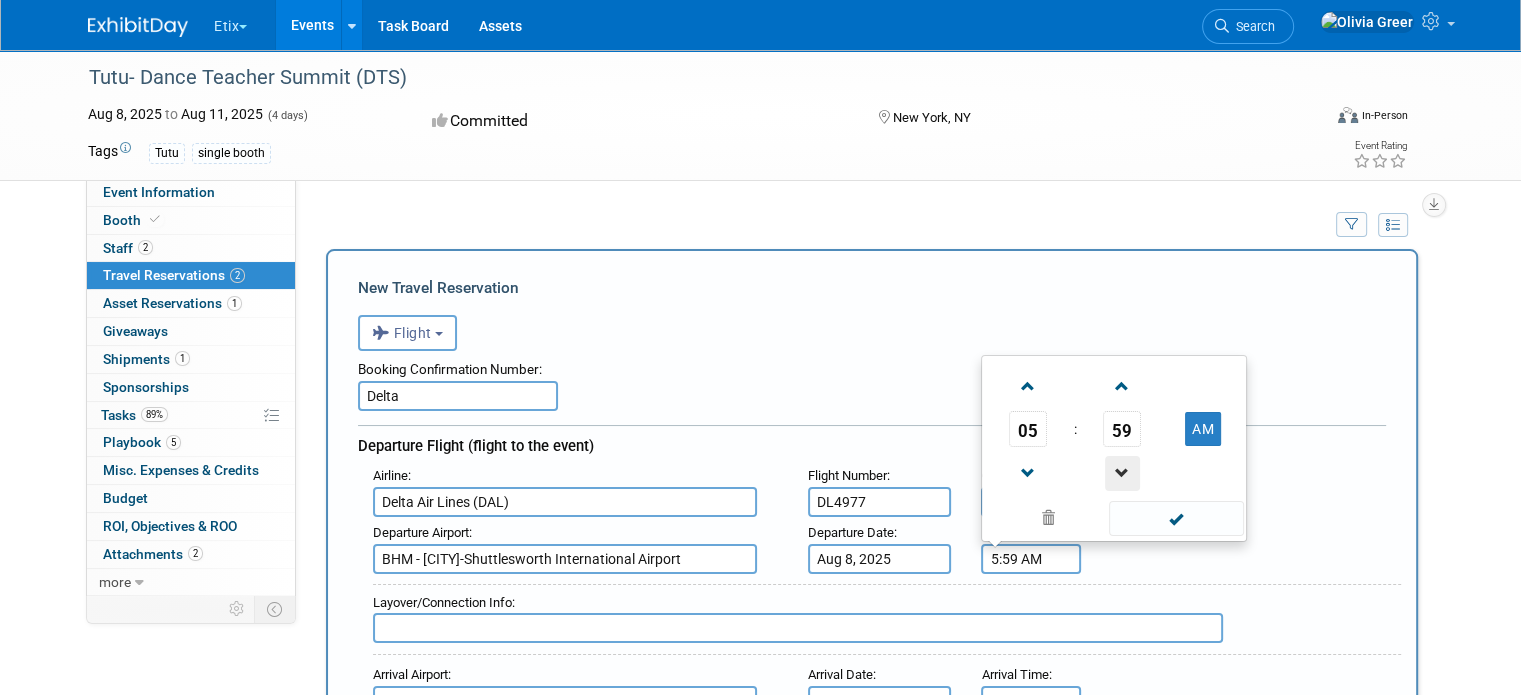 click at bounding box center (1122, 473) 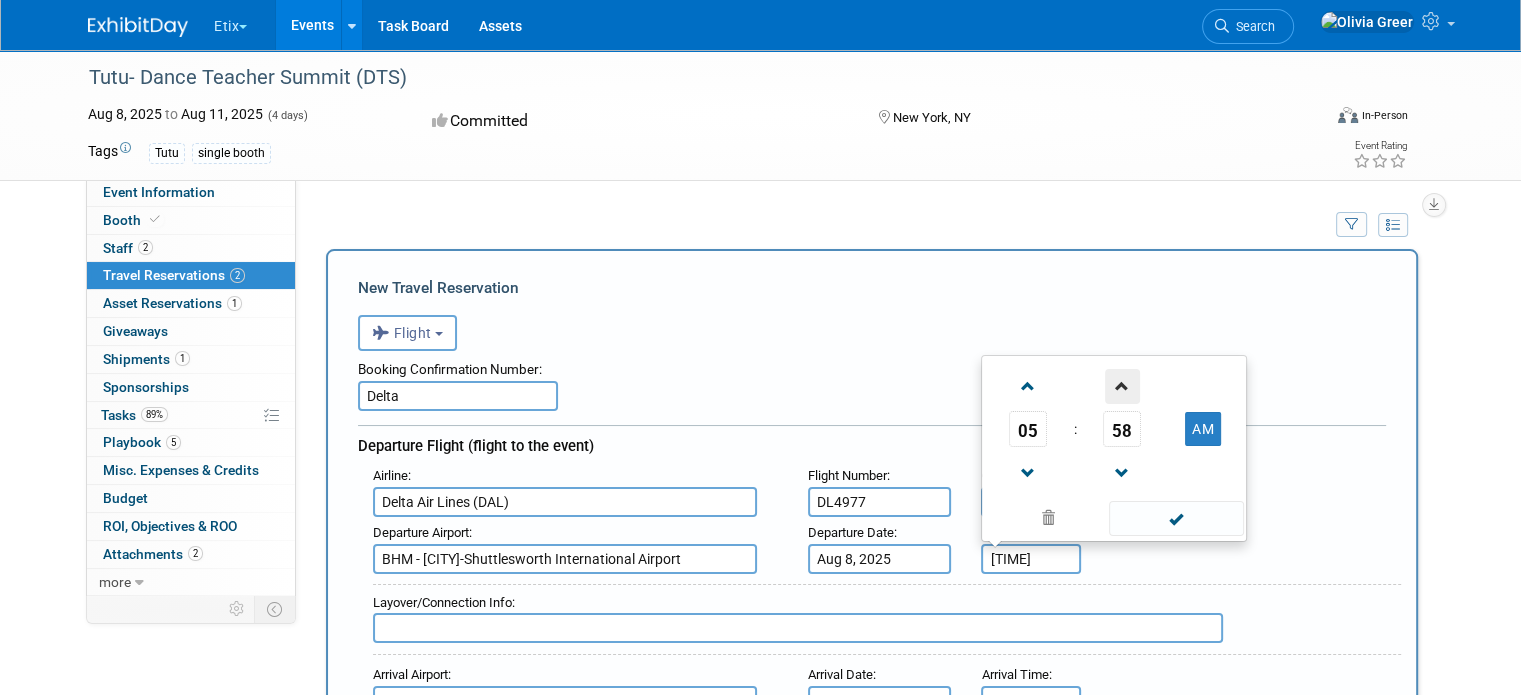 click at bounding box center (1122, 386) 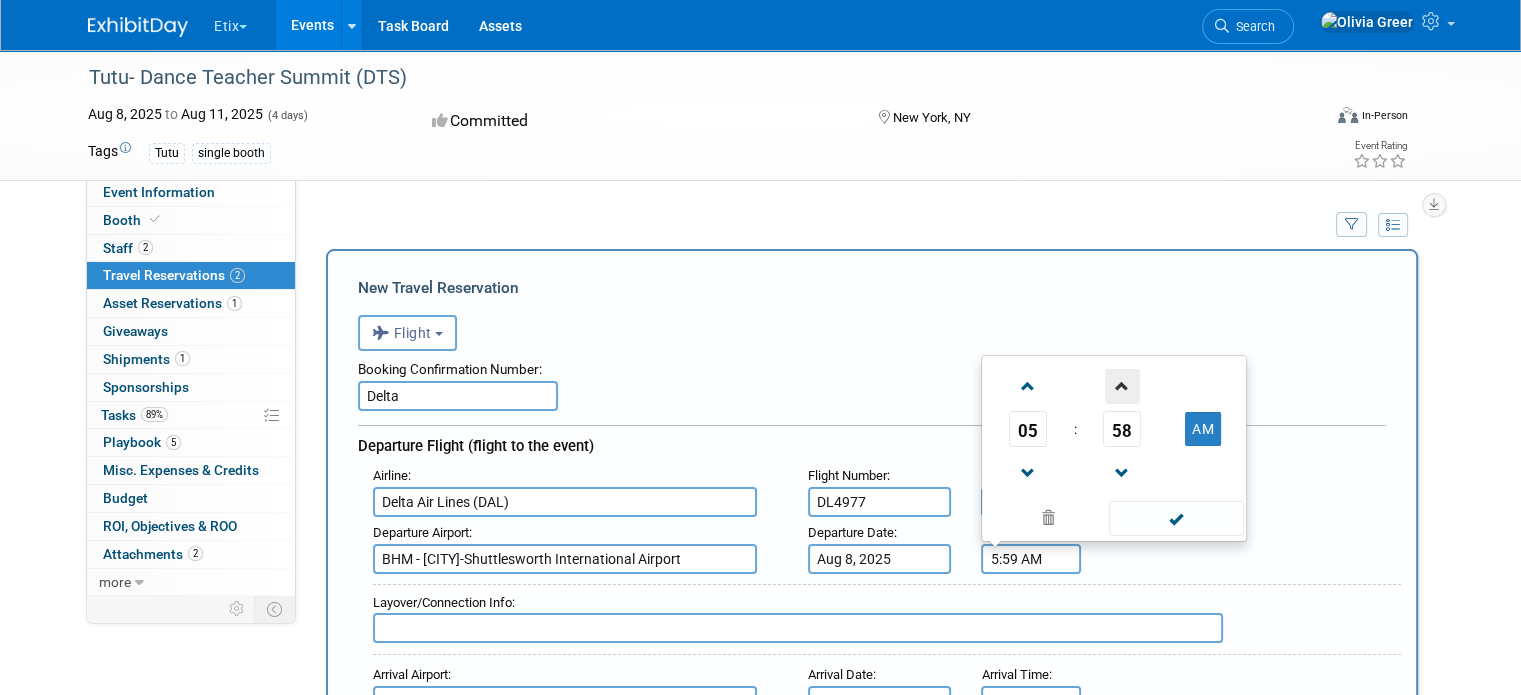 click at bounding box center [1122, 386] 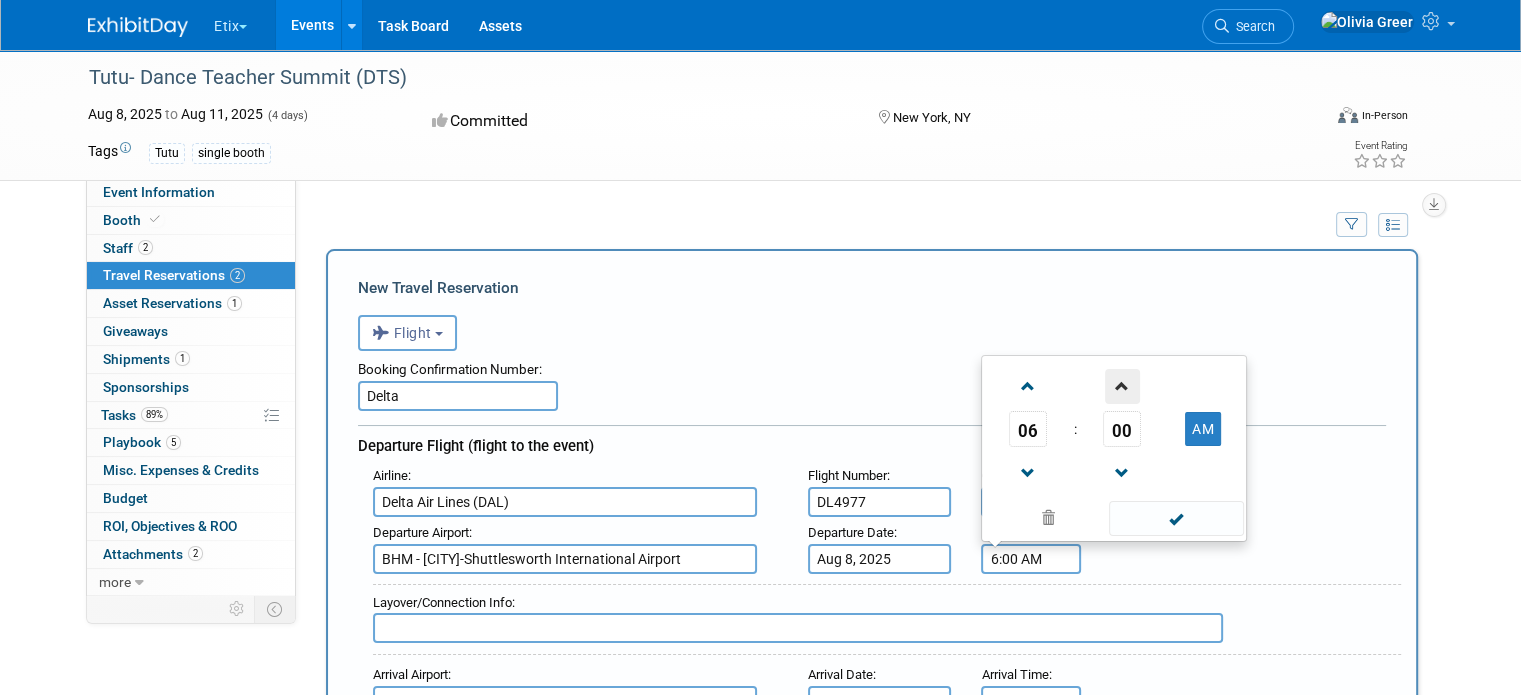 click at bounding box center (1122, 386) 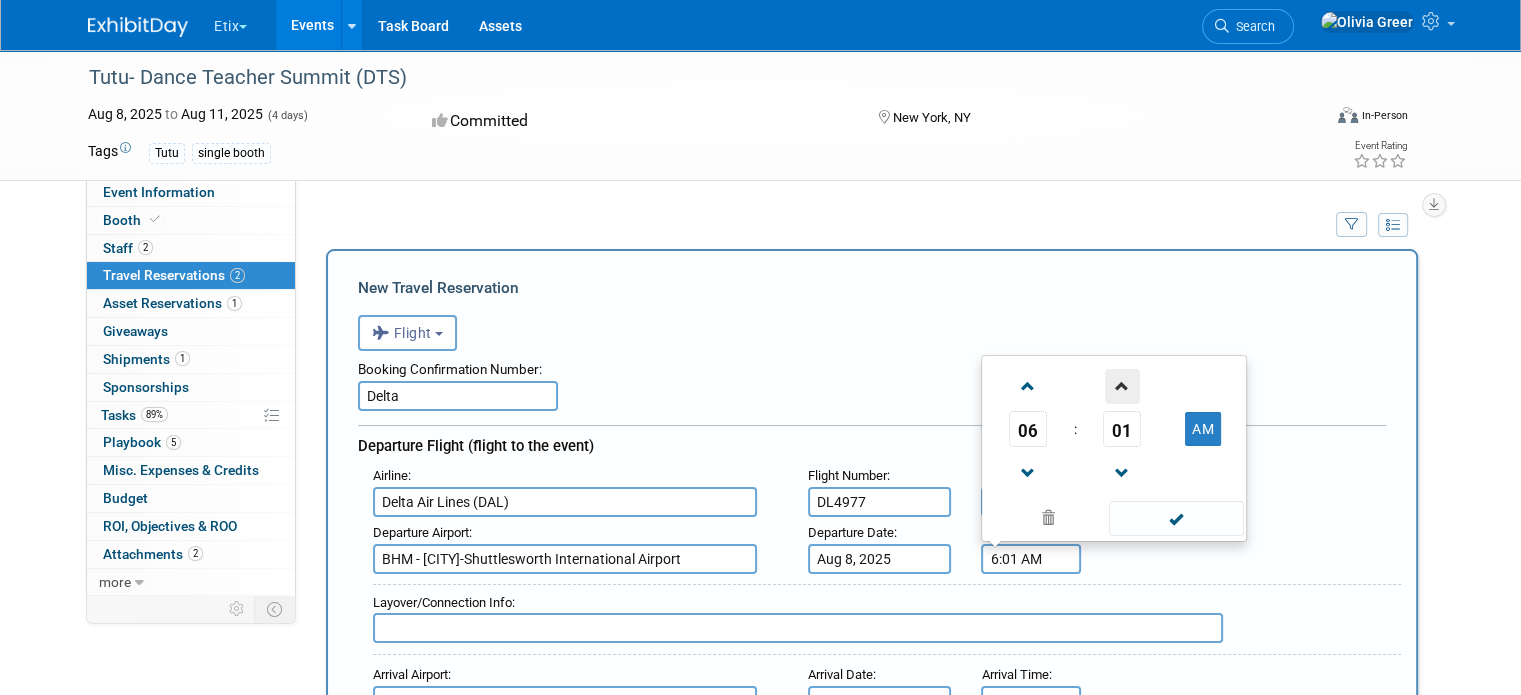click at bounding box center [1122, 386] 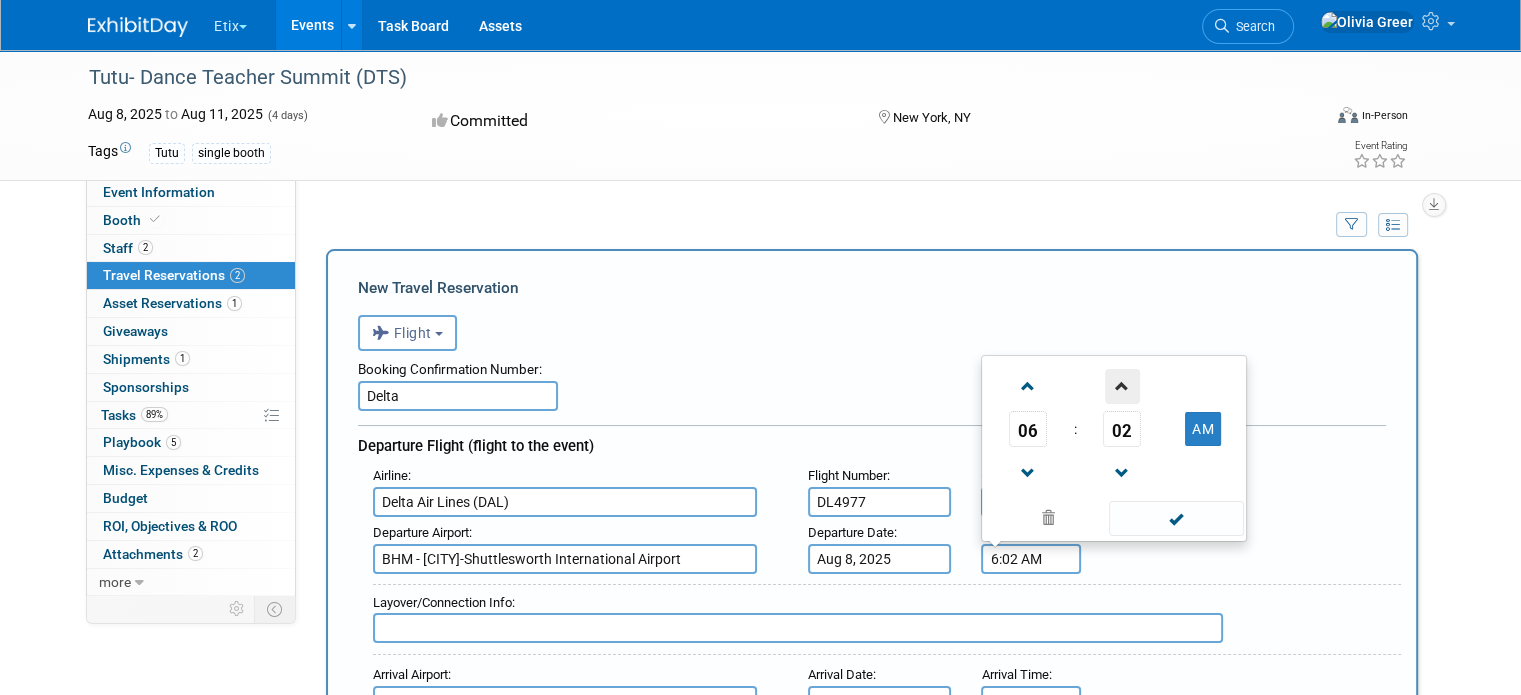click at bounding box center [1122, 386] 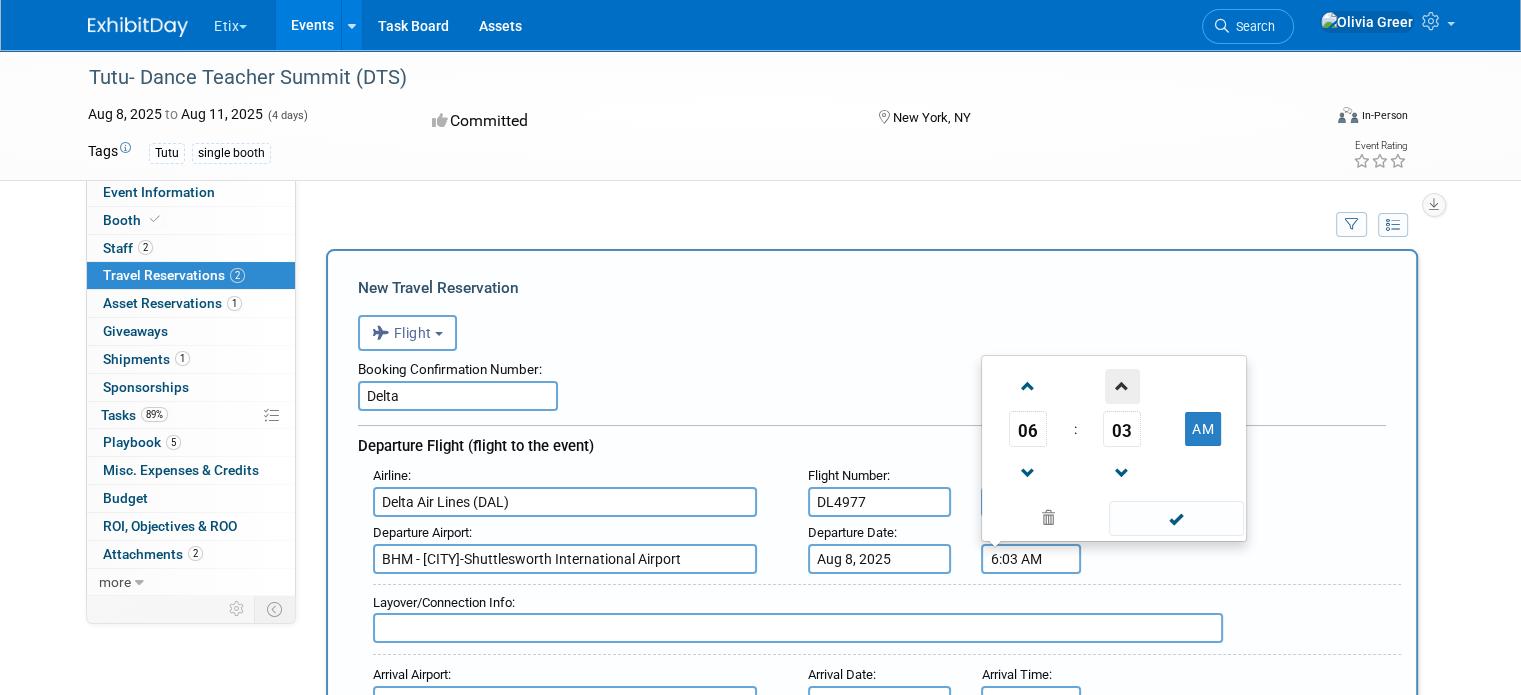 click at bounding box center (1122, 386) 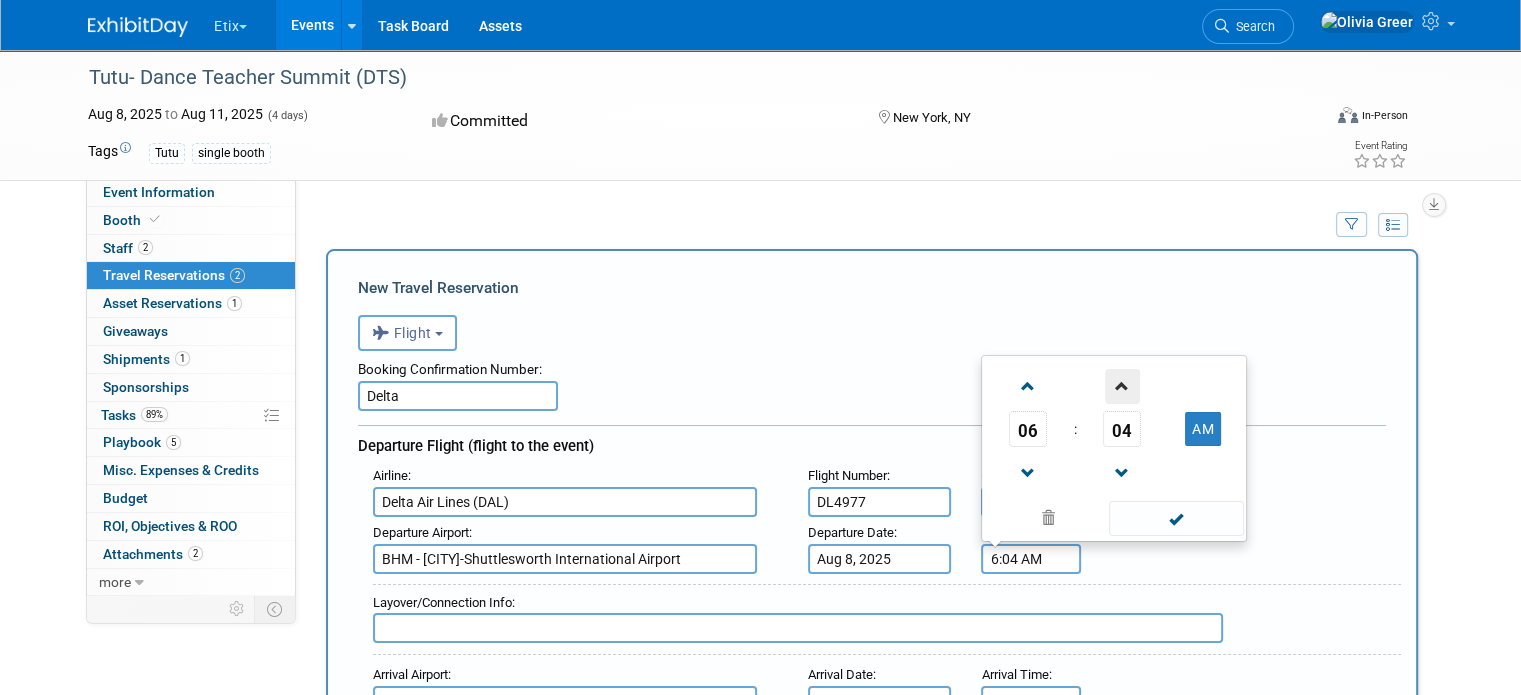 click at bounding box center (1122, 386) 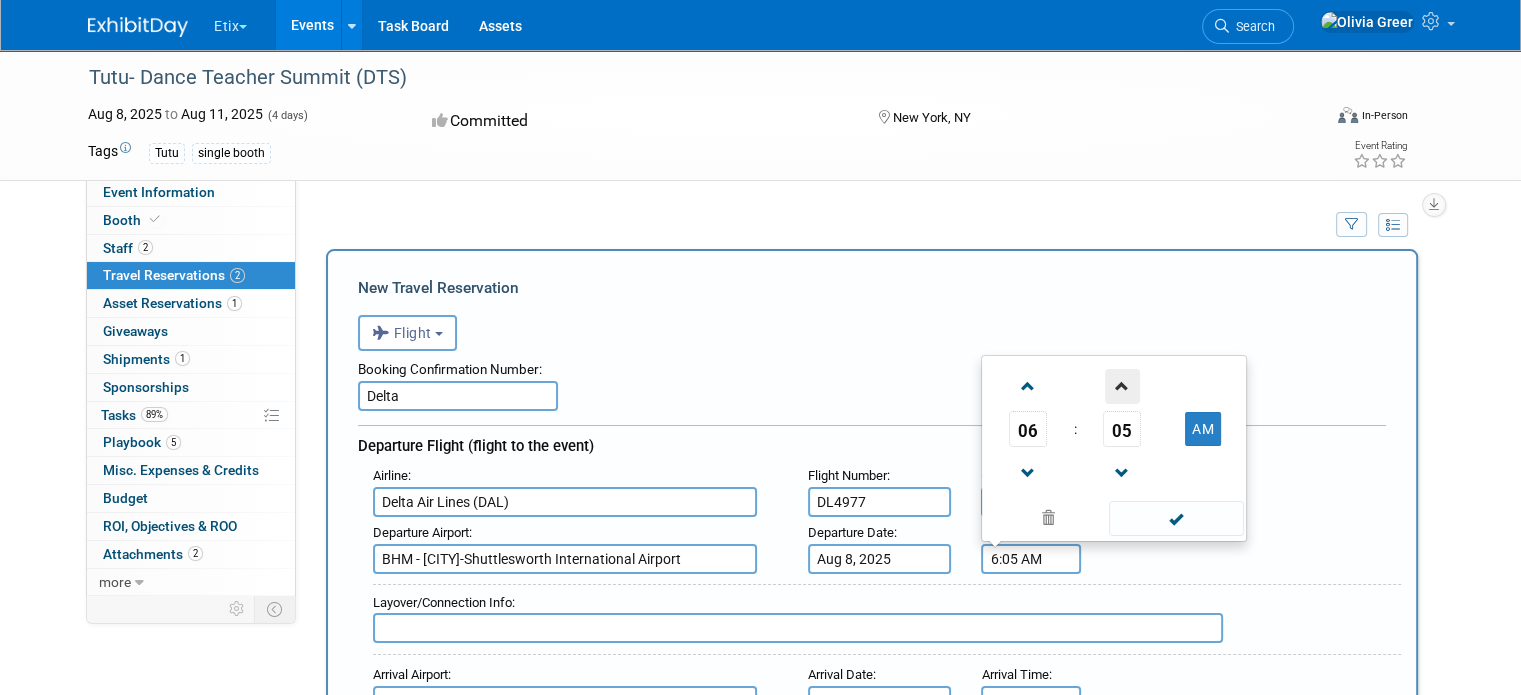 click at bounding box center [1122, 386] 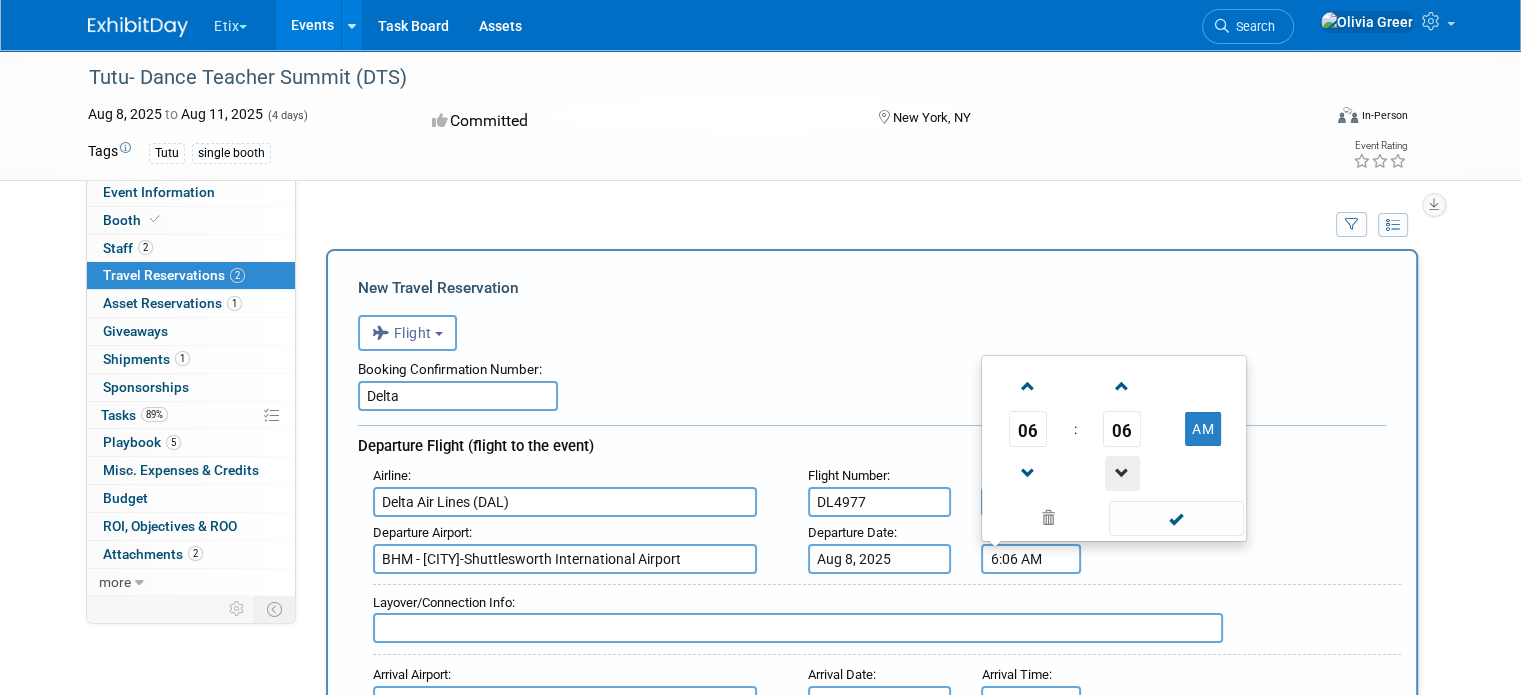 click at bounding box center (1122, 473) 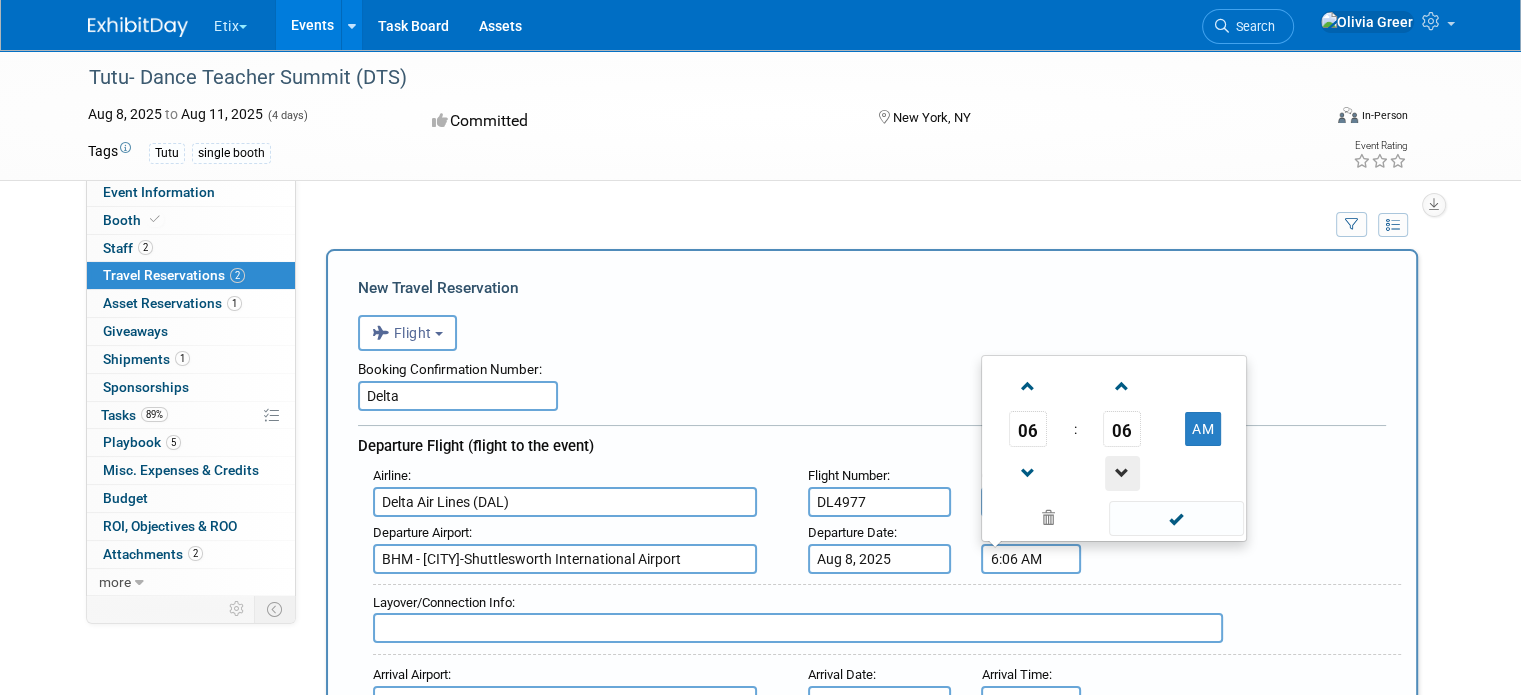 type on "6:05 AM" 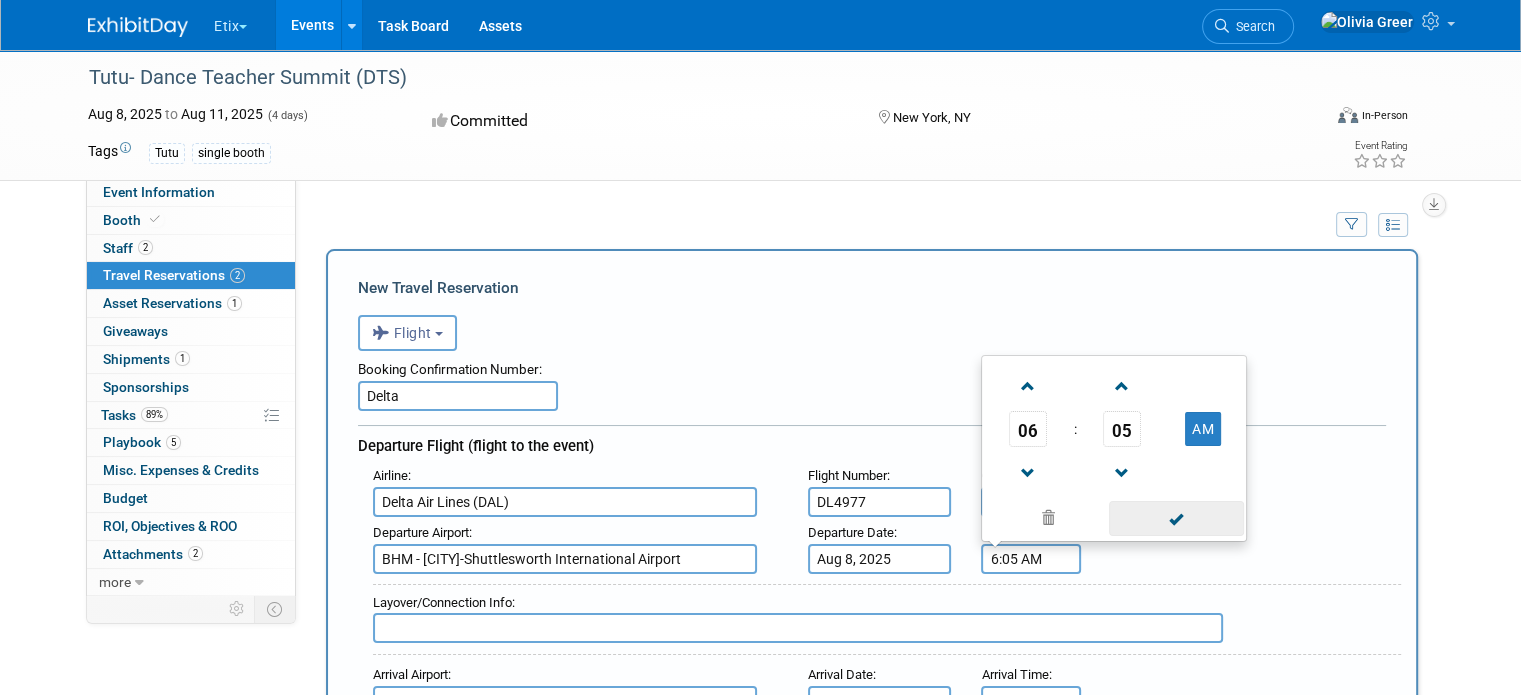 click at bounding box center [1176, 518] 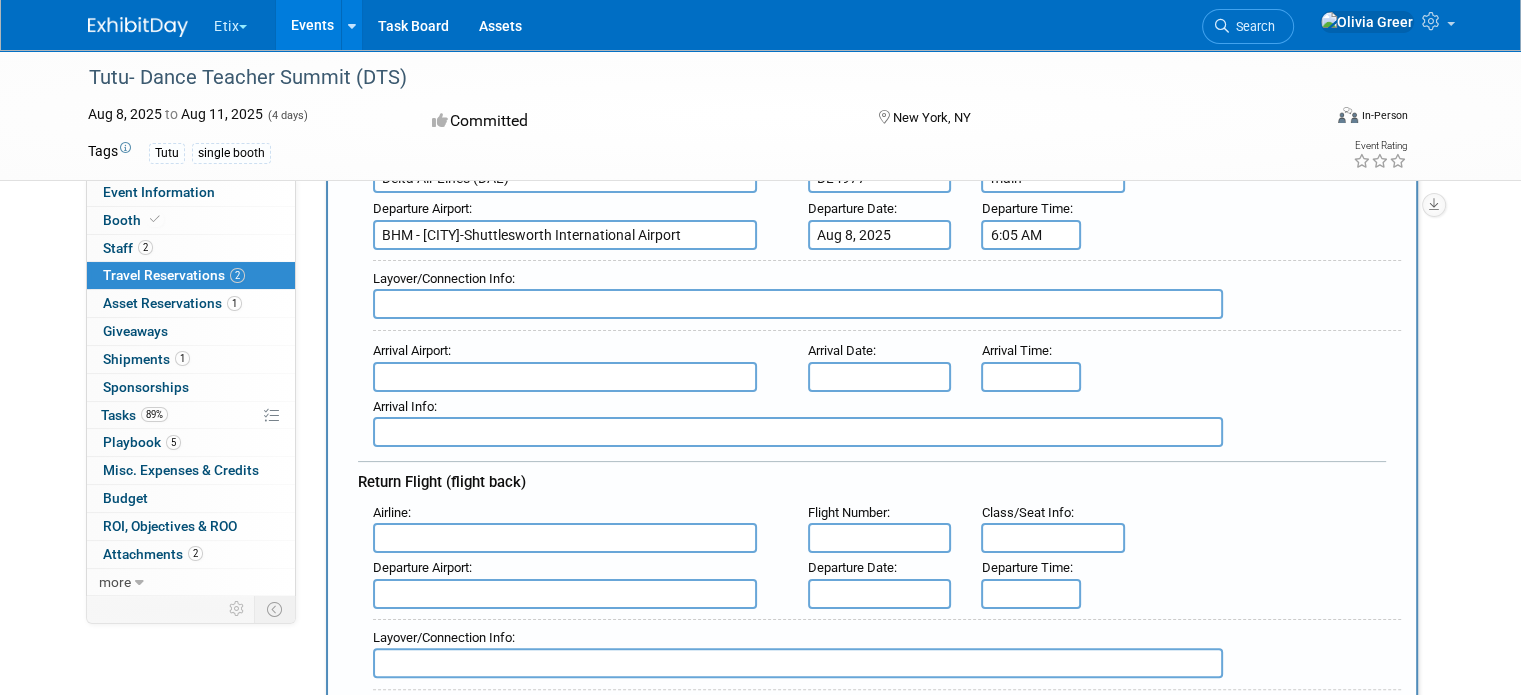 scroll, scrollTop: 333, scrollLeft: 0, axis: vertical 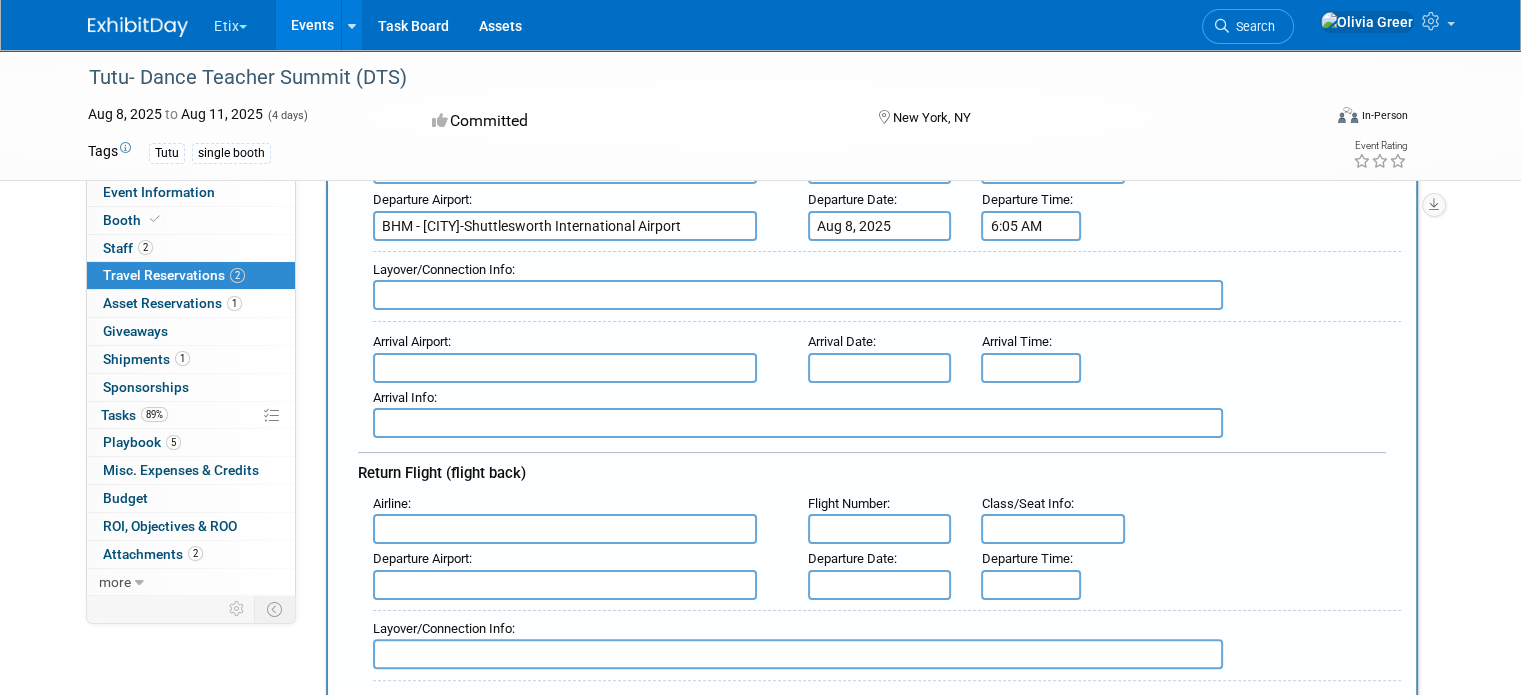 click at bounding box center [565, 368] 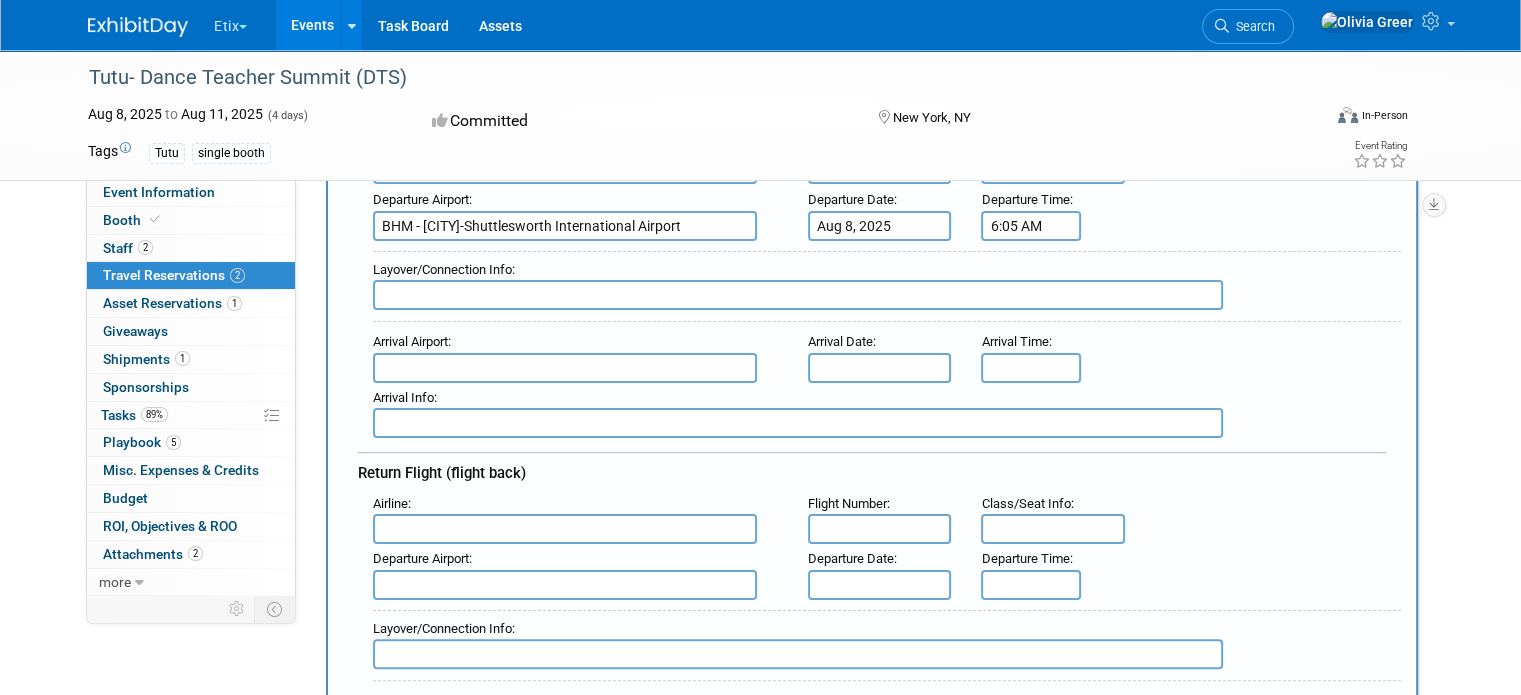 click at bounding box center [565, 368] 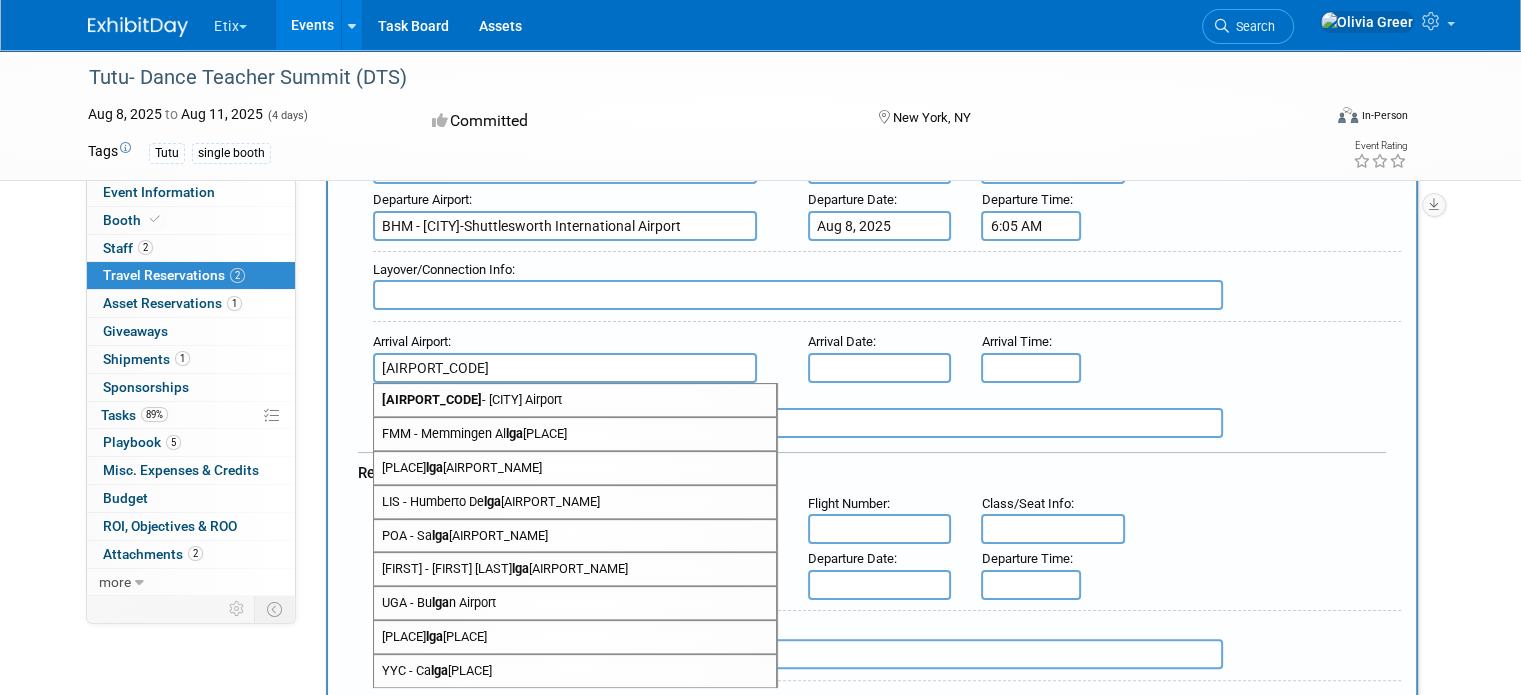click on "LGA - [CITY] Airport" at bounding box center [575, 400] 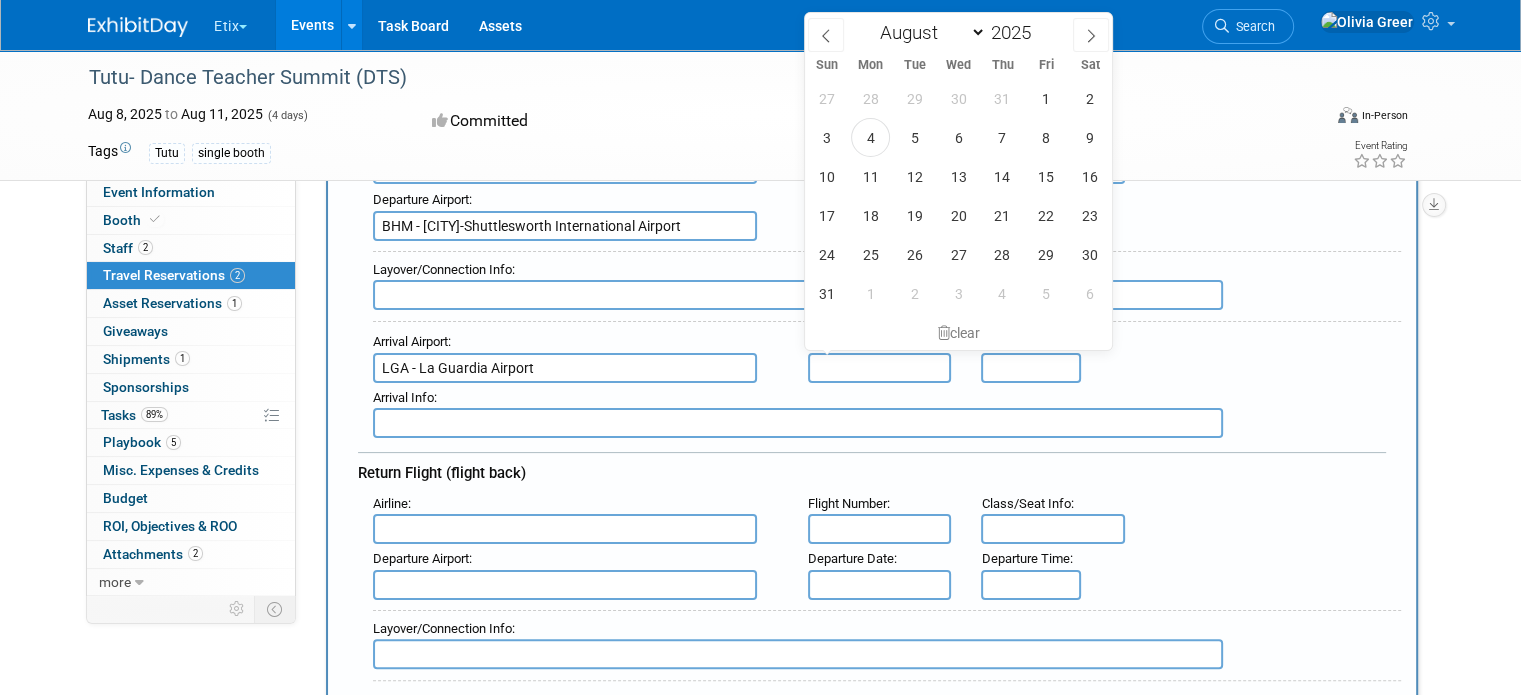 click at bounding box center [880, 368] 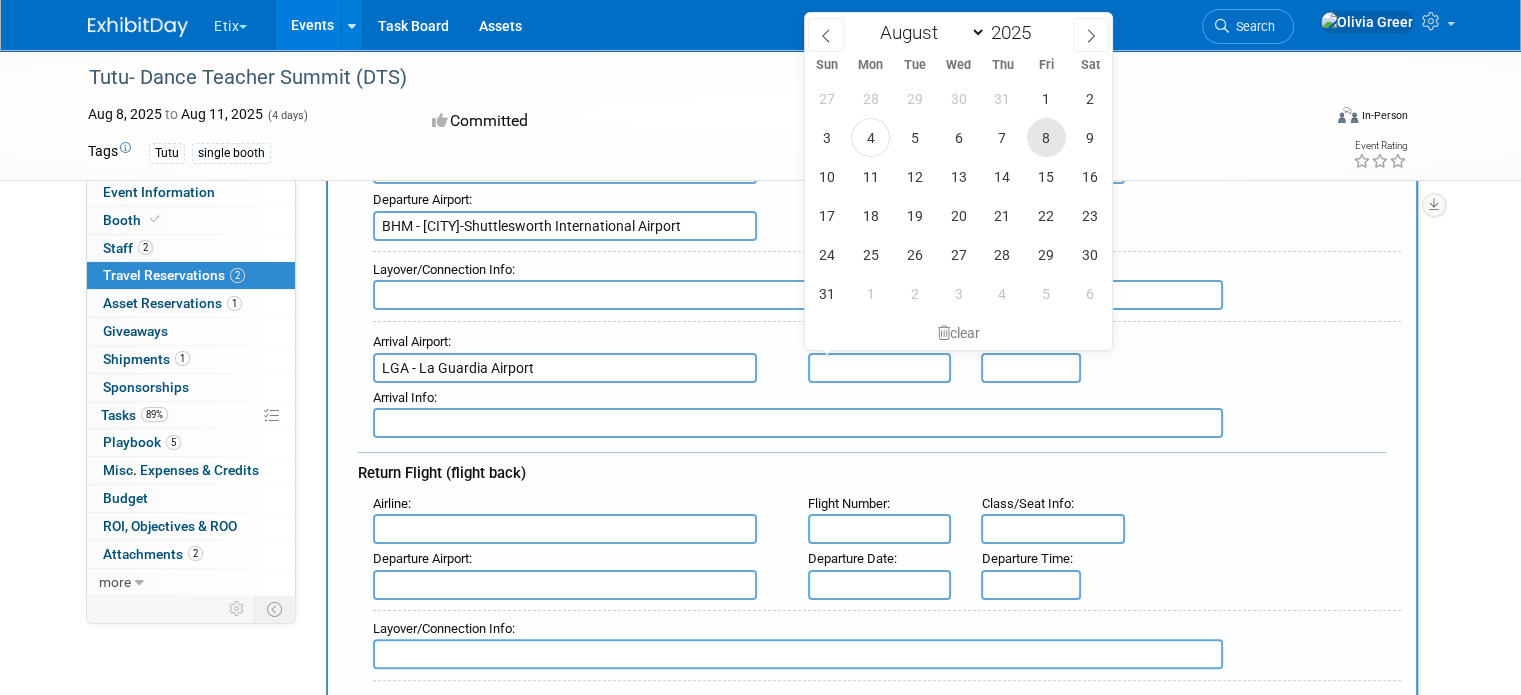 click on "8" at bounding box center [1046, 137] 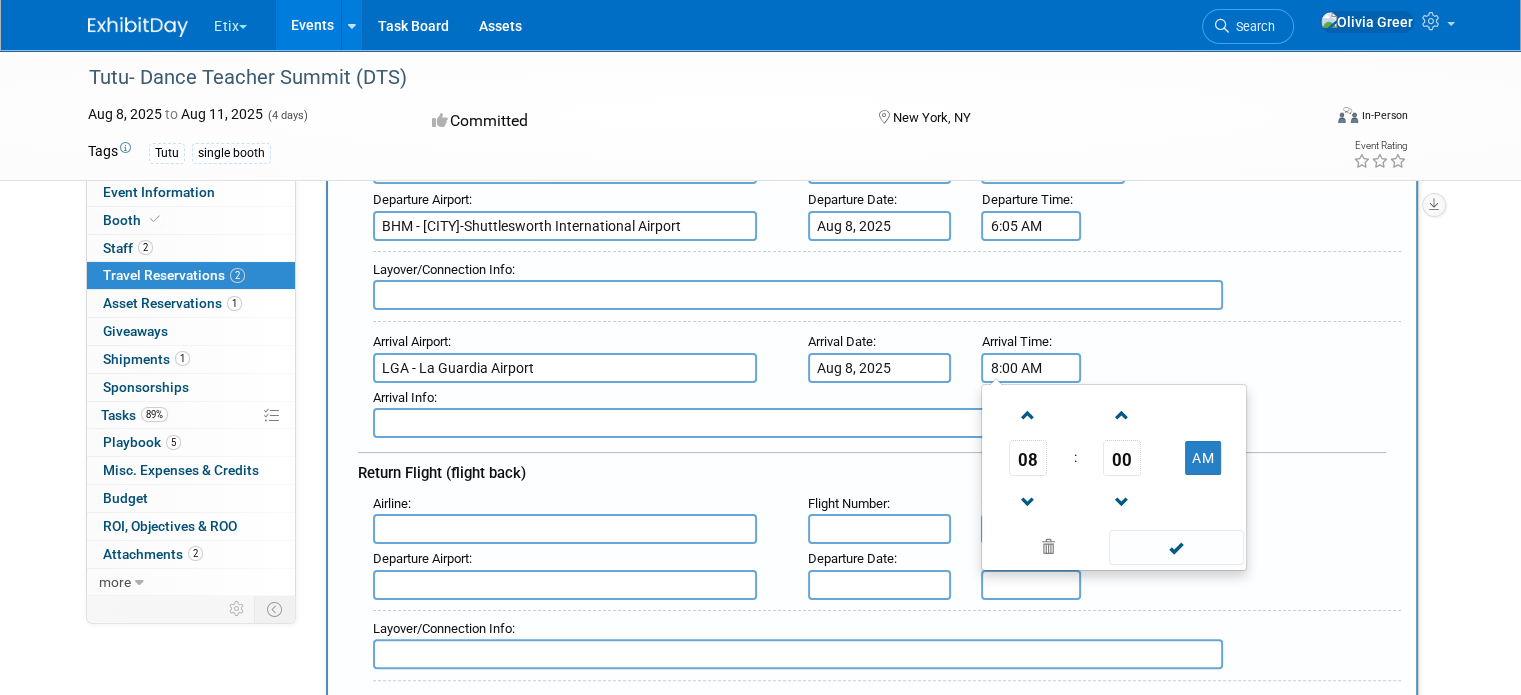 click on "8:00 AM" at bounding box center [1031, 368] 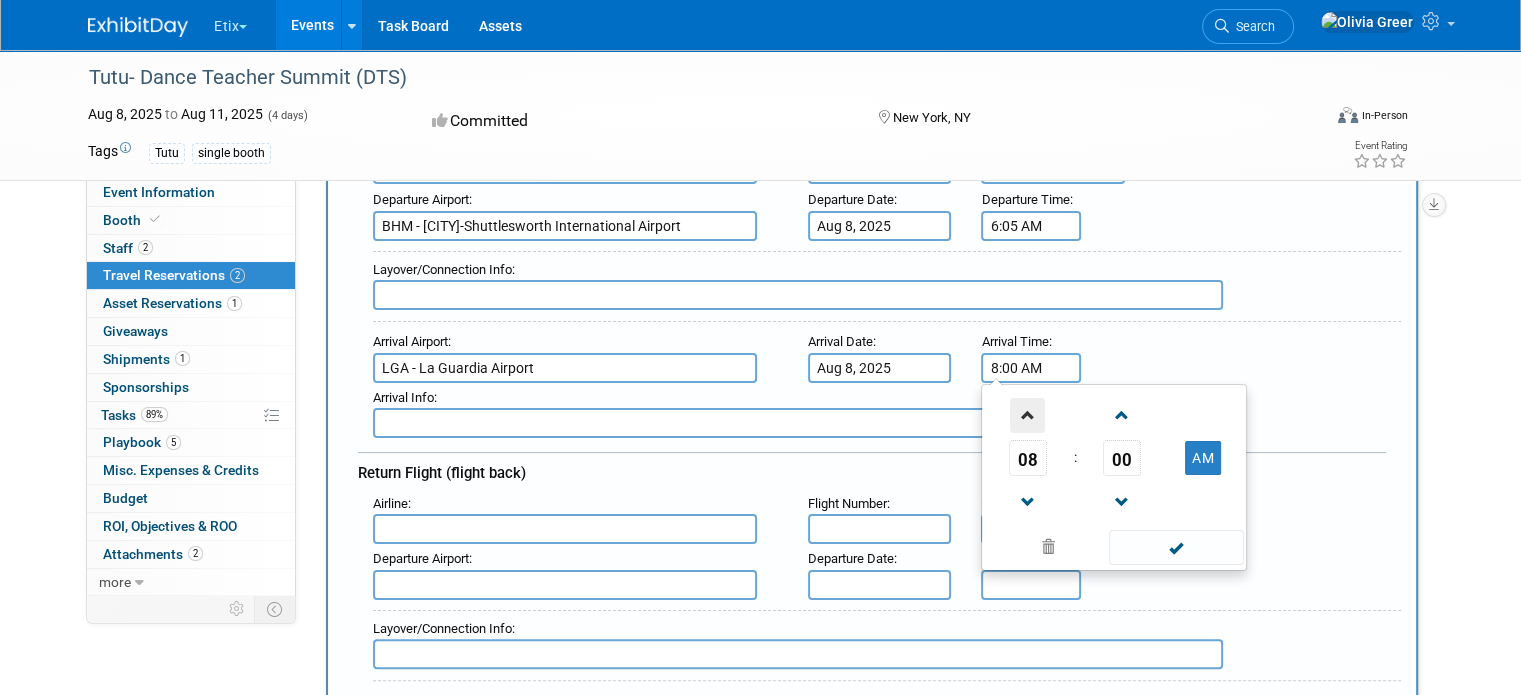 click at bounding box center [1027, 415] 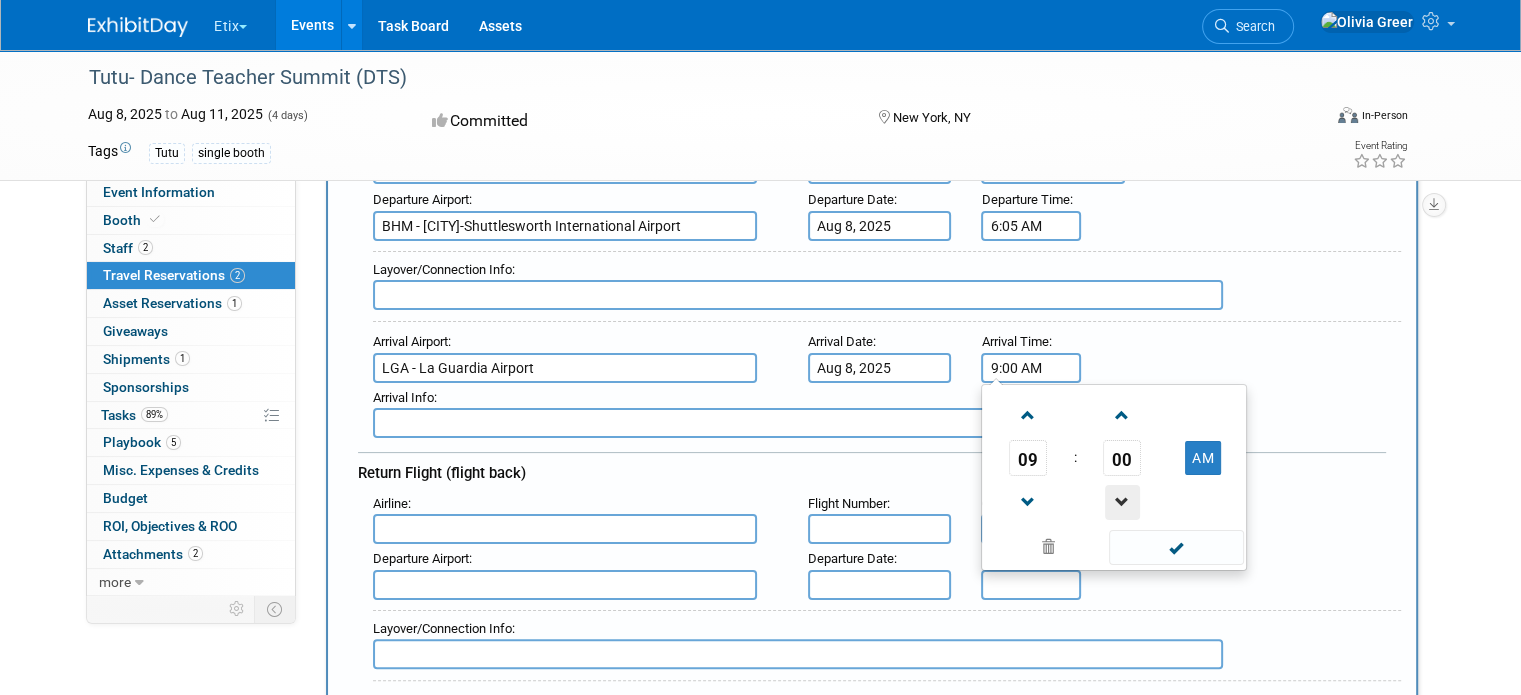 click at bounding box center [1122, 502] 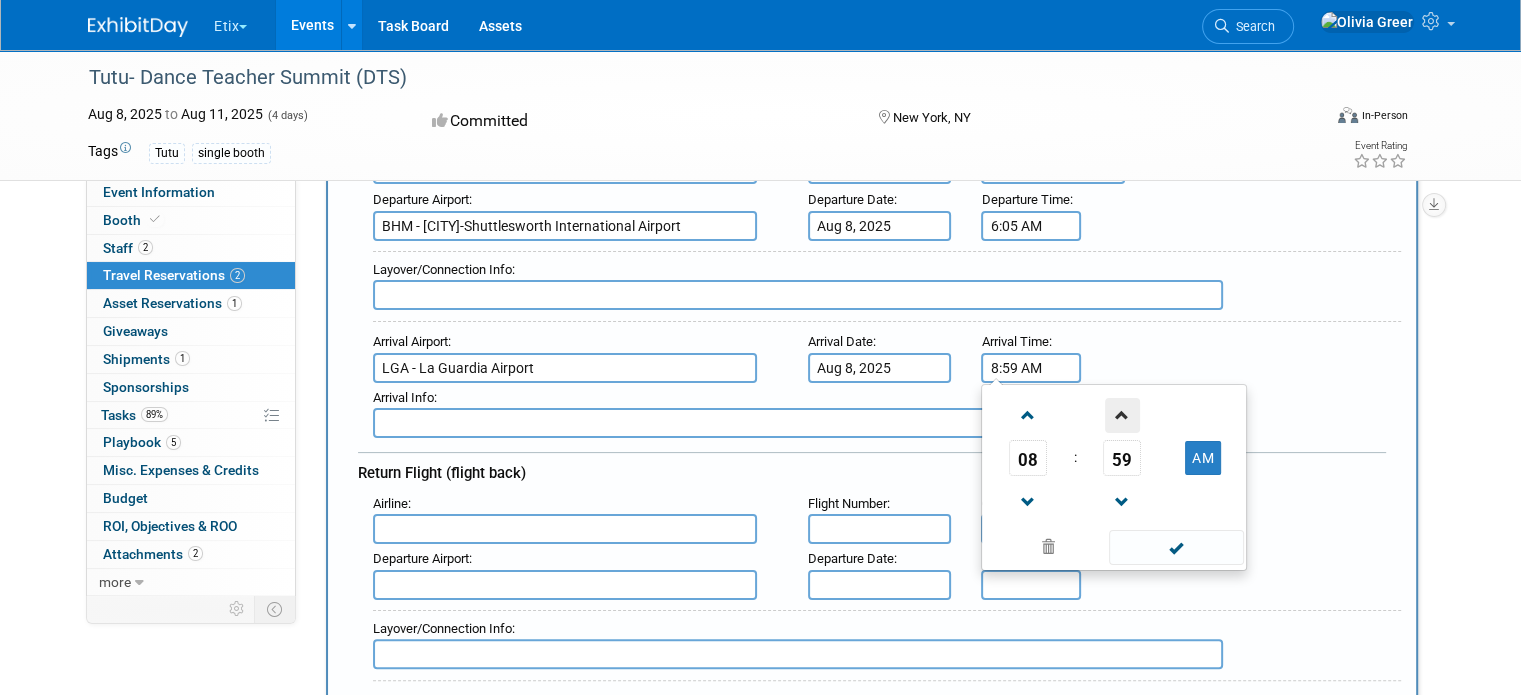 click at bounding box center [1122, 415] 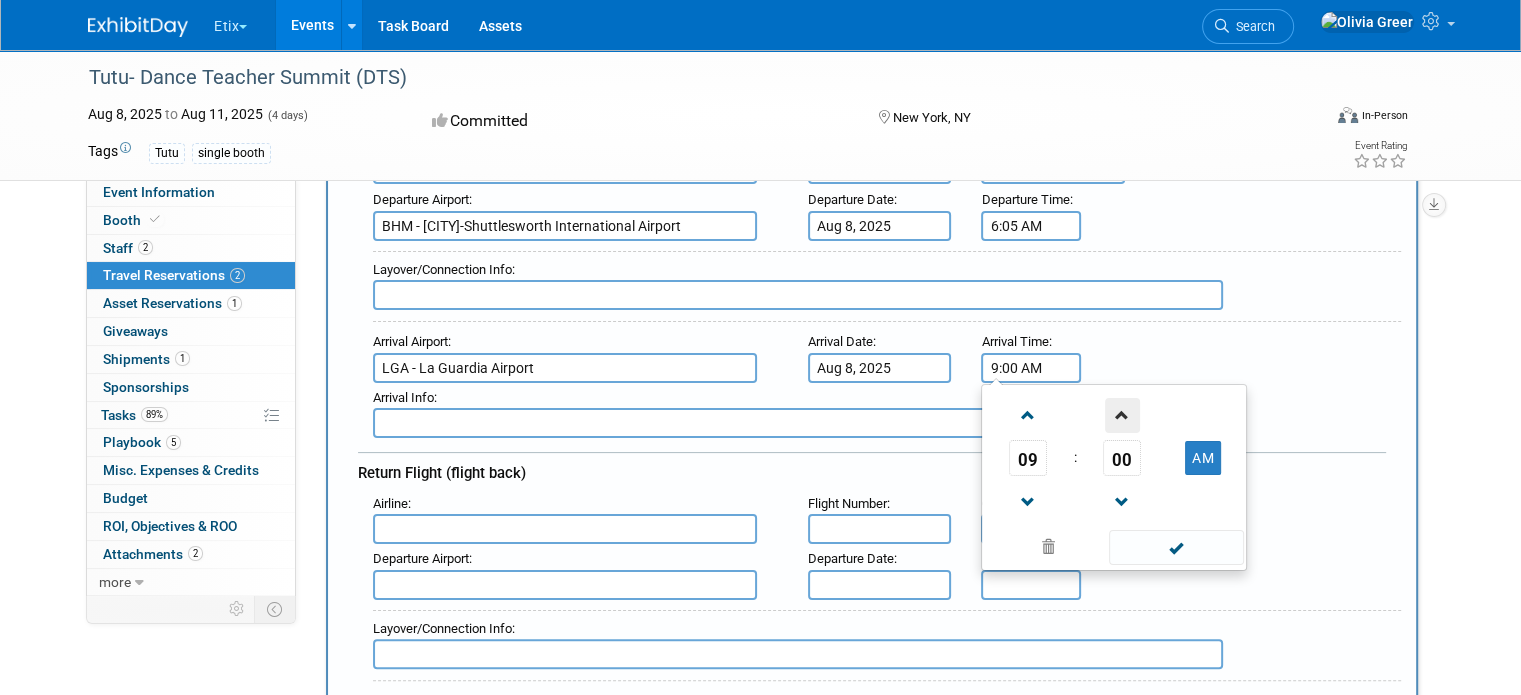 click at bounding box center [1122, 415] 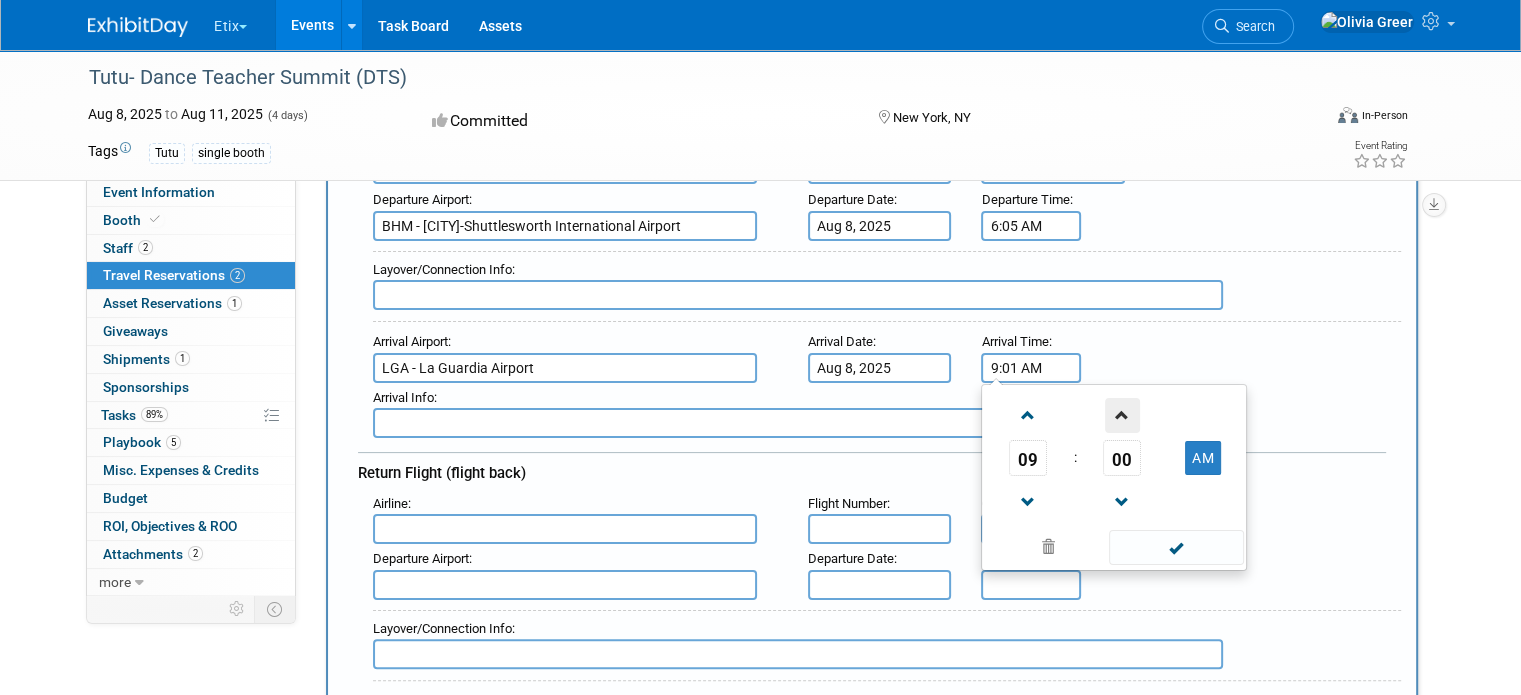 click at bounding box center (1122, 415) 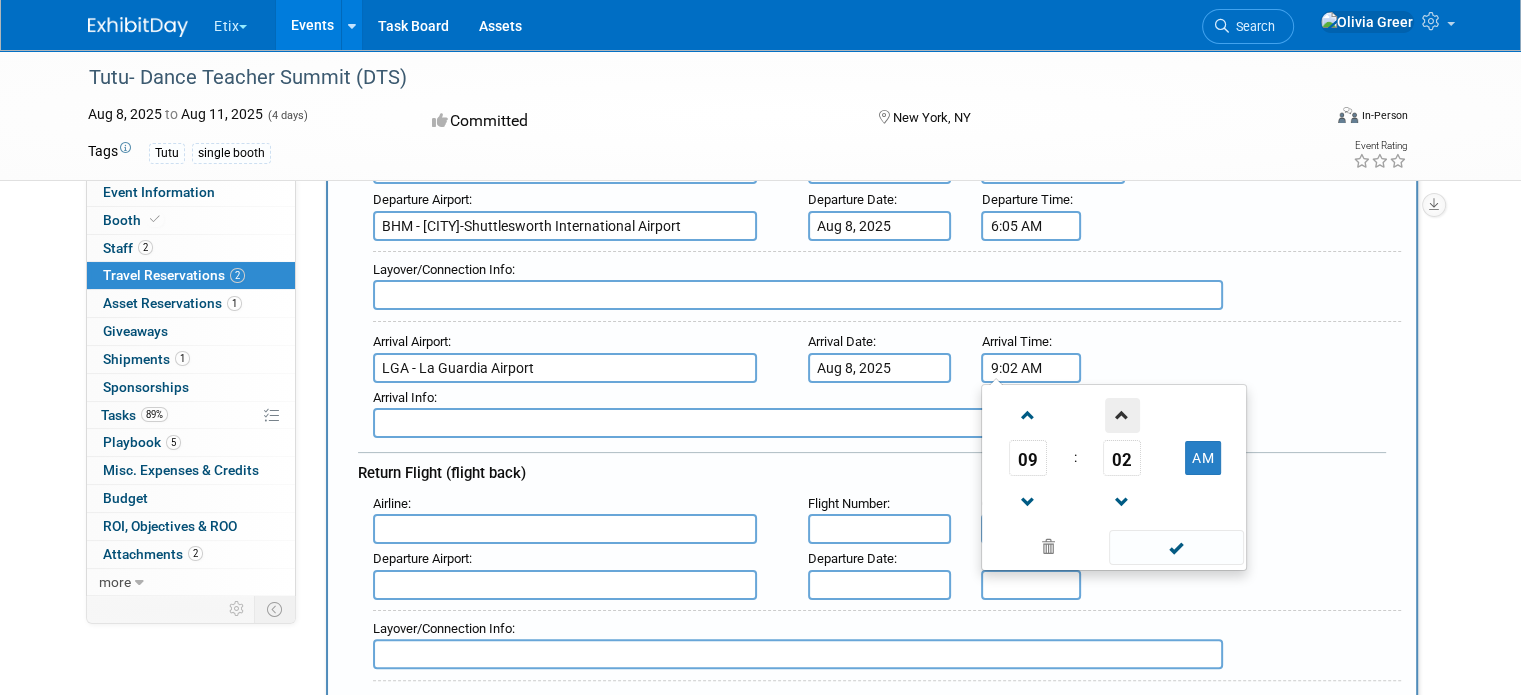 click at bounding box center [1122, 415] 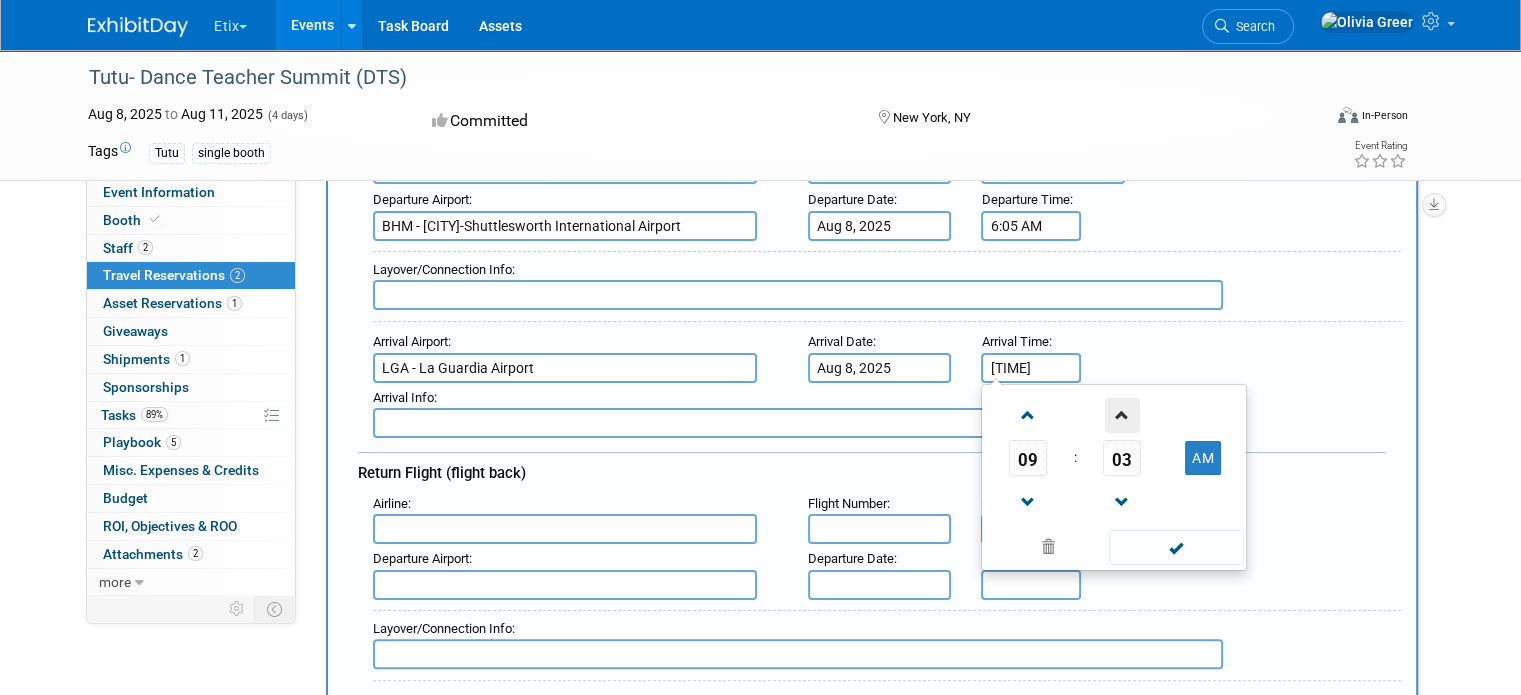 click at bounding box center [1122, 415] 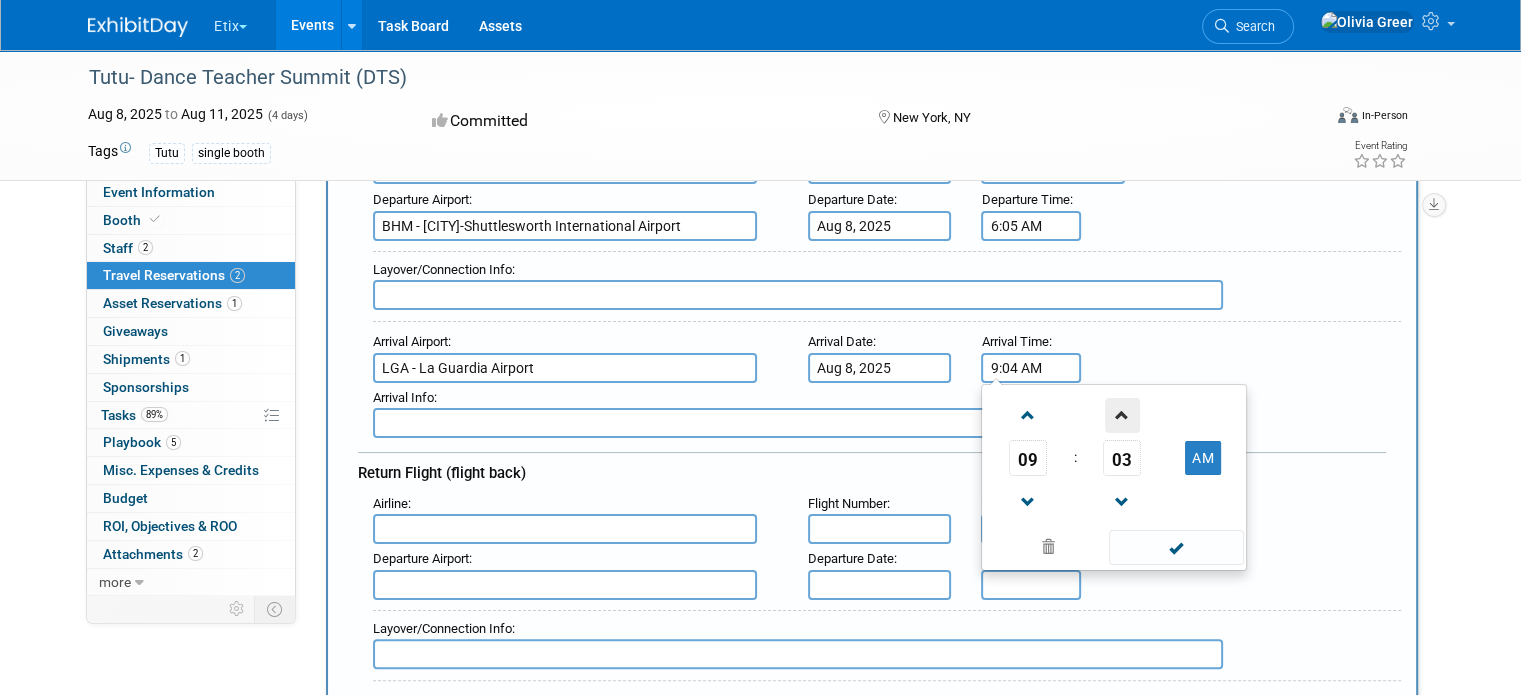 click at bounding box center [1122, 415] 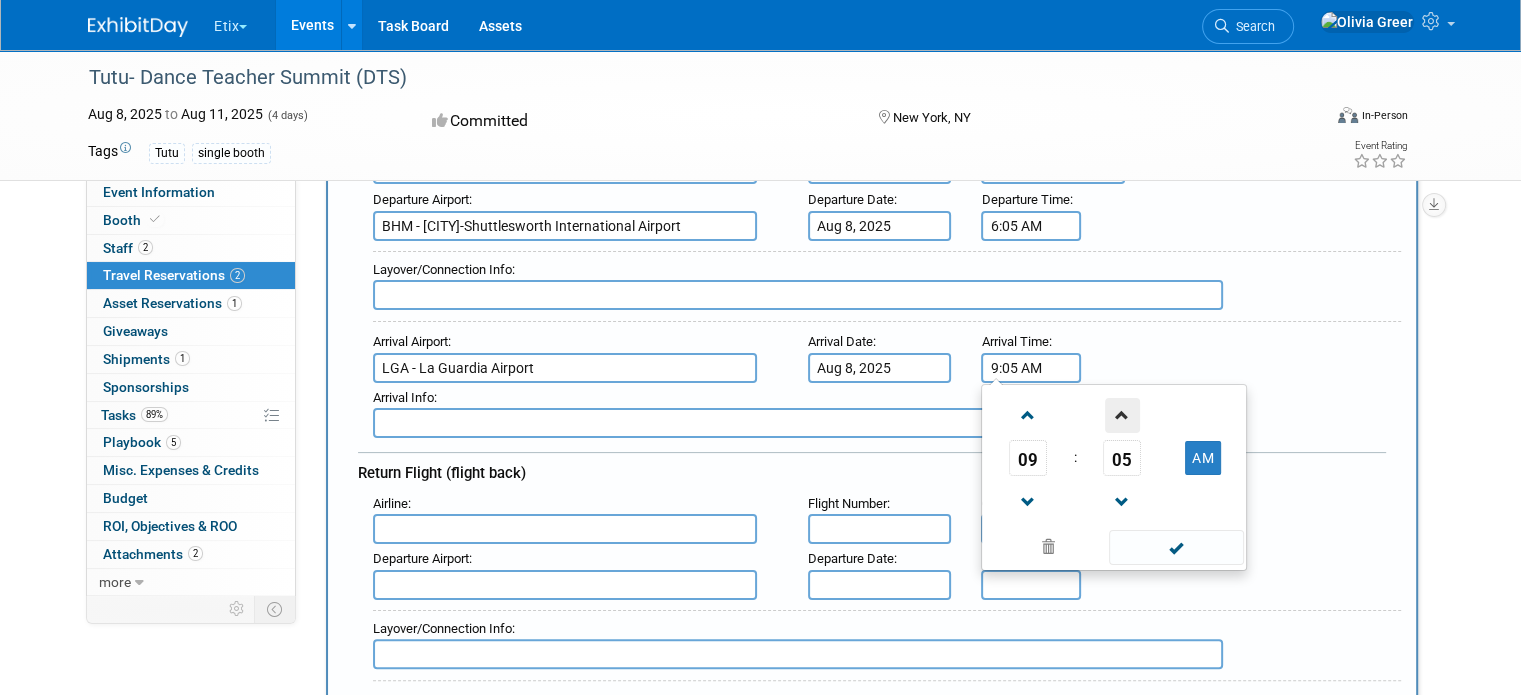 click at bounding box center (1122, 415) 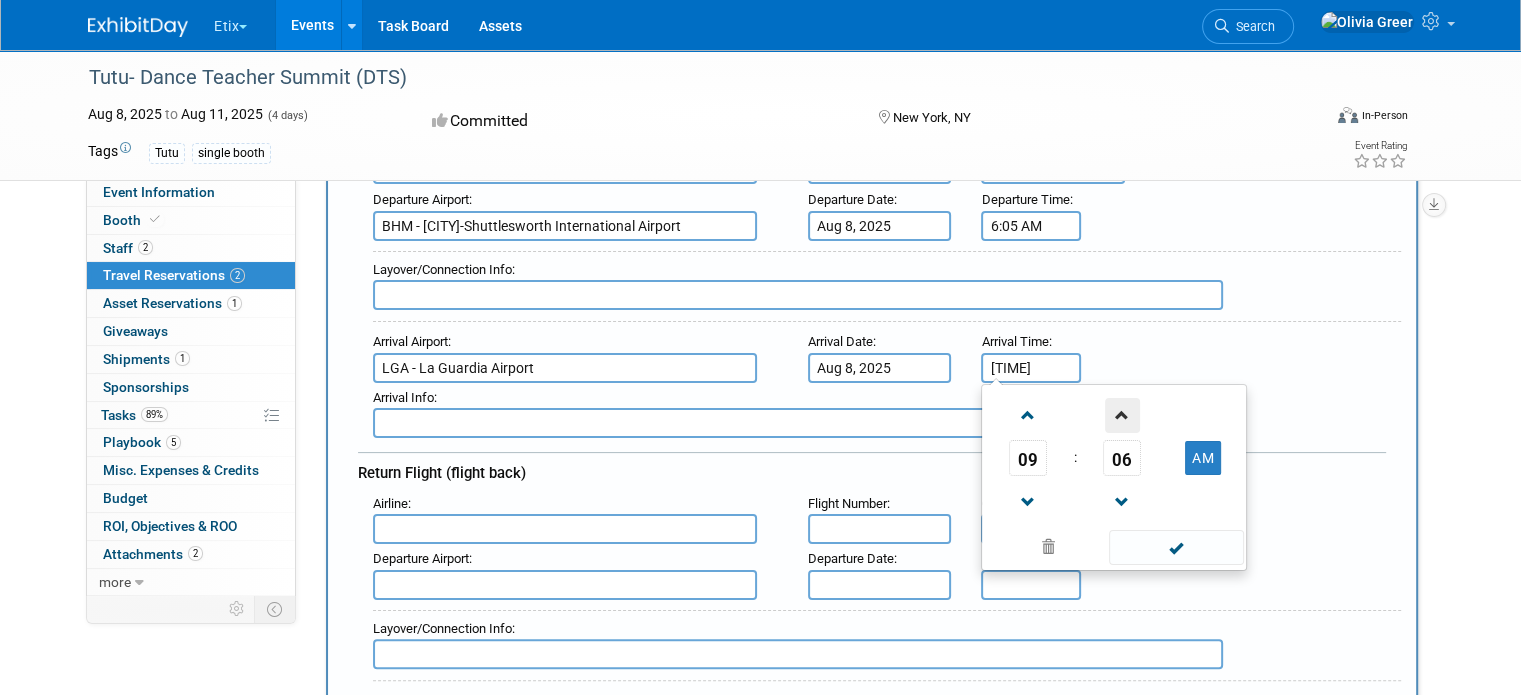 click at bounding box center [1122, 415] 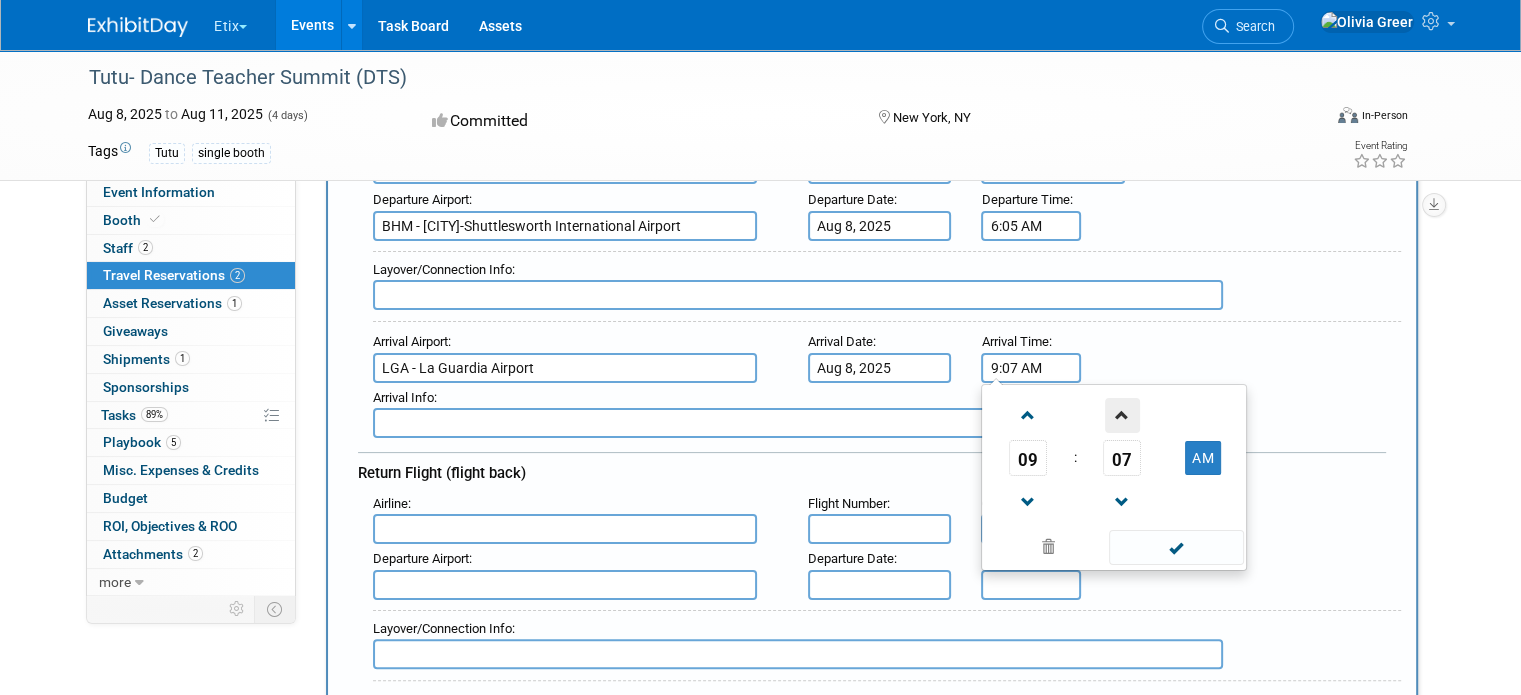 click at bounding box center [1122, 415] 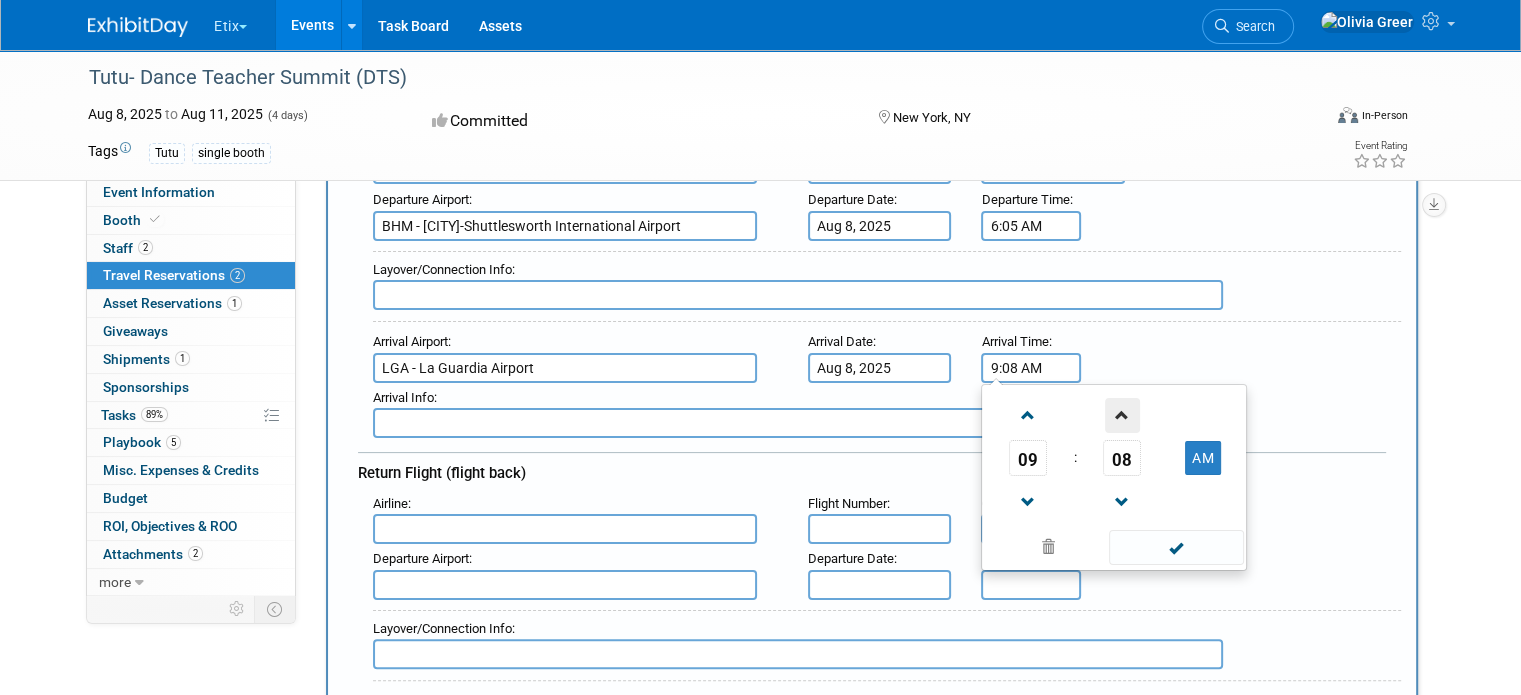 click at bounding box center (1122, 415) 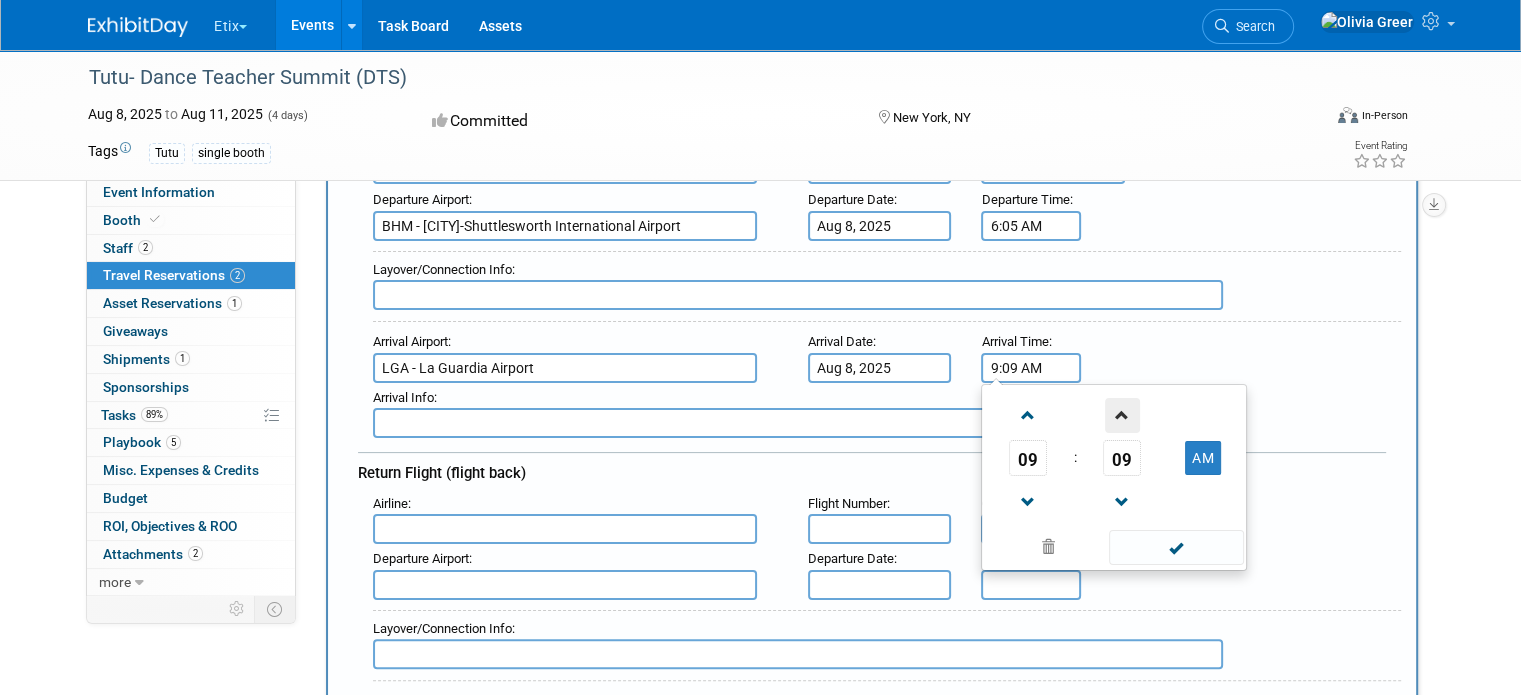click at bounding box center (1122, 415) 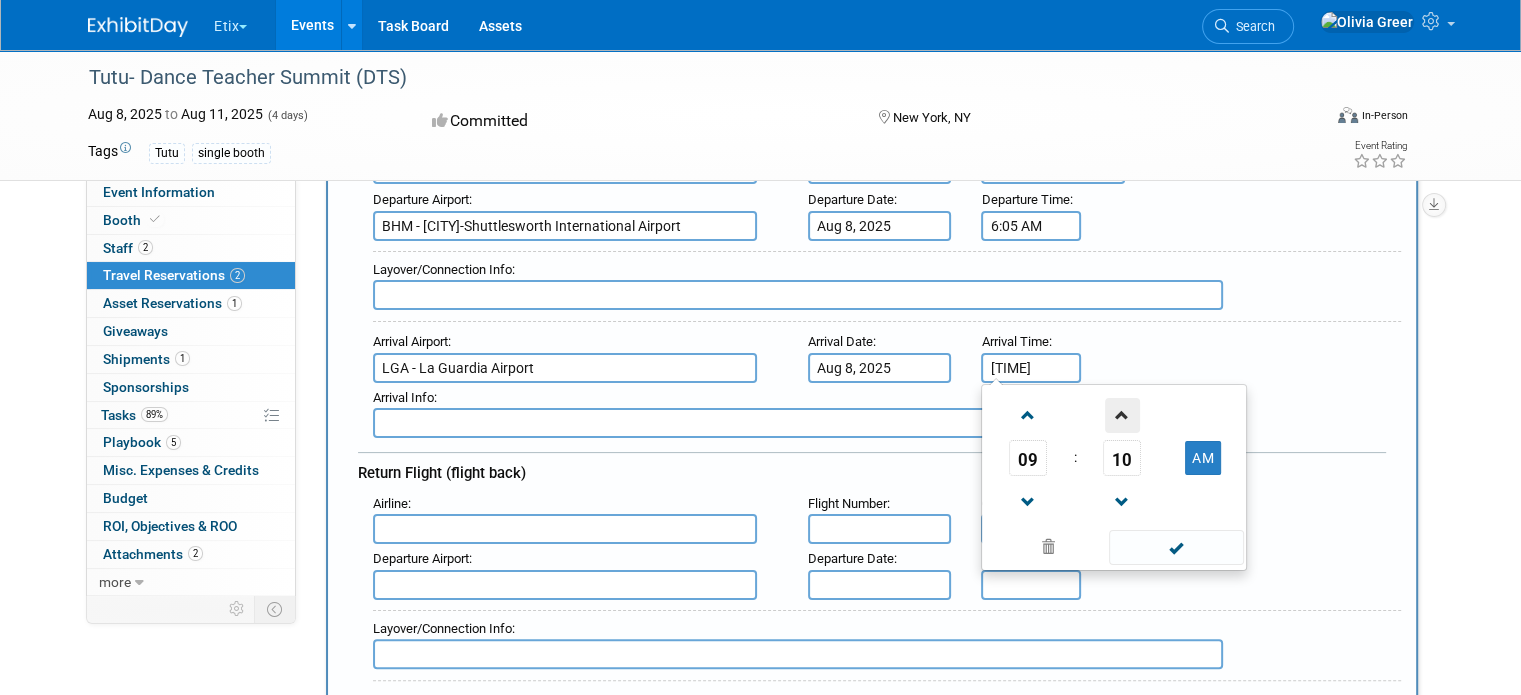click at bounding box center (1122, 415) 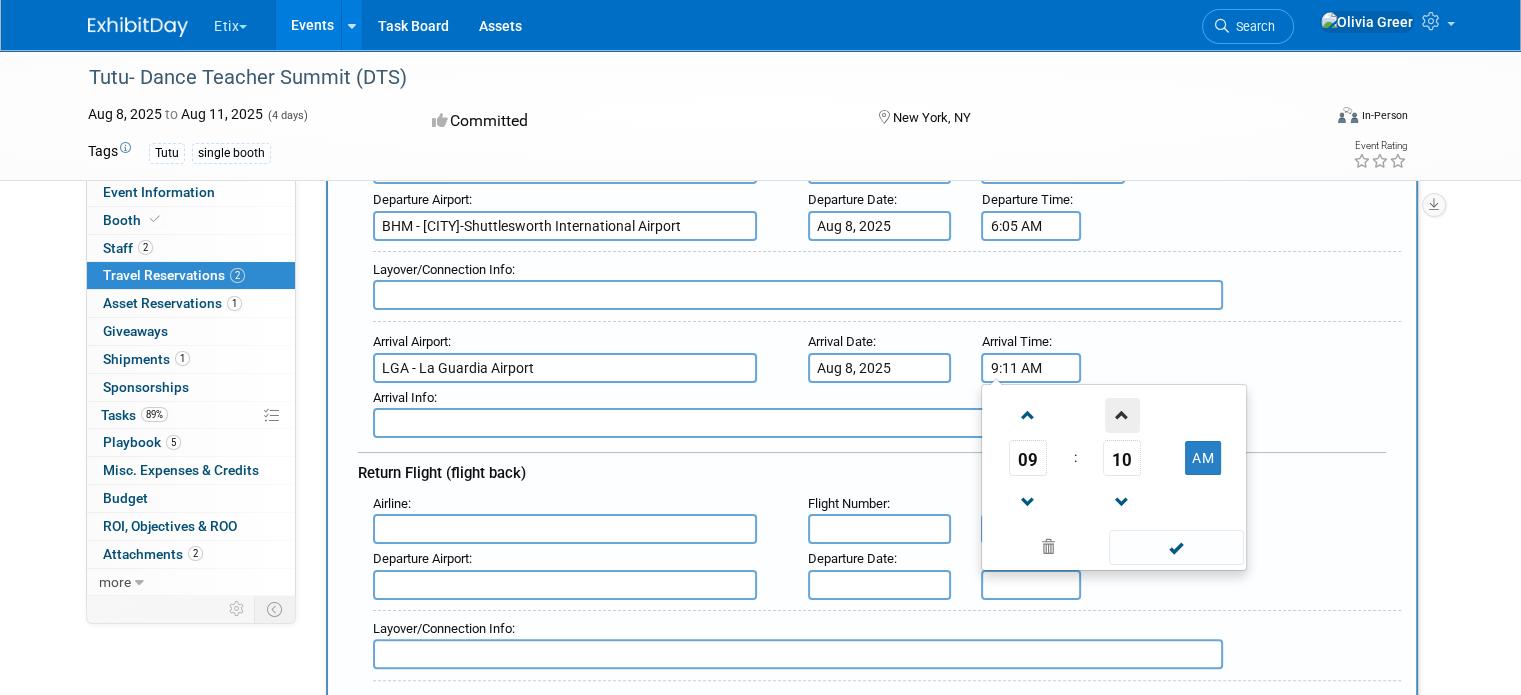 click at bounding box center (1122, 415) 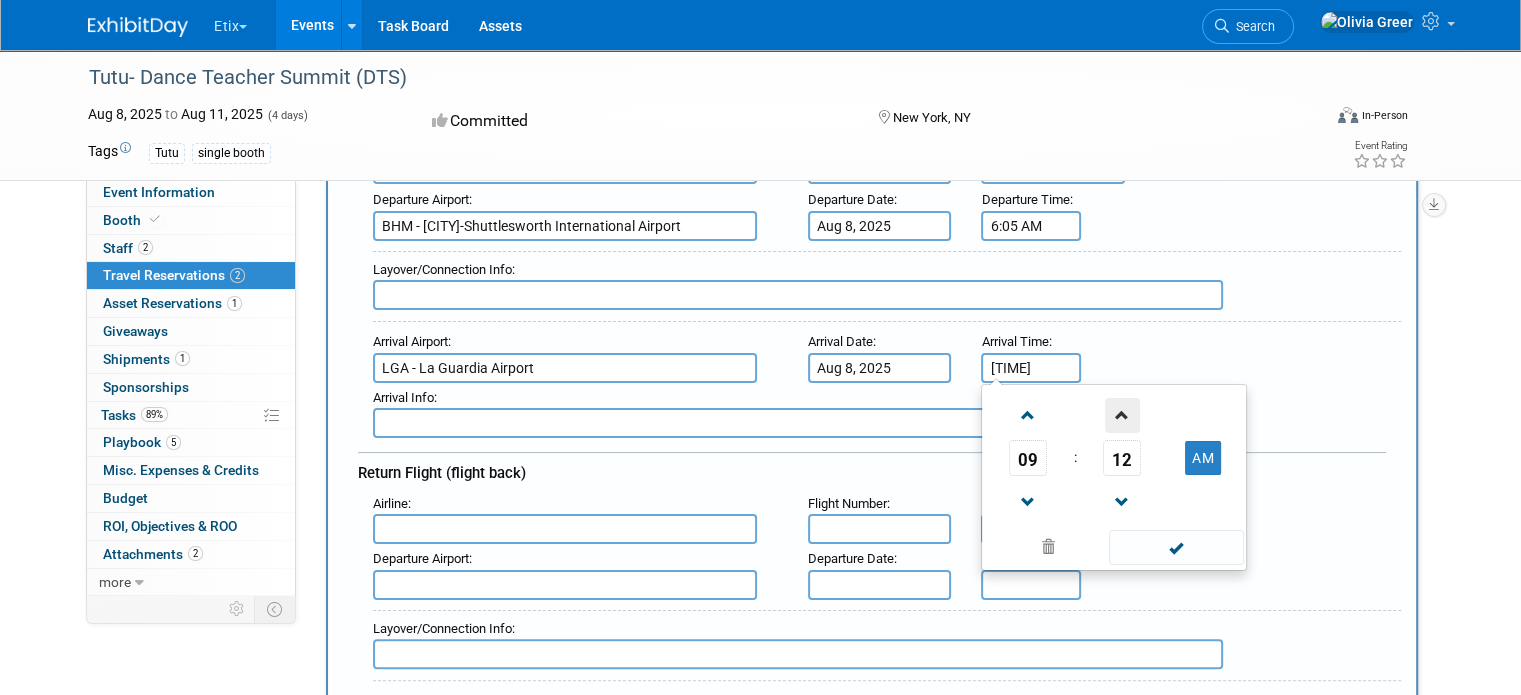 click at bounding box center (1122, 415) 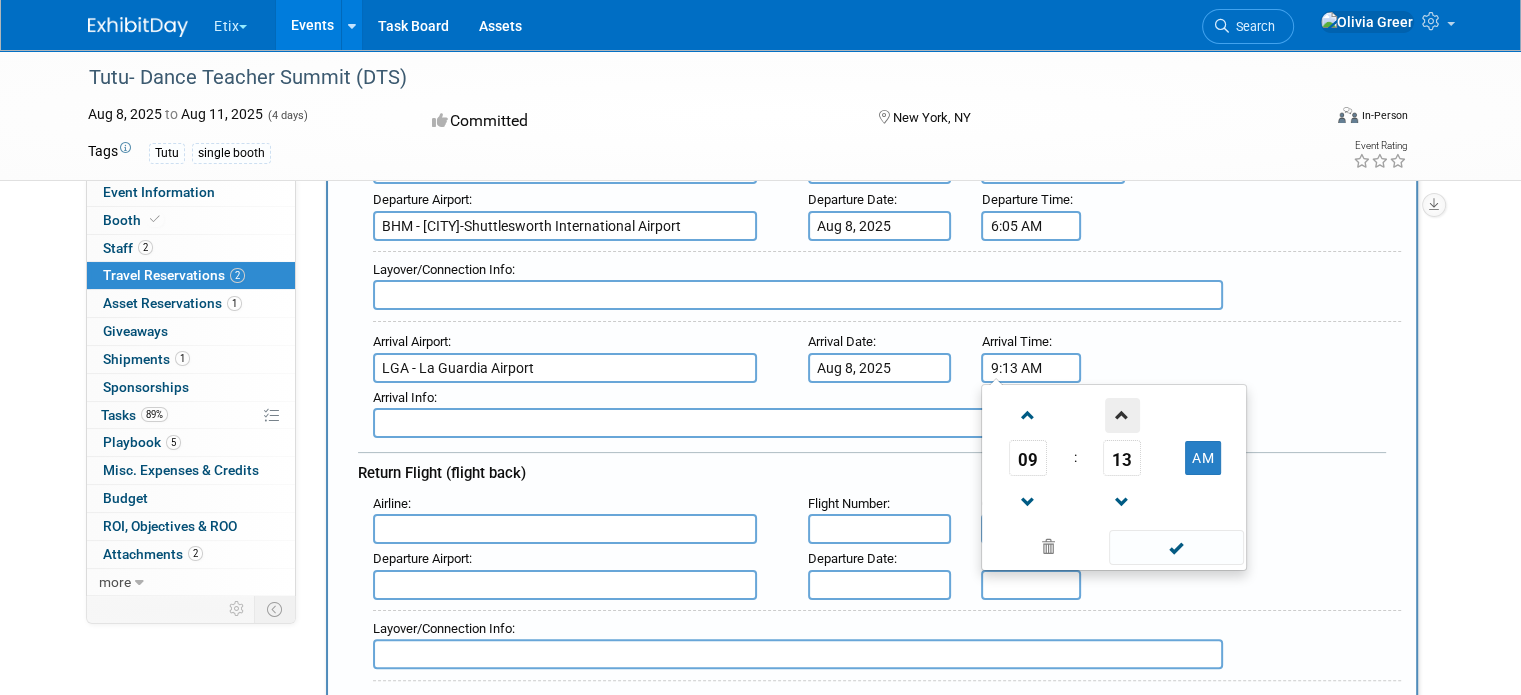 click at bounding box center (1122, 415) 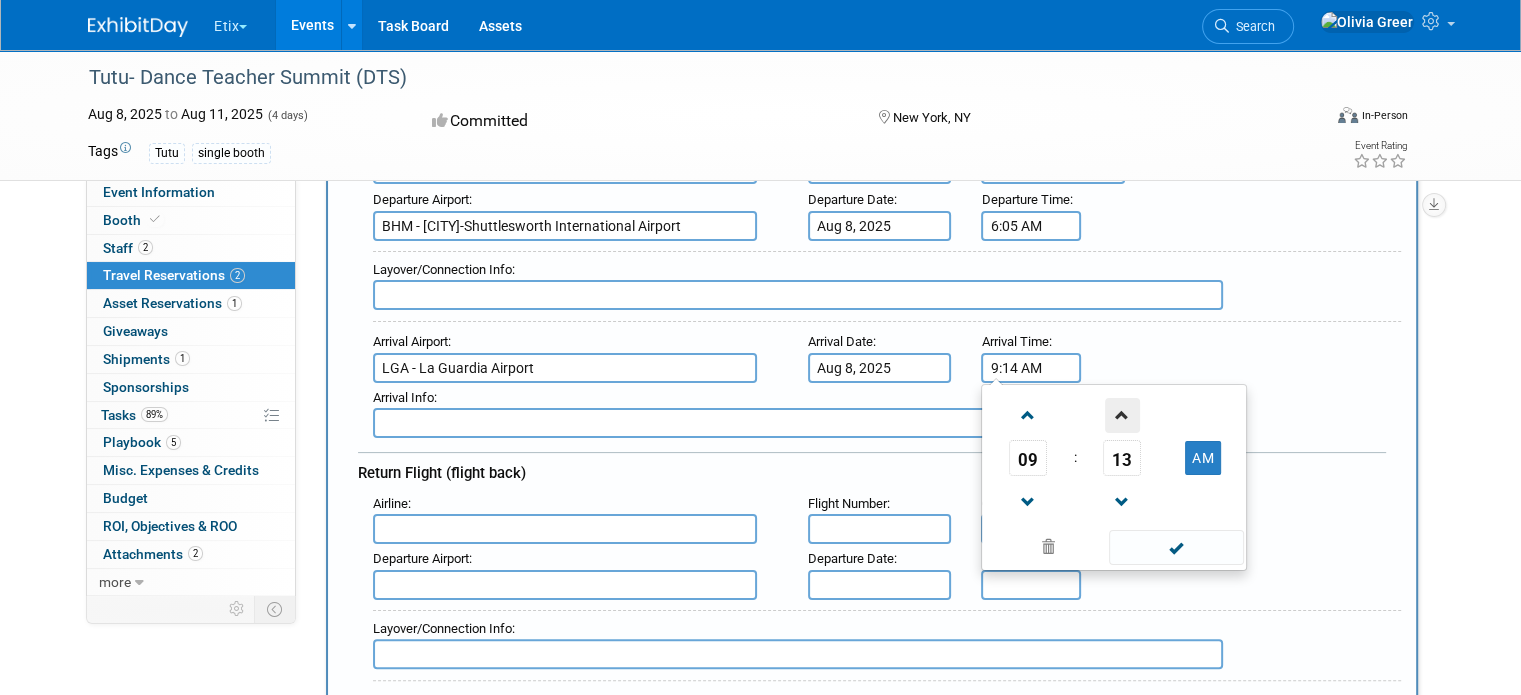 click at bounding box center (1122, 415) 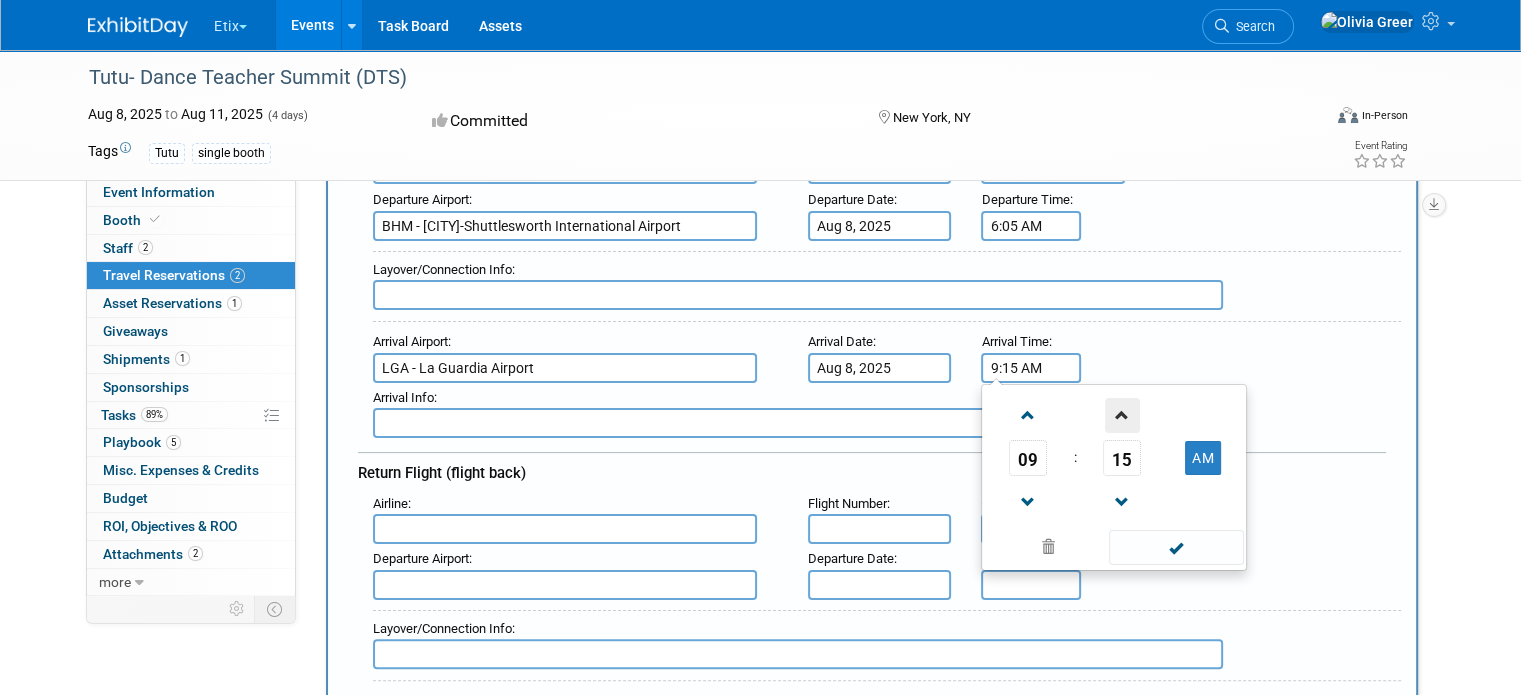 click at bounding box center [1122, 415] 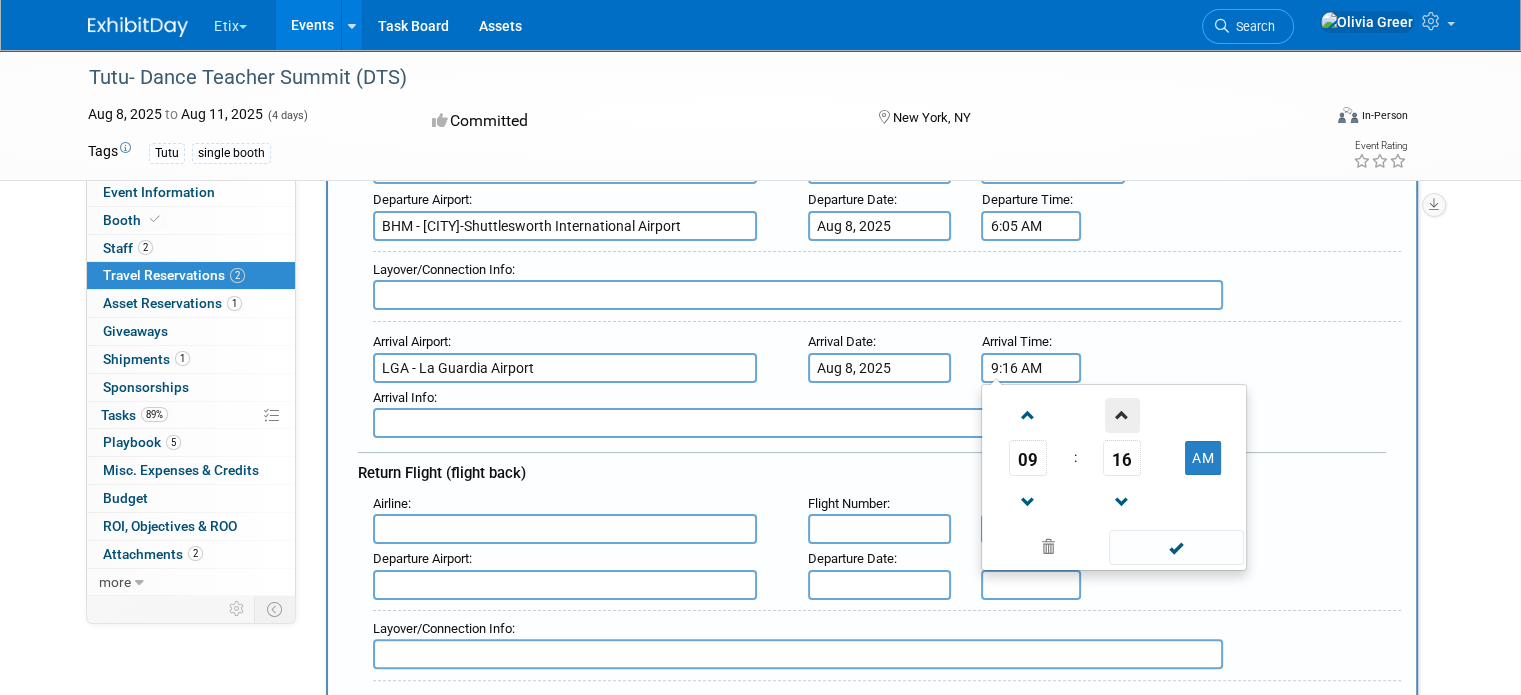 click at bounding box center [1122, 415] 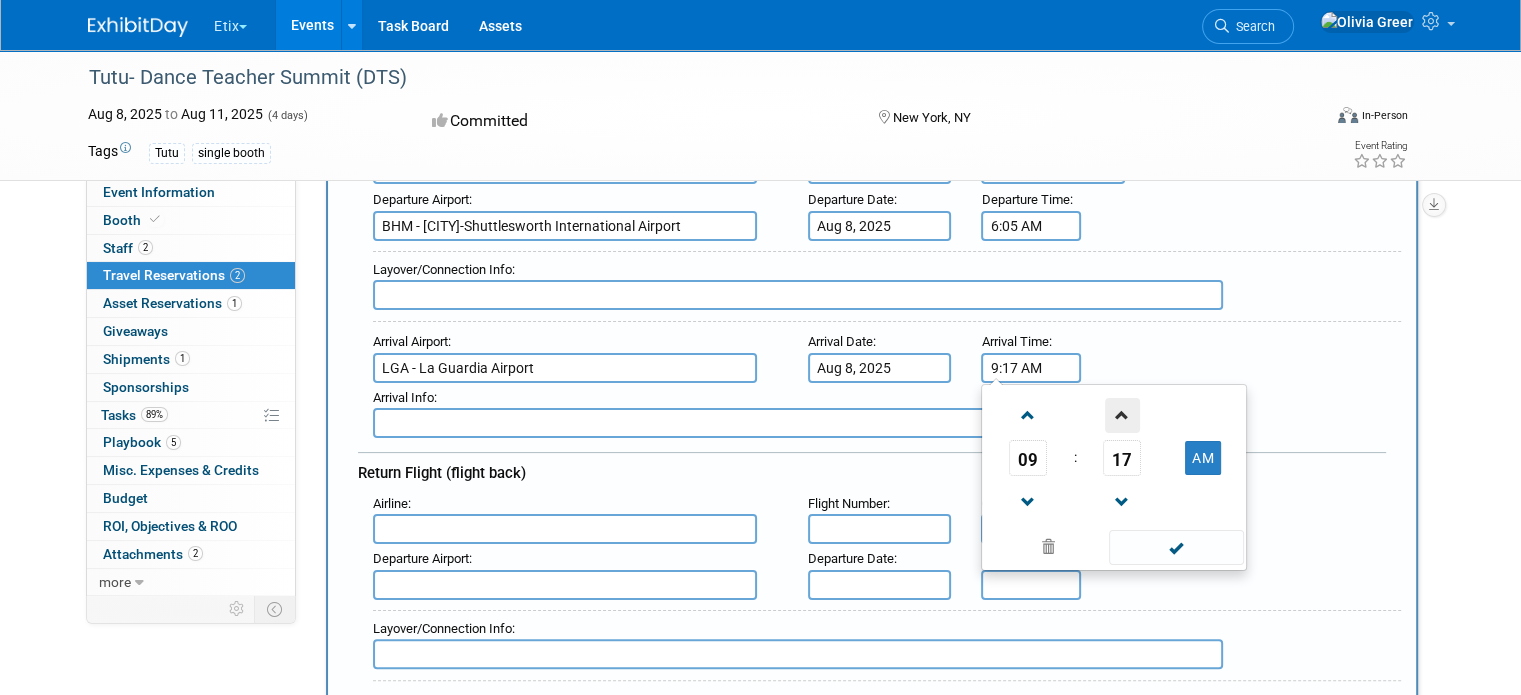 click at bounding box center [1122, 415] 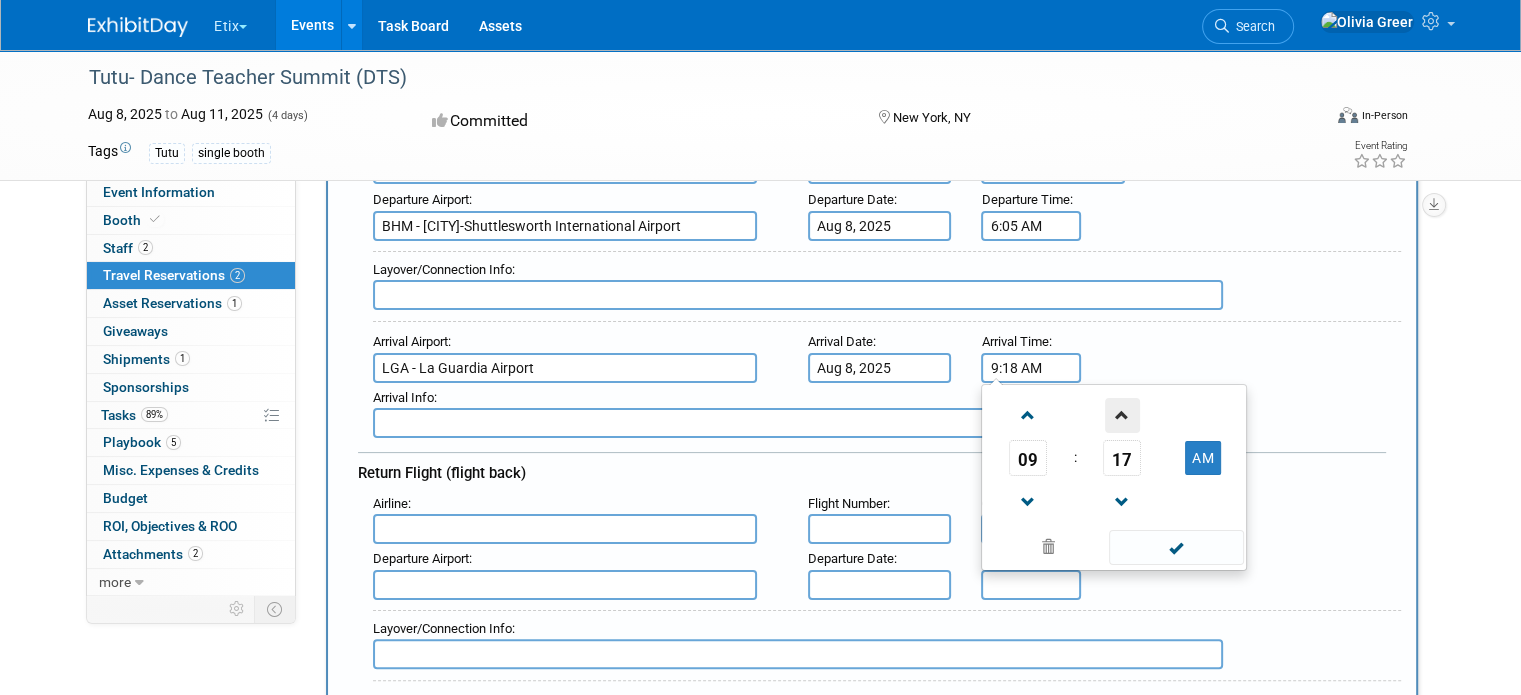 click at bounding box center (1122, 415) 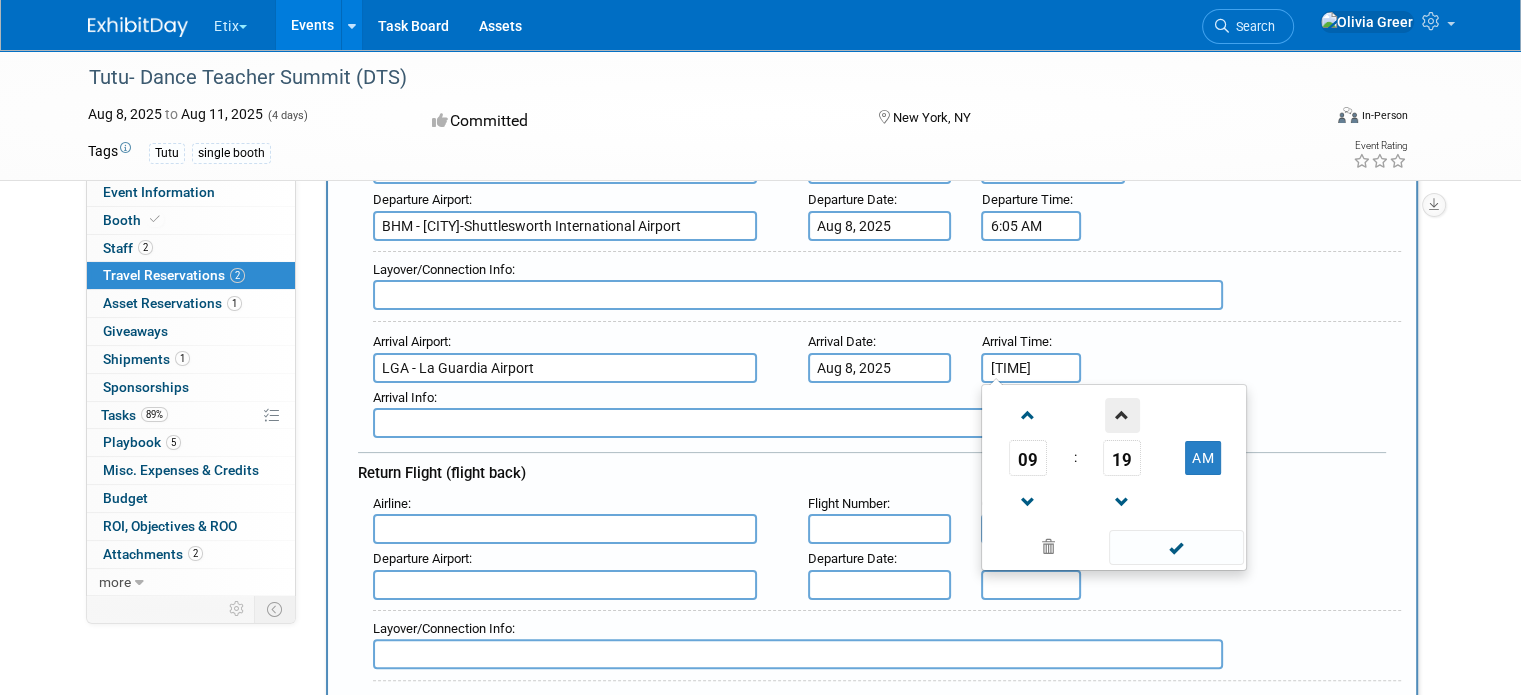click at bounding box center (1122, 415) 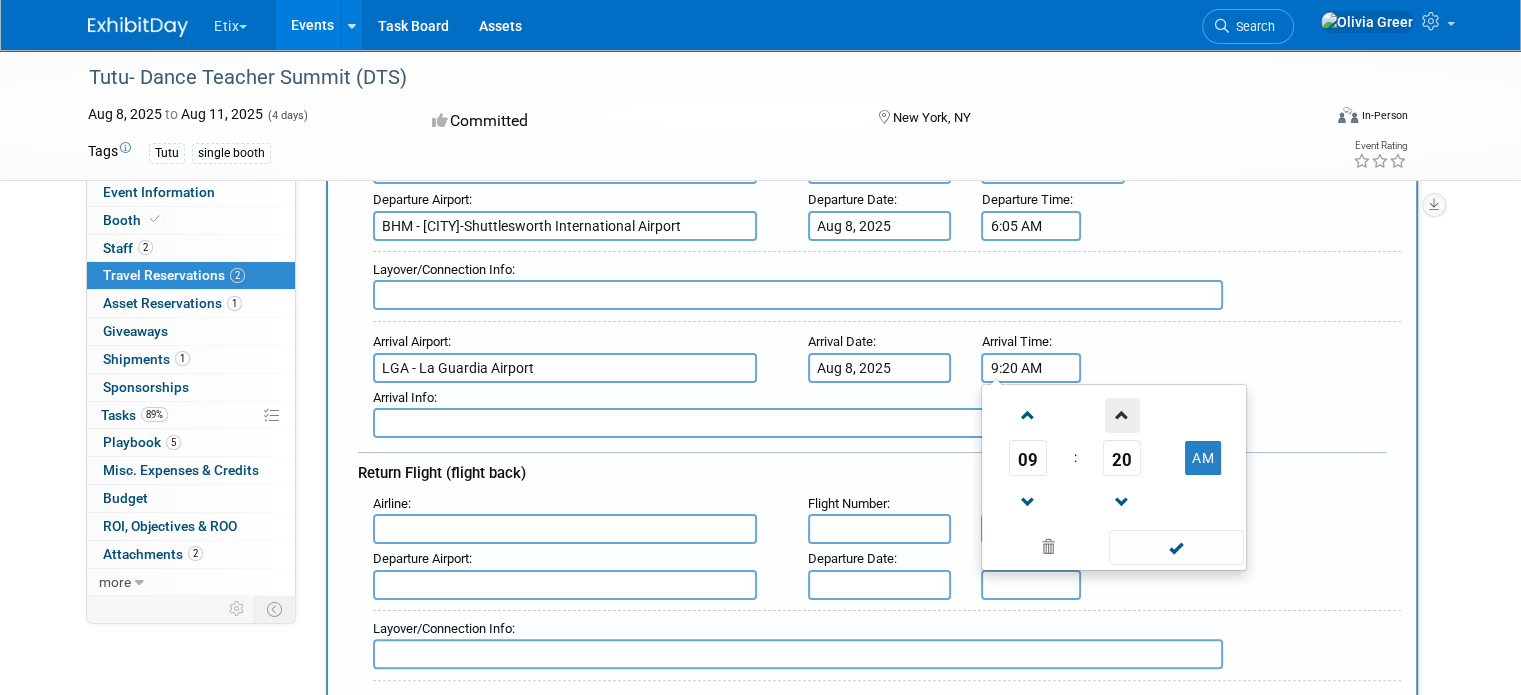 click at bounding box center (1122, 415) 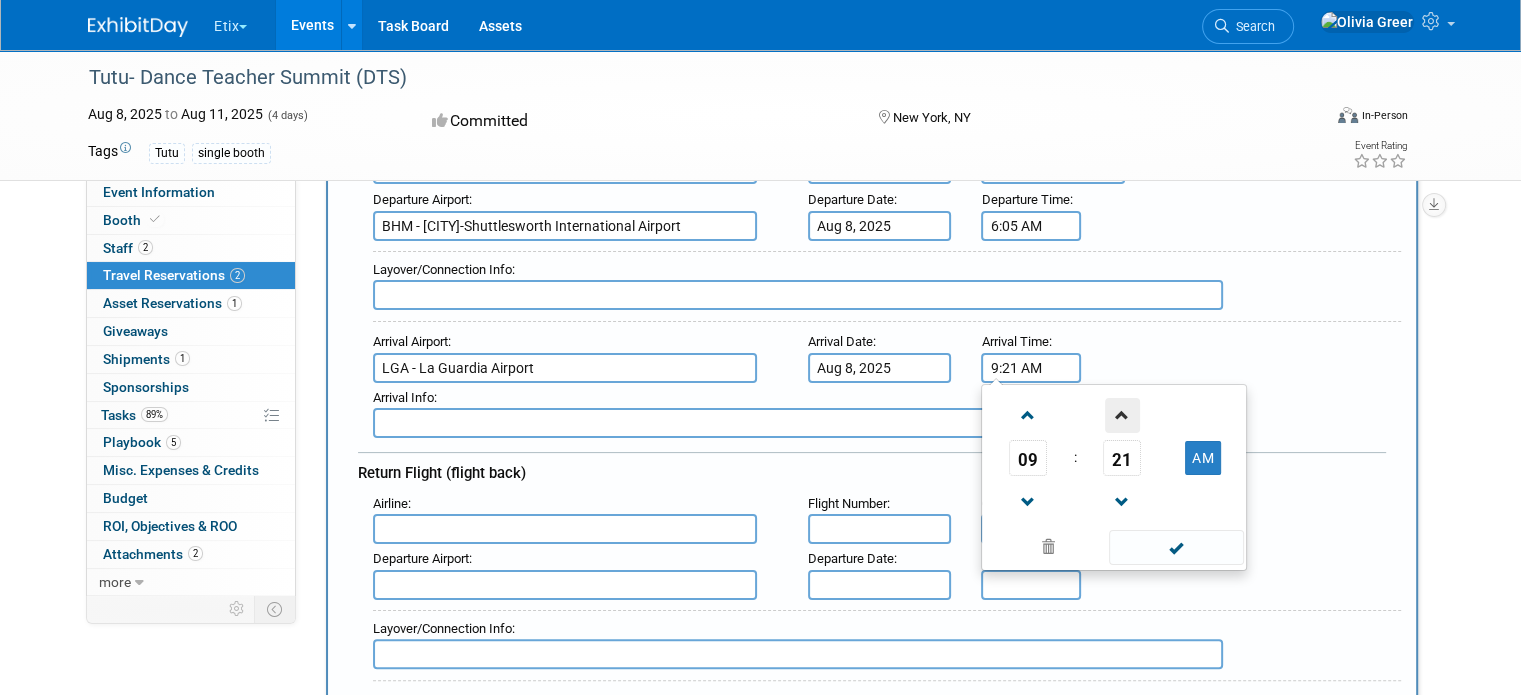 click at bounding box center [1122, 415] 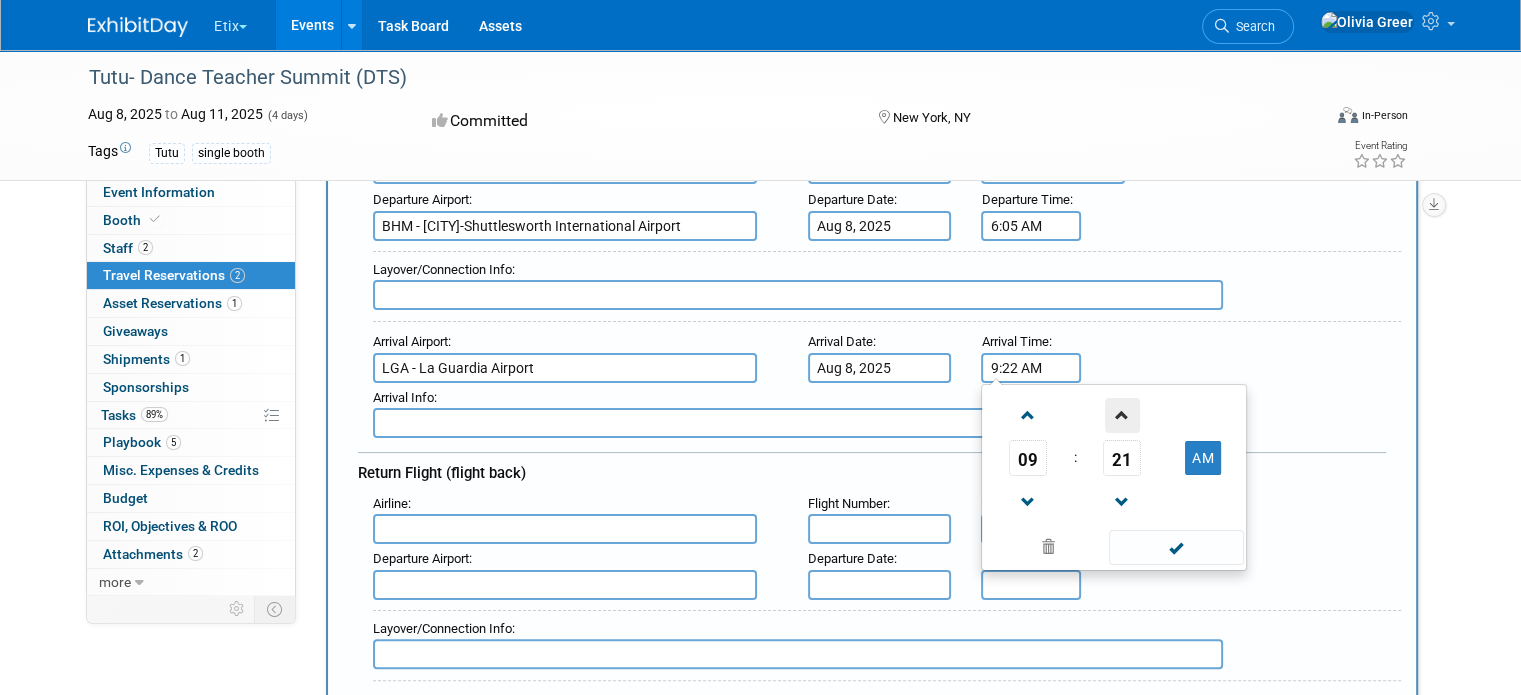 click at bounding box center [1122, 415] 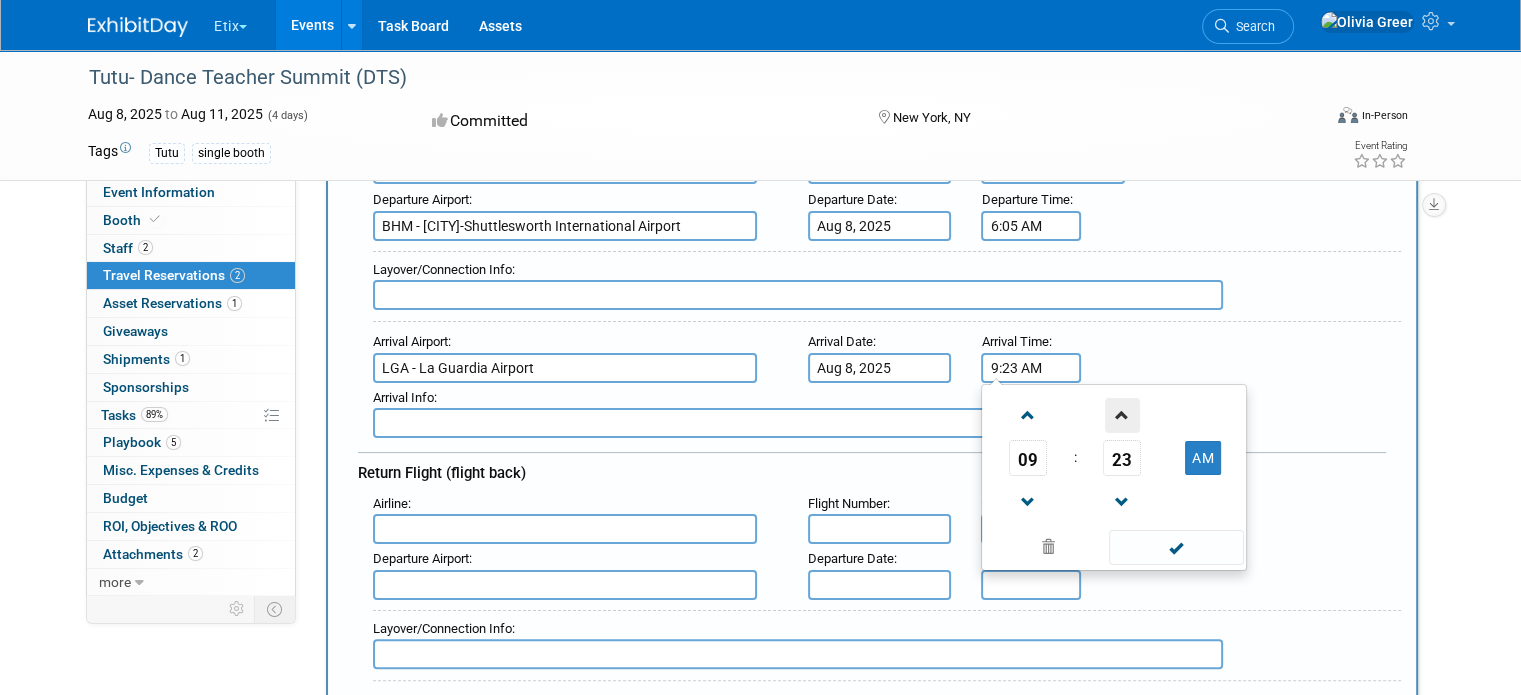 click at bounding box center (1122, 415) 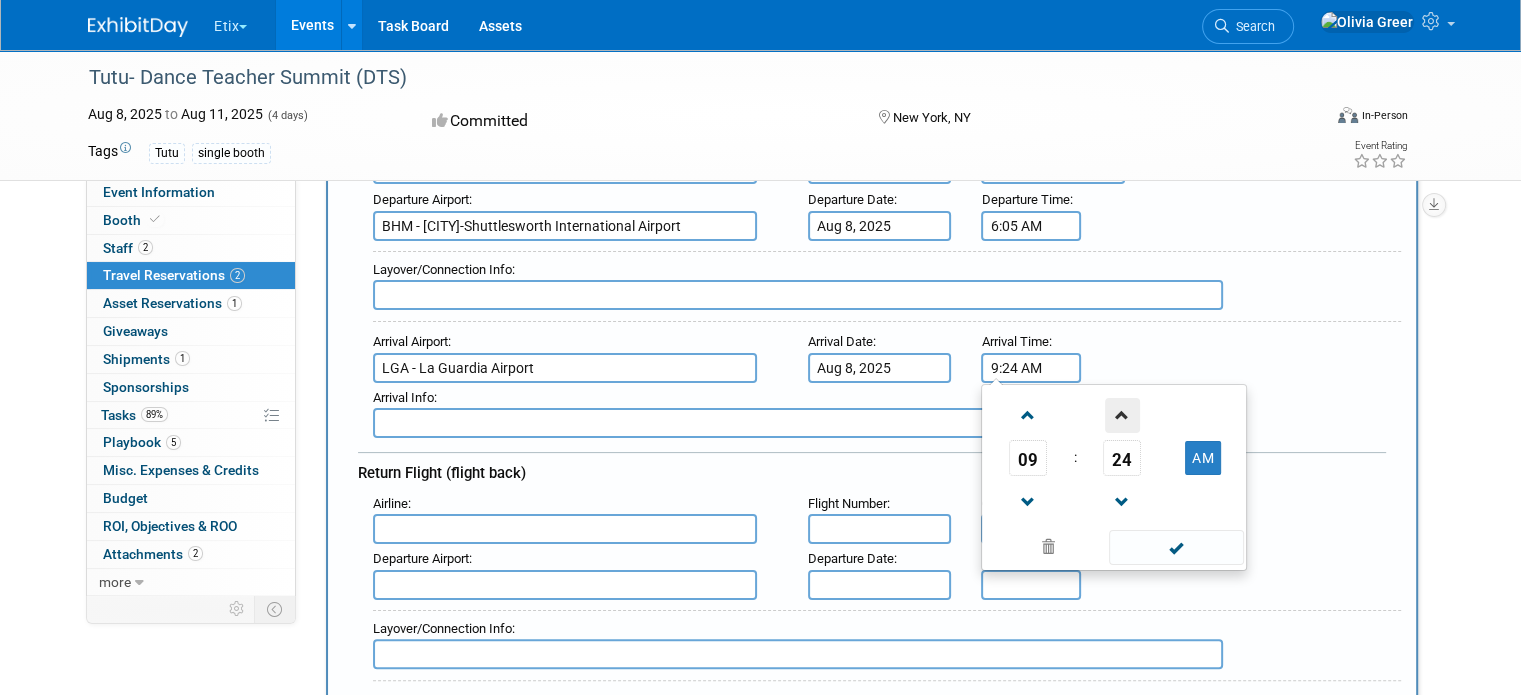 click at bounding box center (1122, 415) 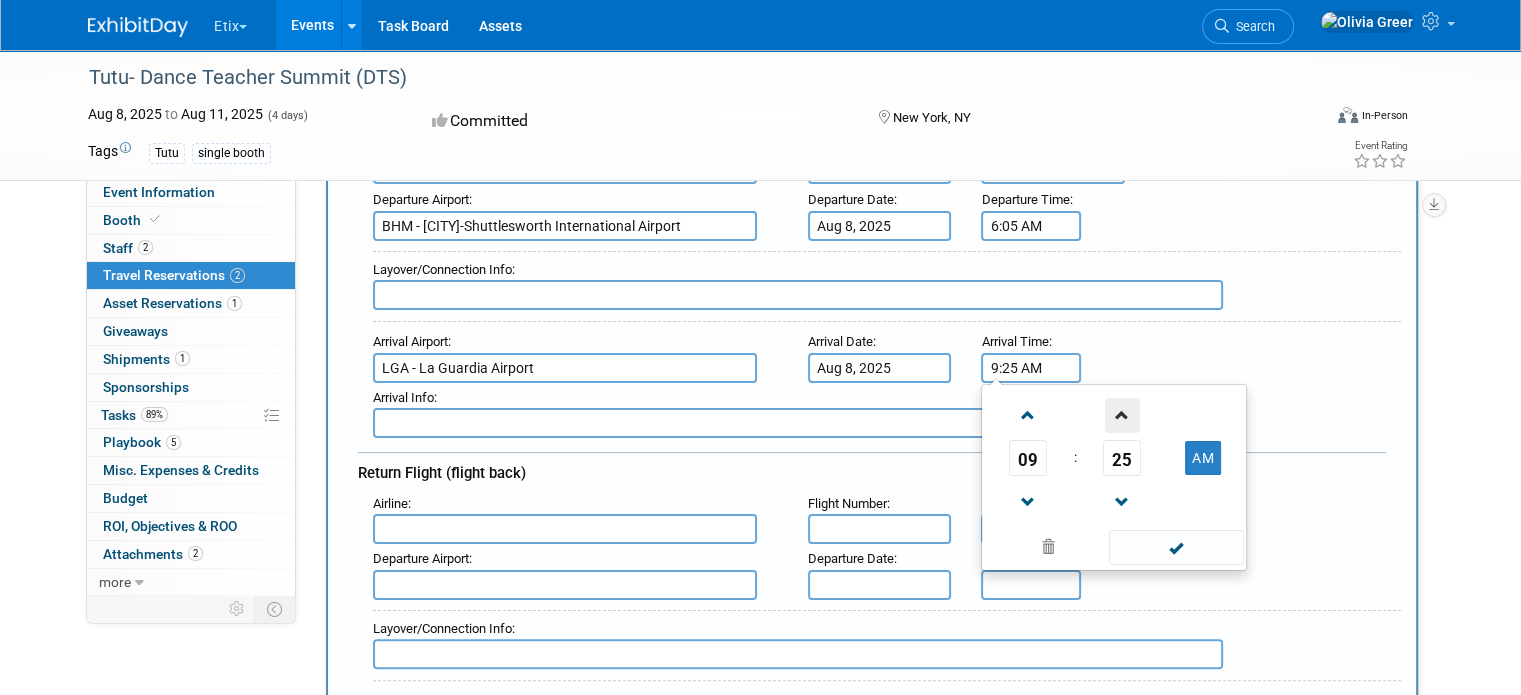 click at bounding box center [1122, 415] 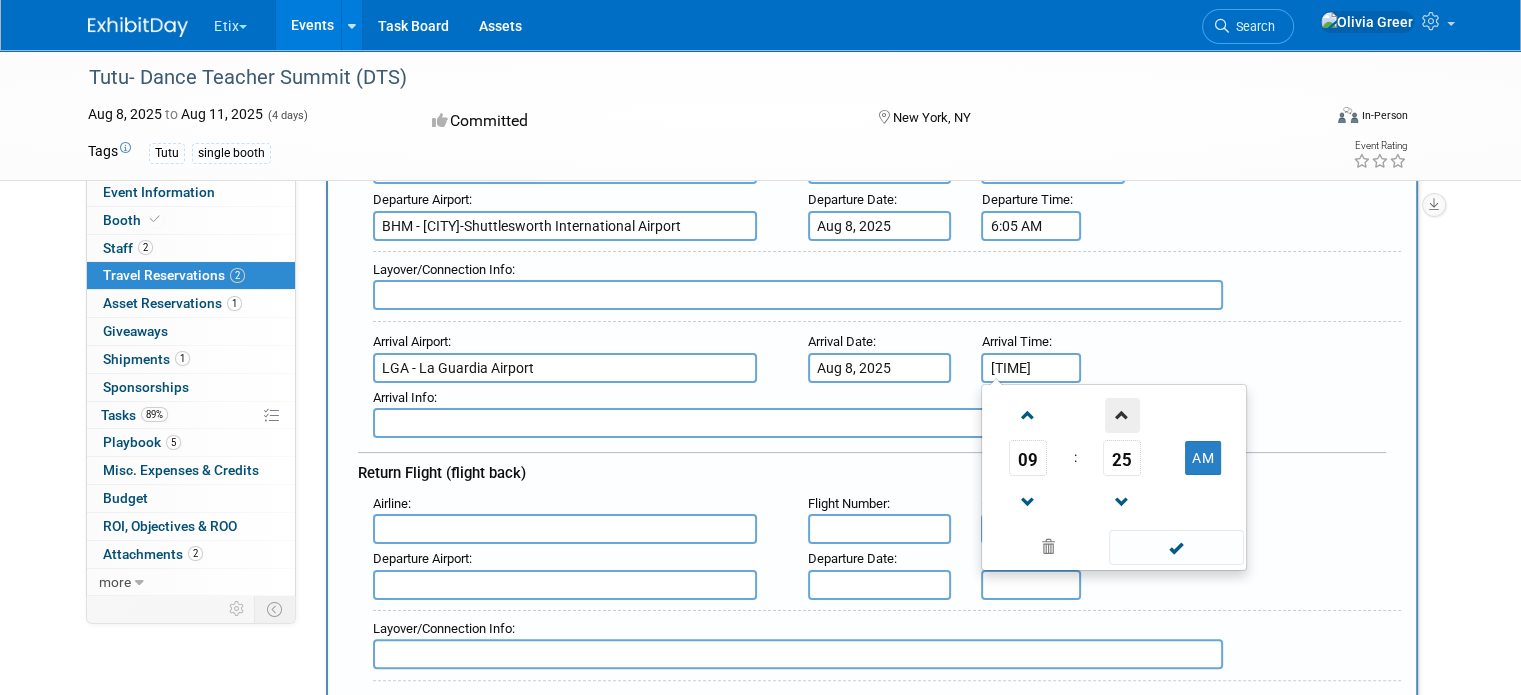 click at bounding box center [1122, 415] 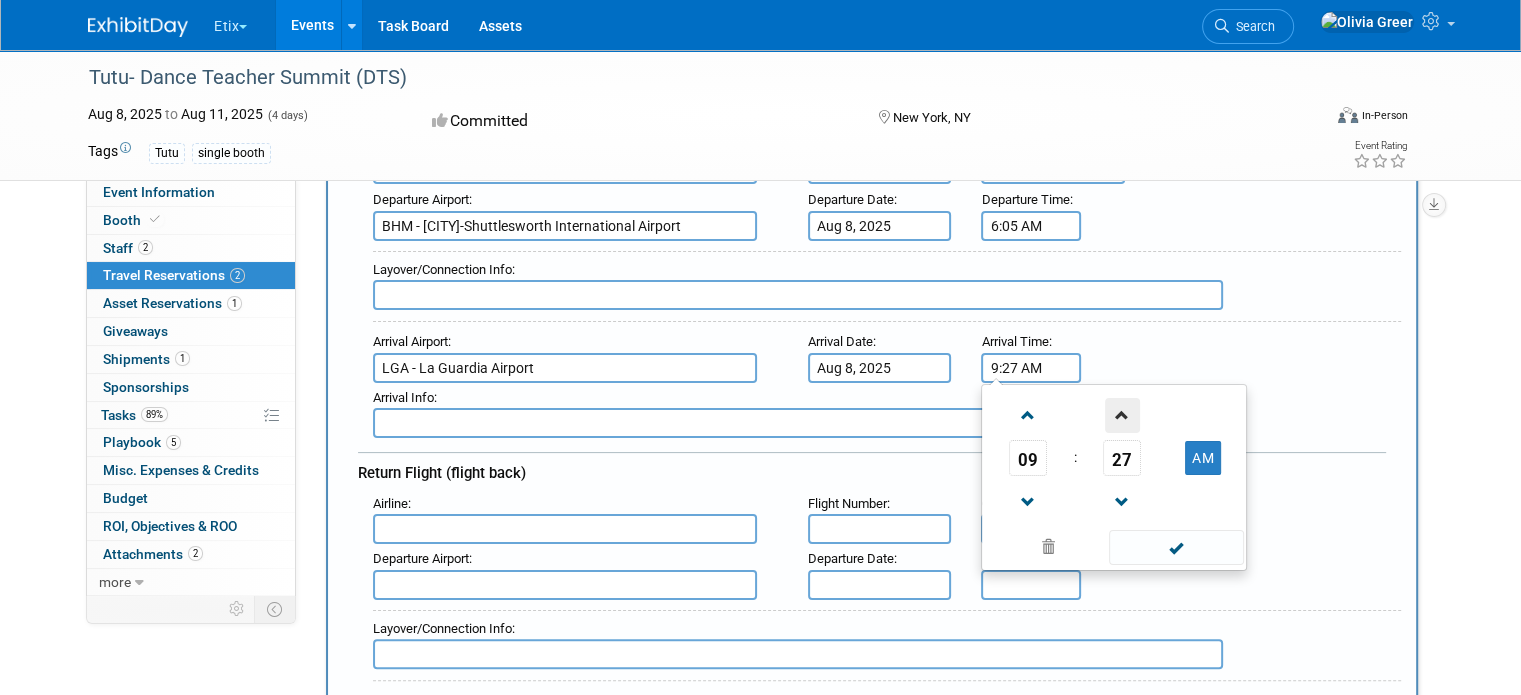 click at bounding box center [1122, 415] 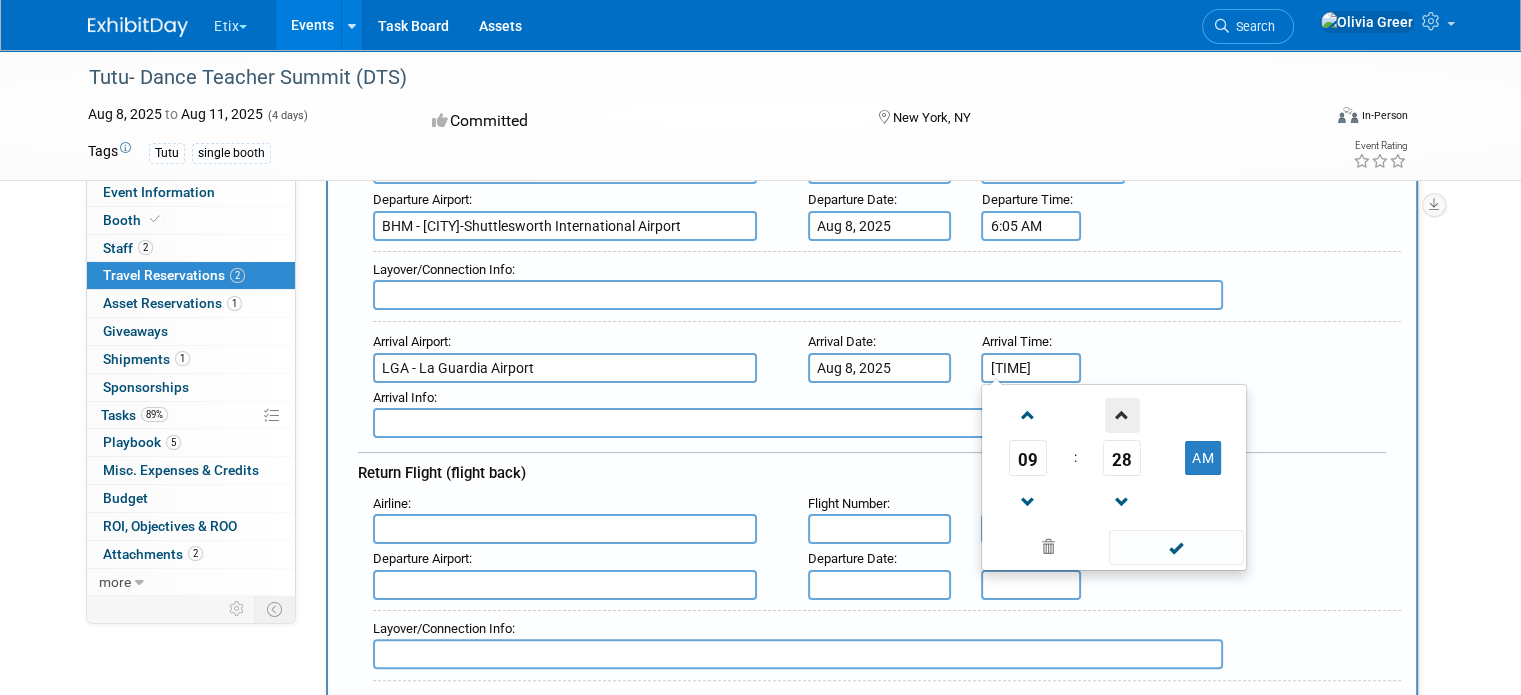 click at bounding box center (1122, 415) 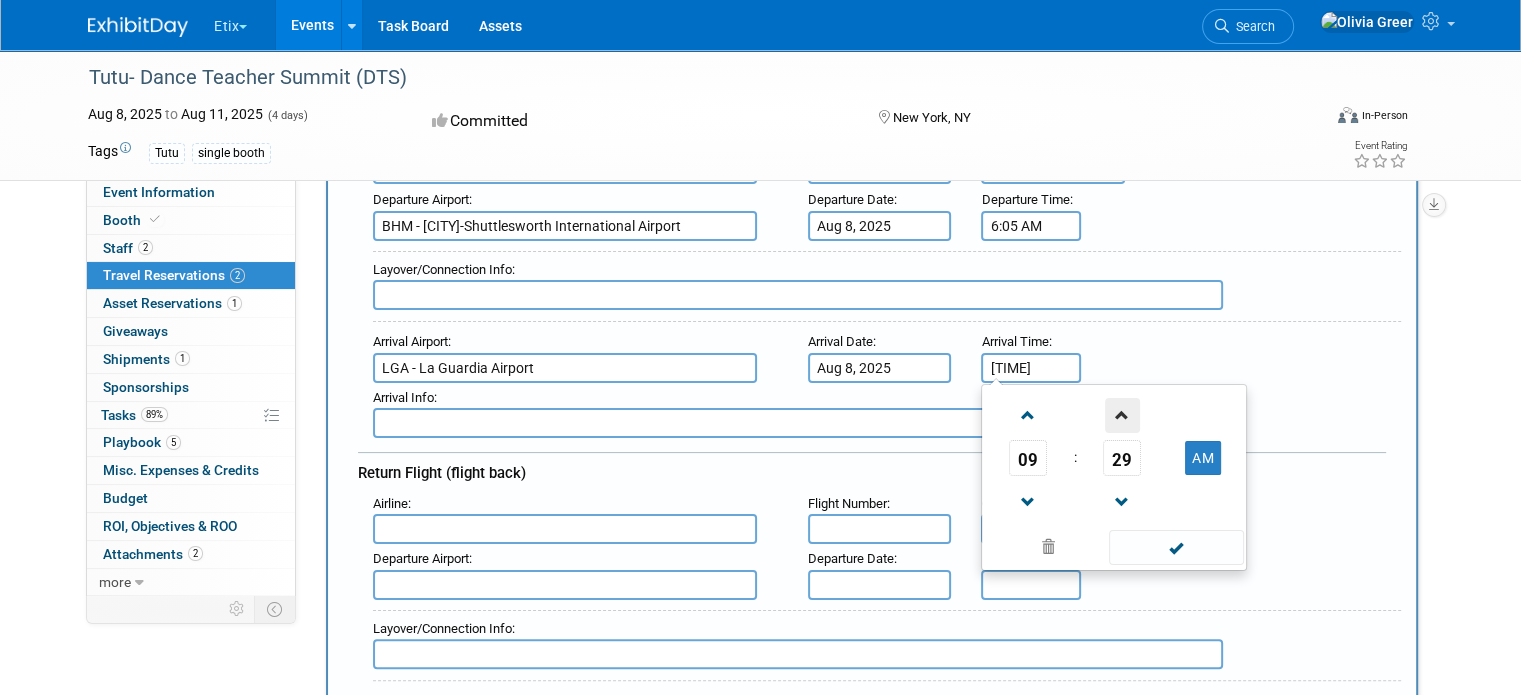 click at bounding box center [1122, 415] 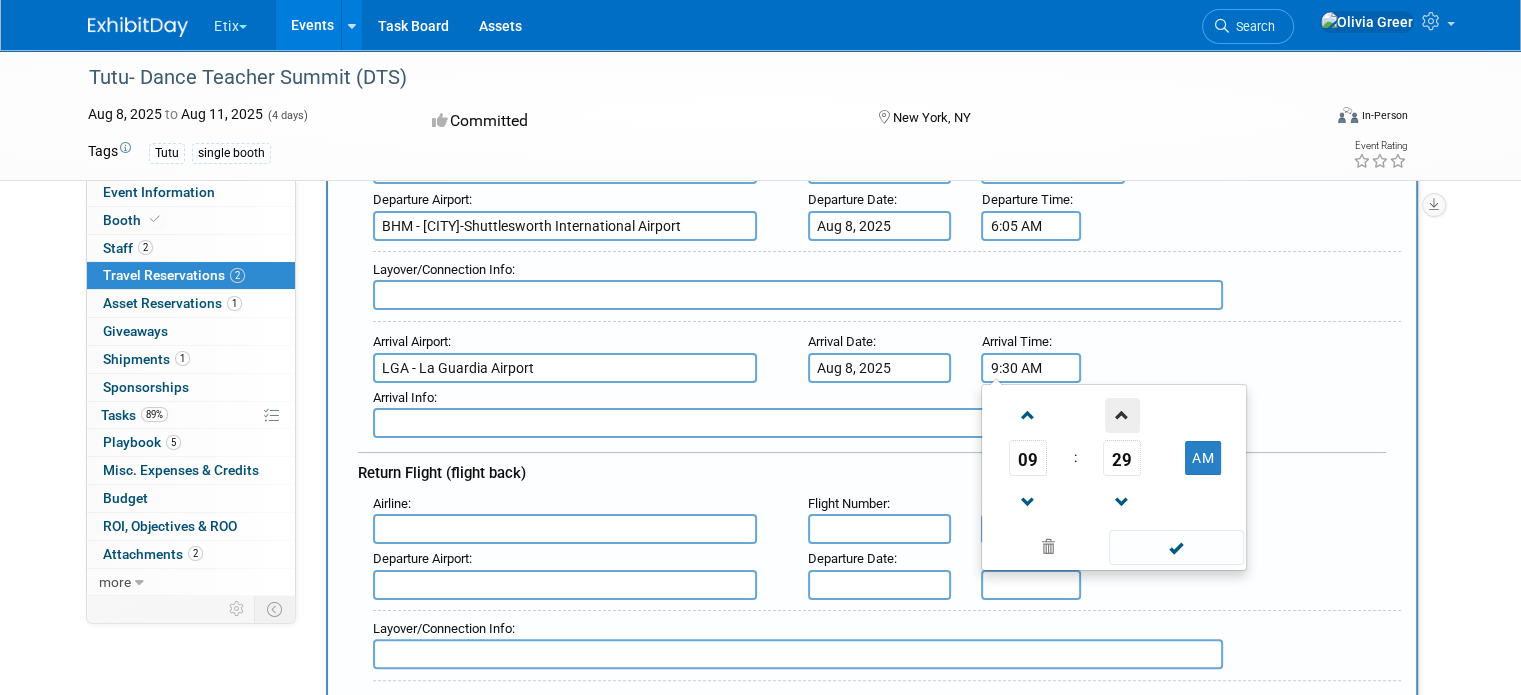 click at bounding box center (1122, 415) 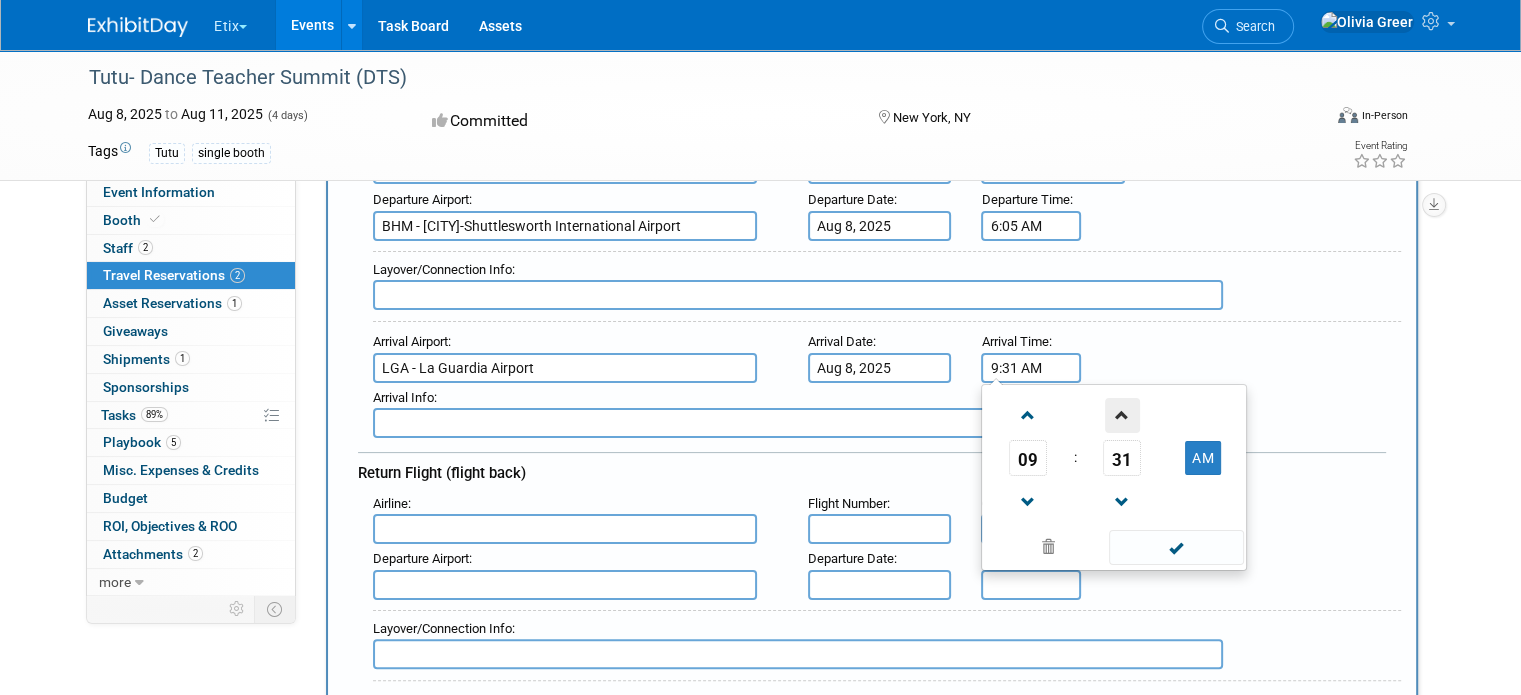 click at bounding box center (1122, 415) 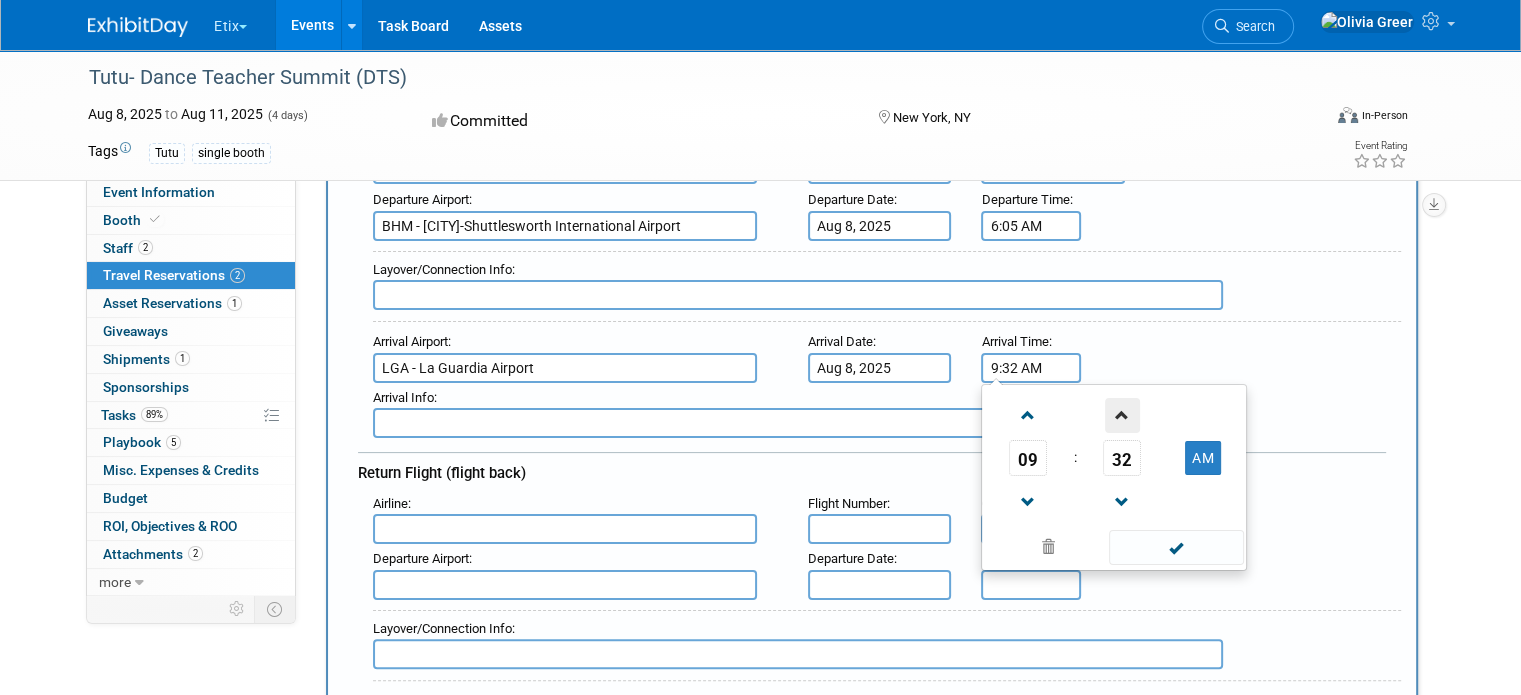 click at bounding box center (1122, 415) 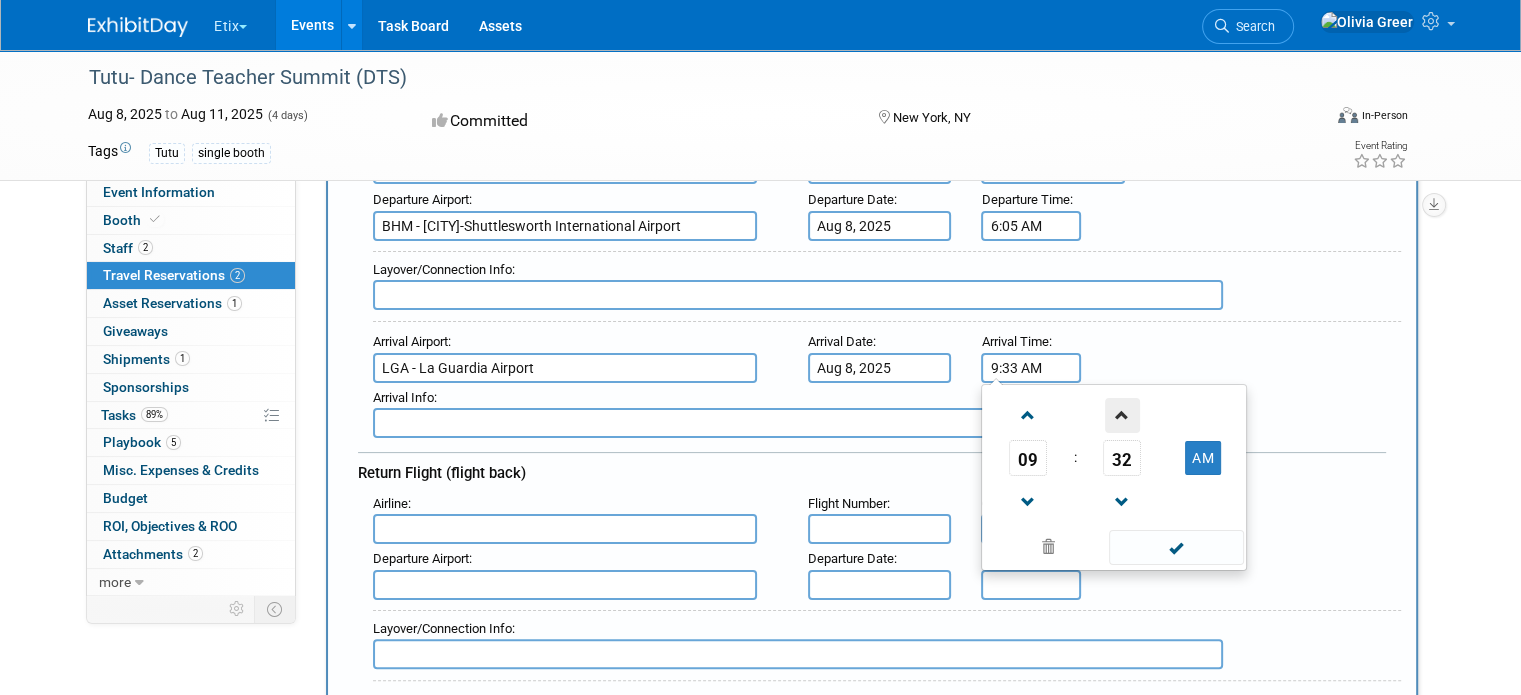 click at bounding box center [1122, 415] 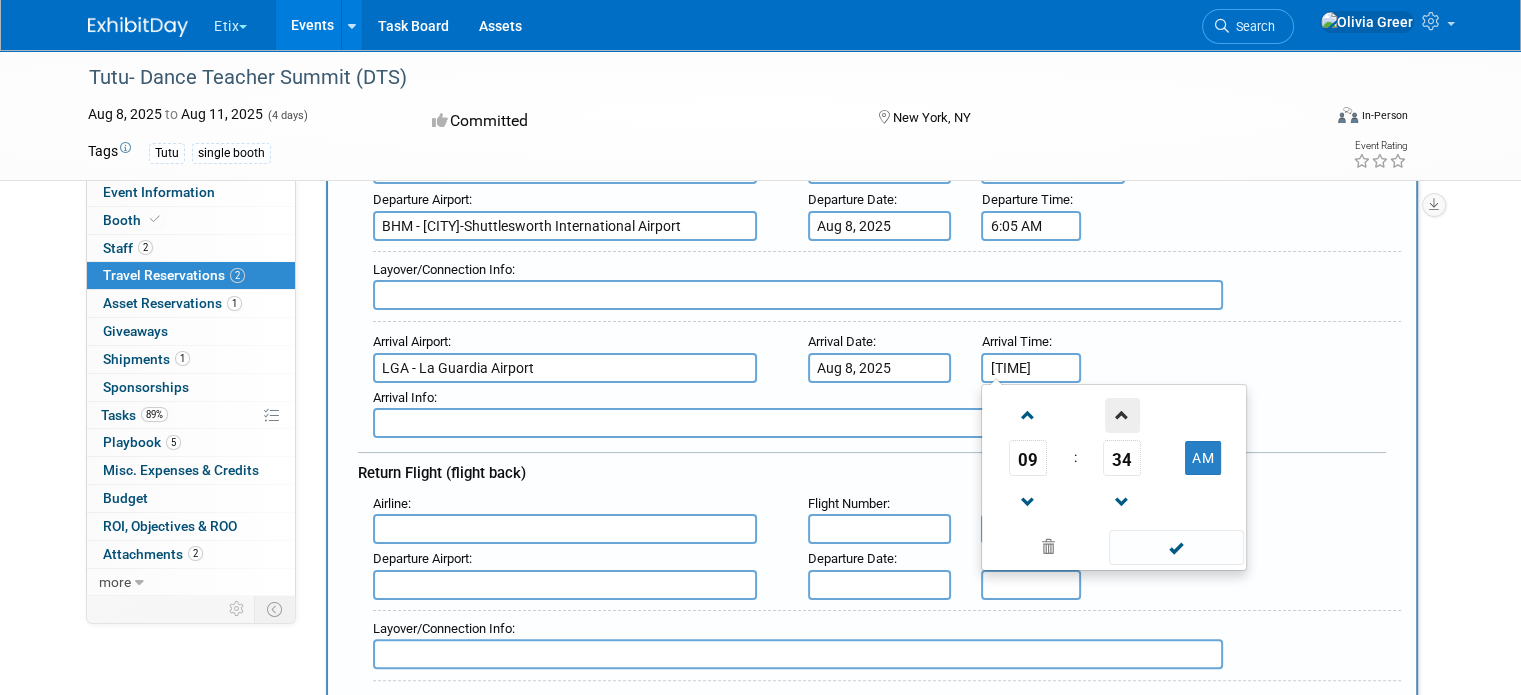 click at bounding box center (1122, 415) 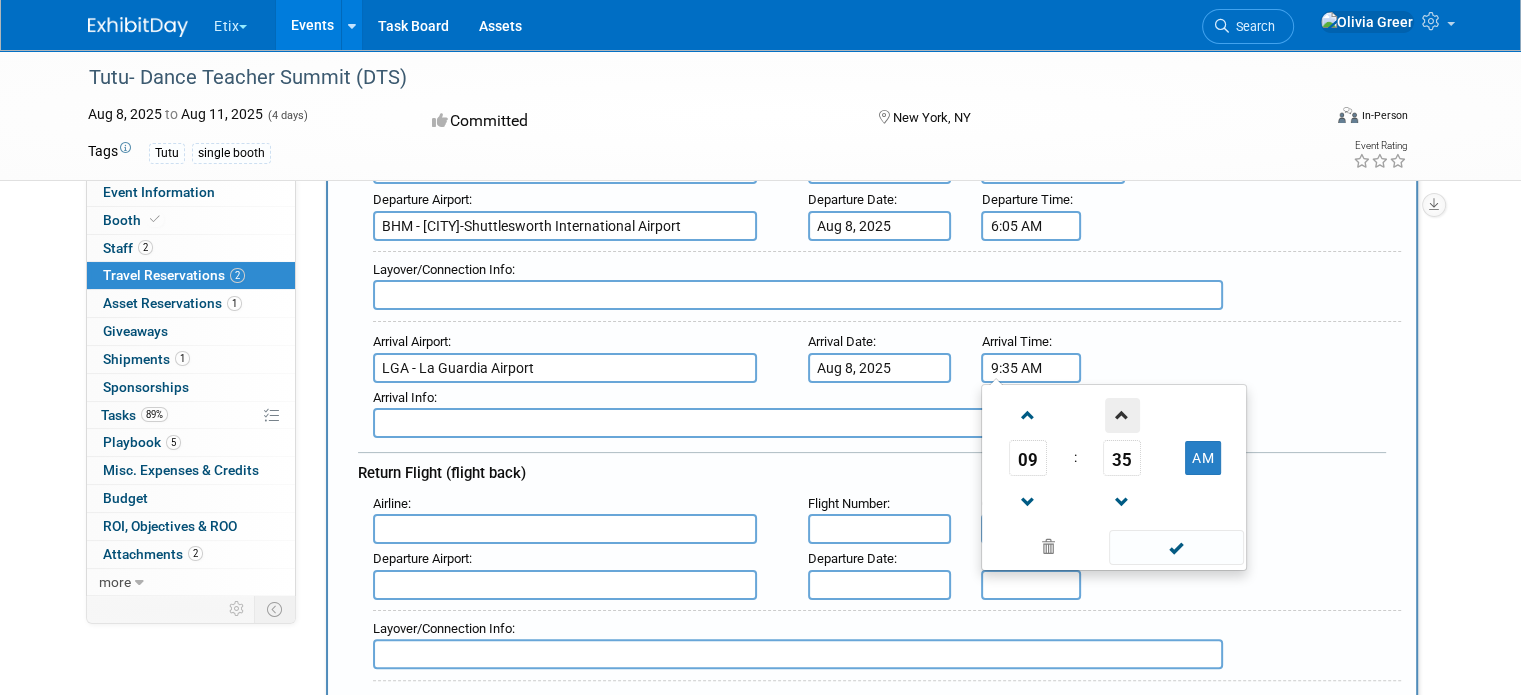 click at bounding box center [1122, 415] 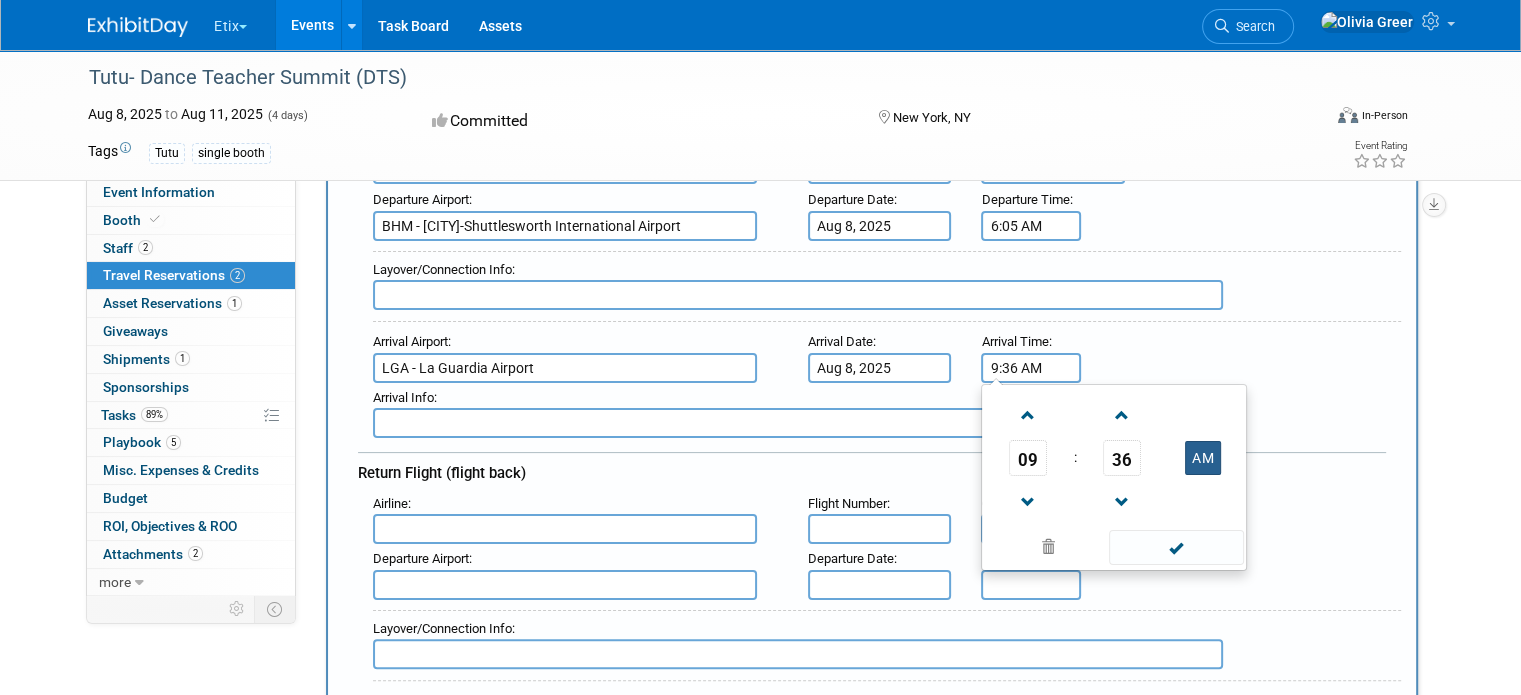 click on "AM" at bounding box center (1203, 458) 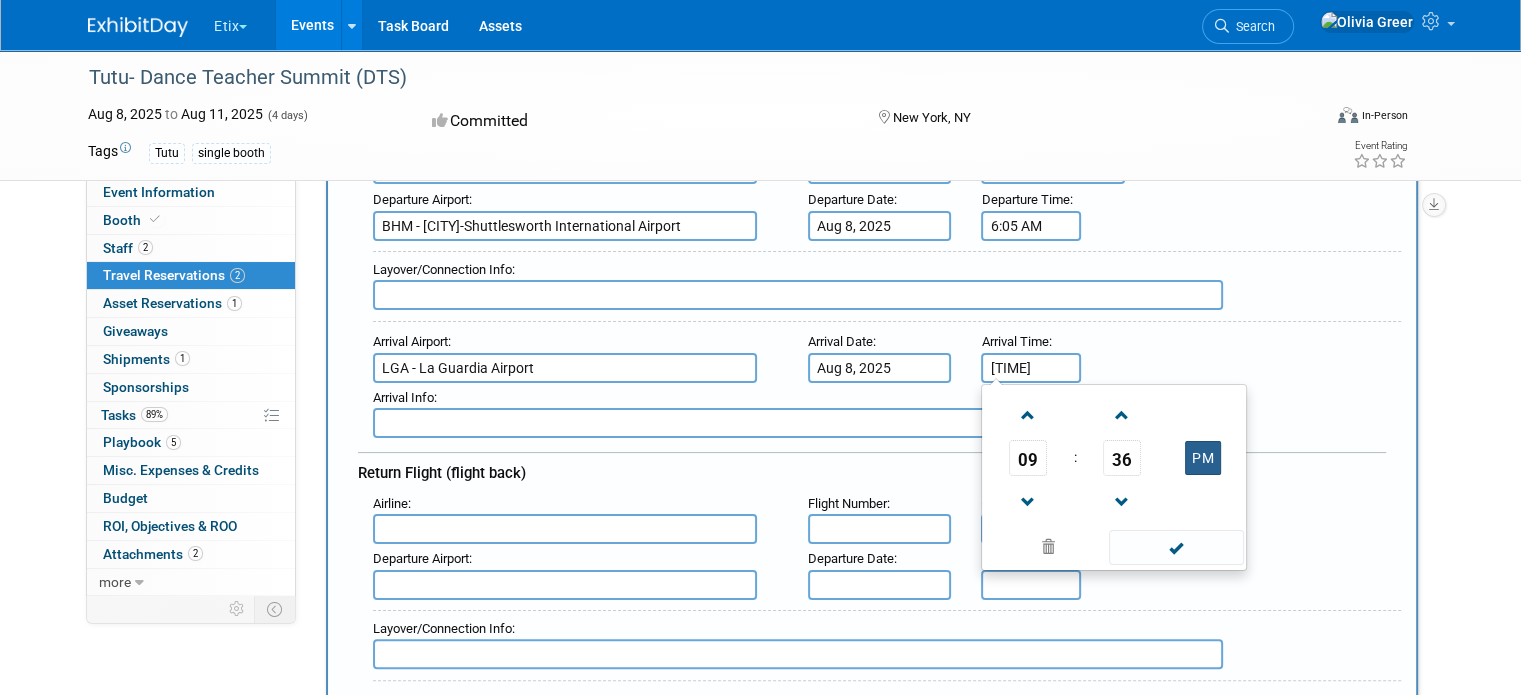 click on "PM" at bounding box center (1203, 458) 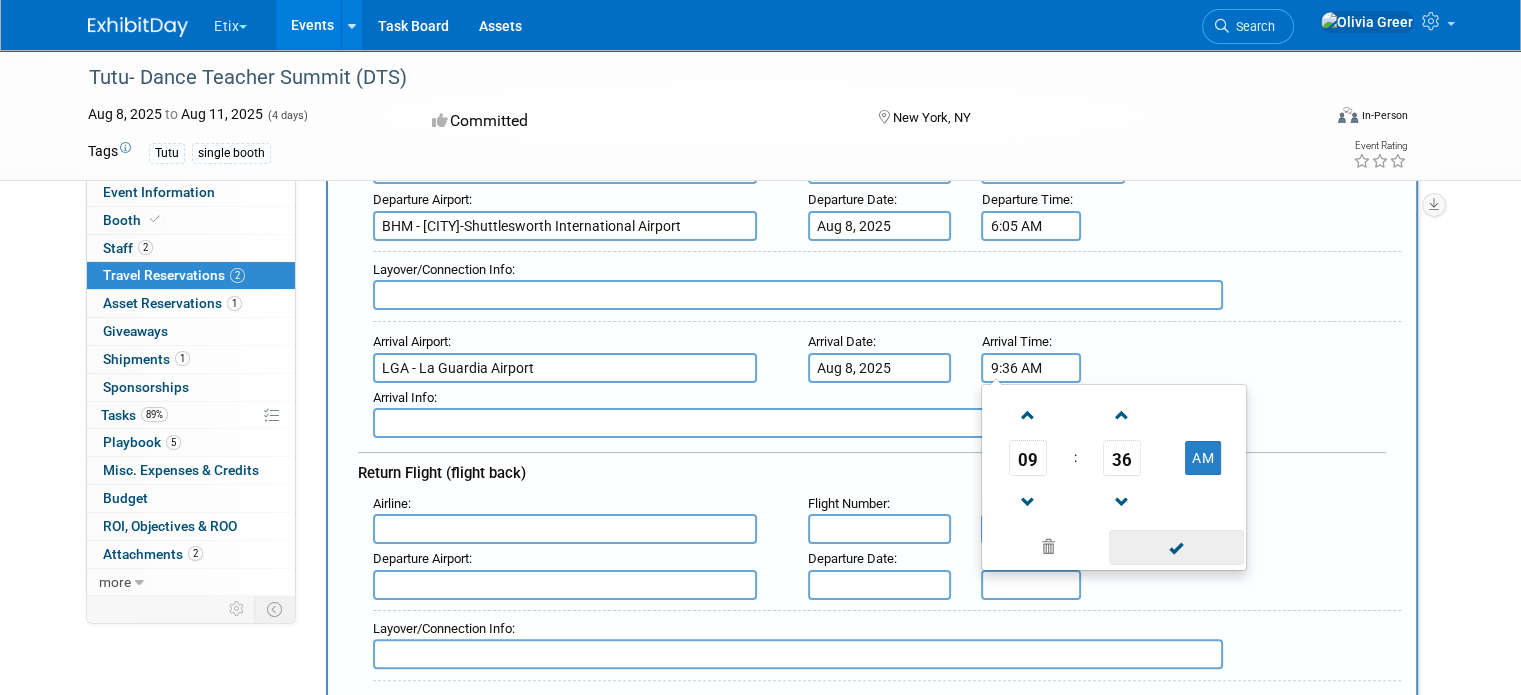 click at bounding box center [1176, 547] 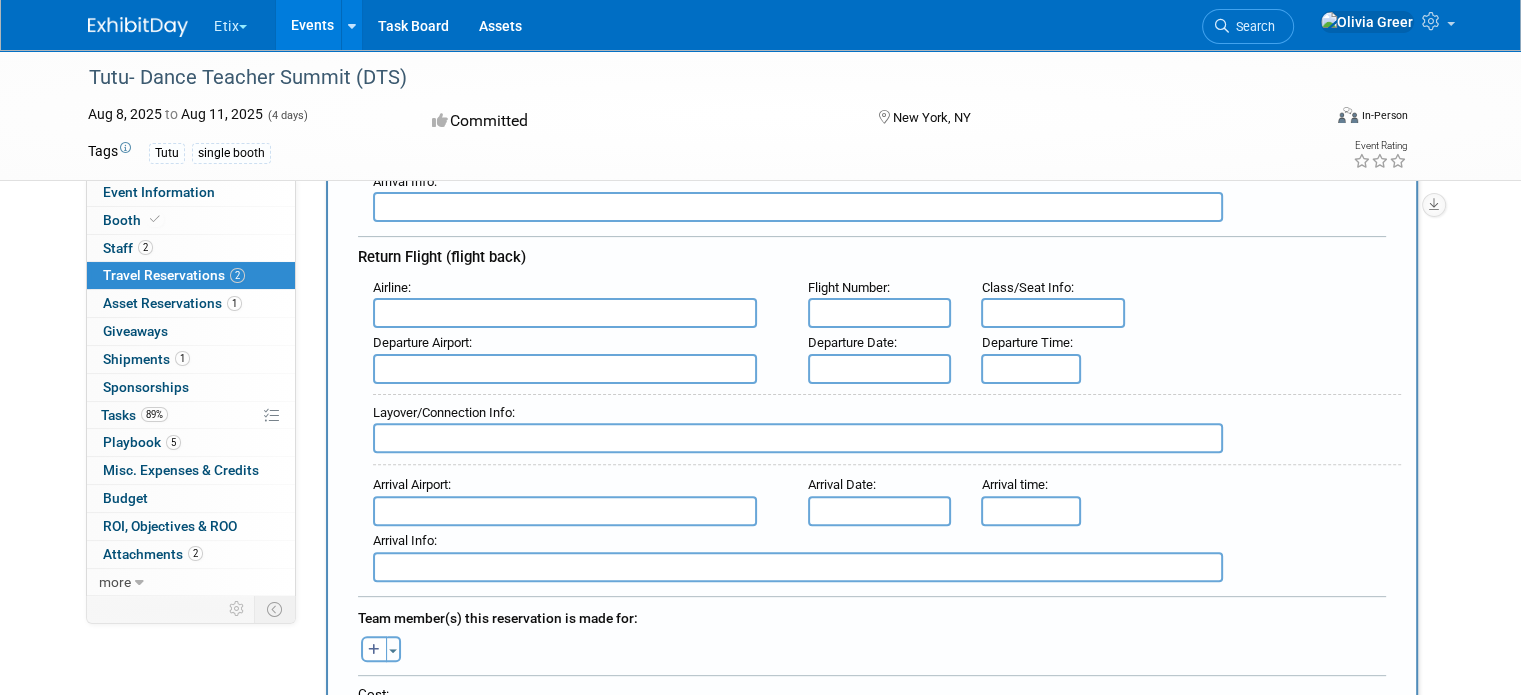 scroll, scrollTop: 552, scrollLeft: 0, axis: vertical 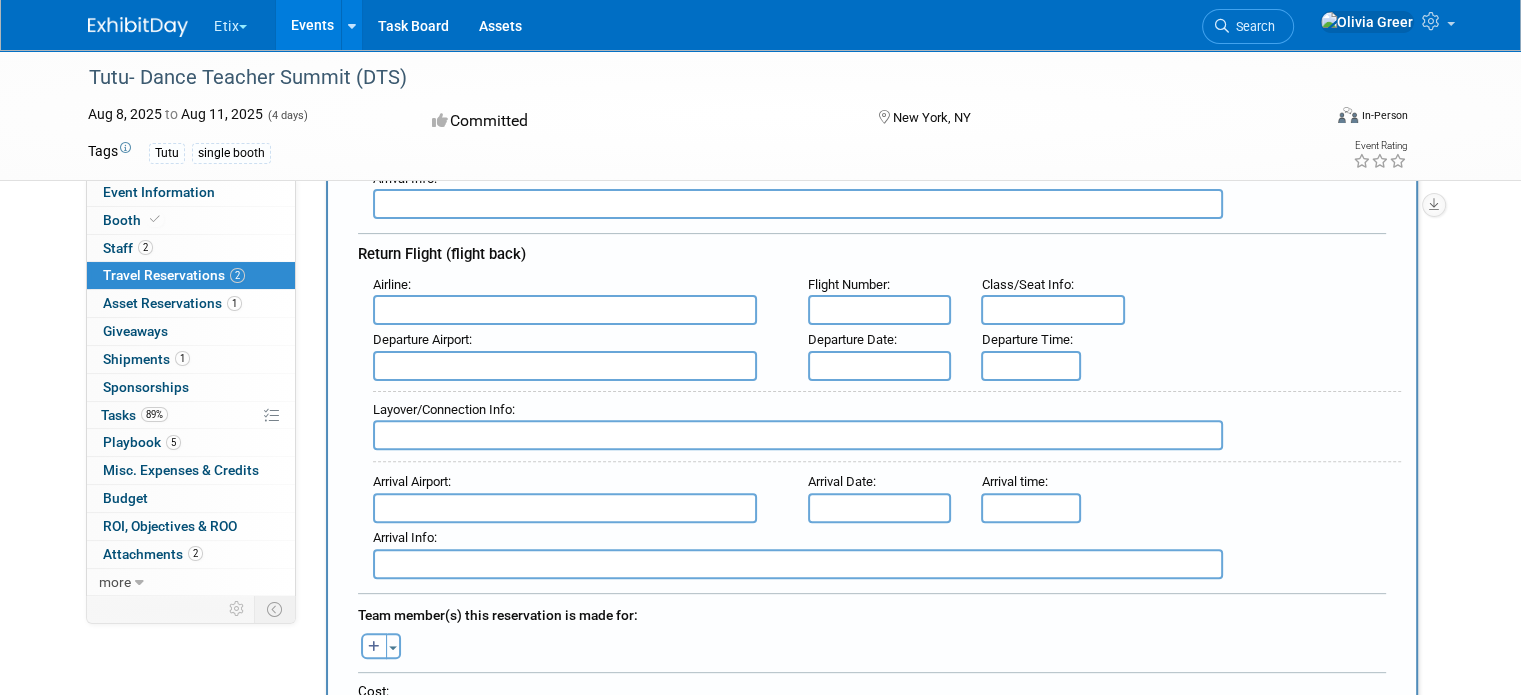 click at bounding box center [565, 310] 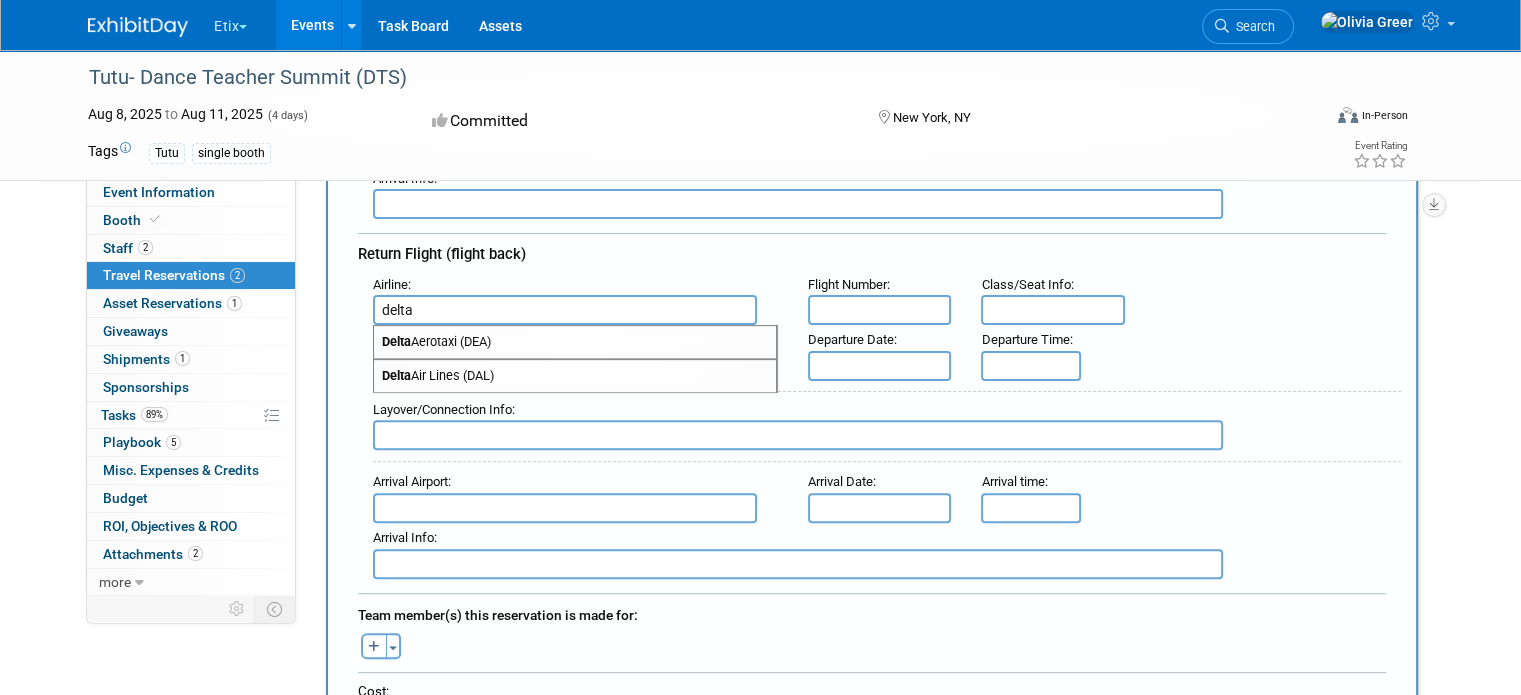 click on "Delta  Air Lines (DAL)" at bounding box center (575, 376) 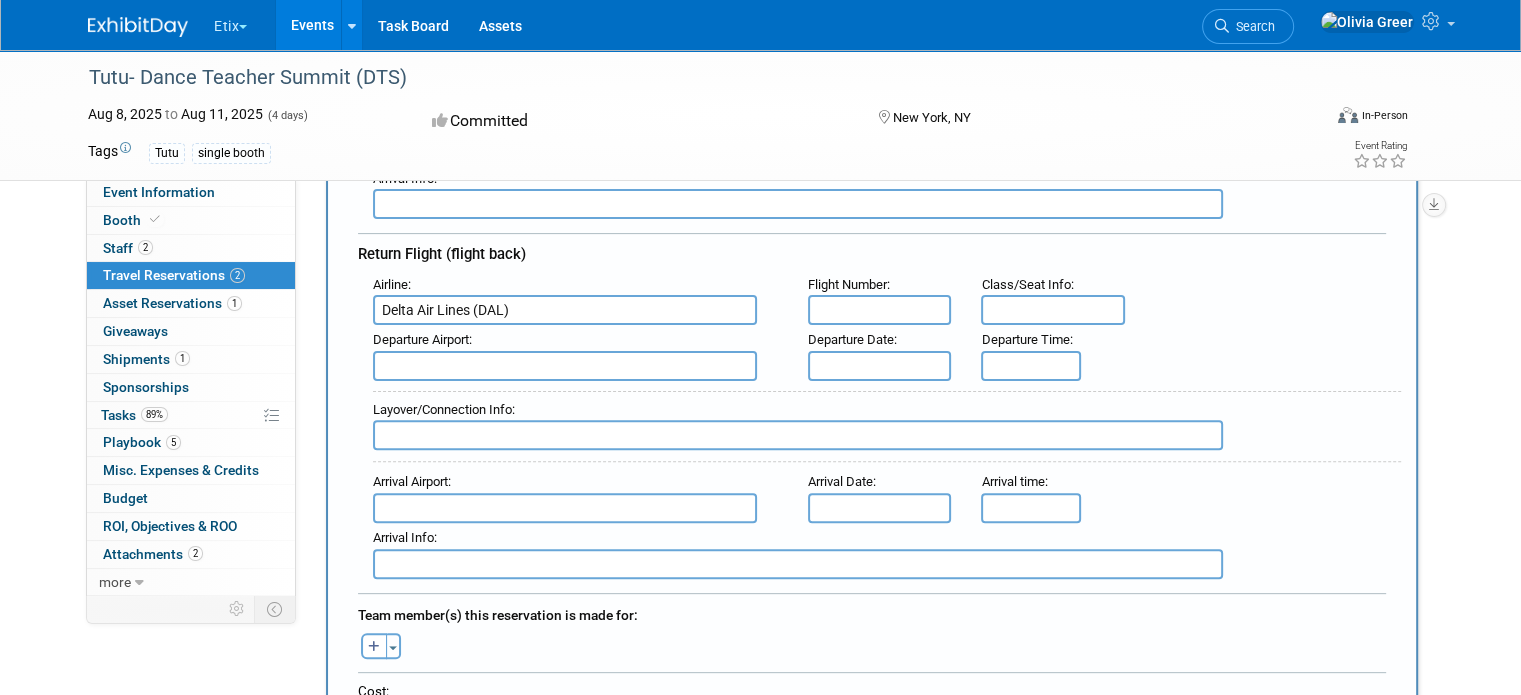 click at bounding box center (880, 310) 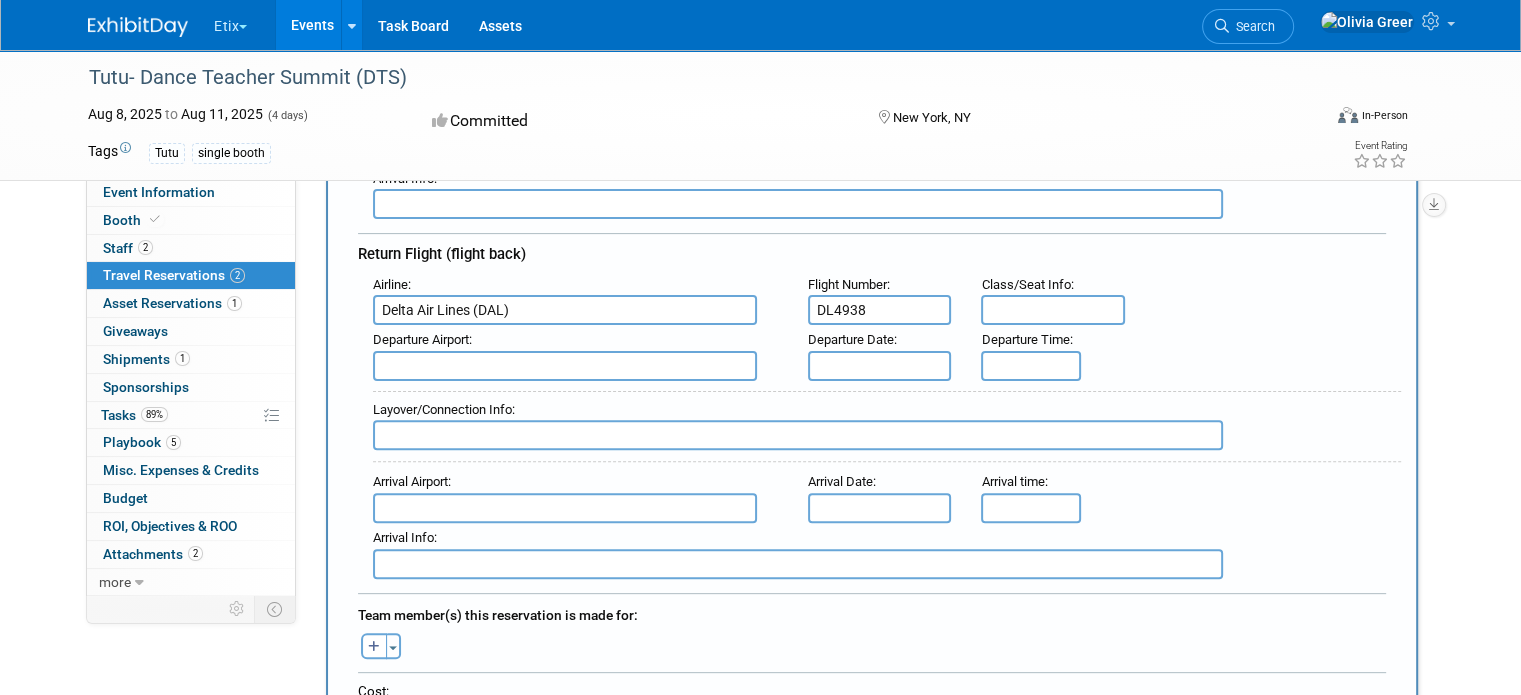 type on "DL4938" 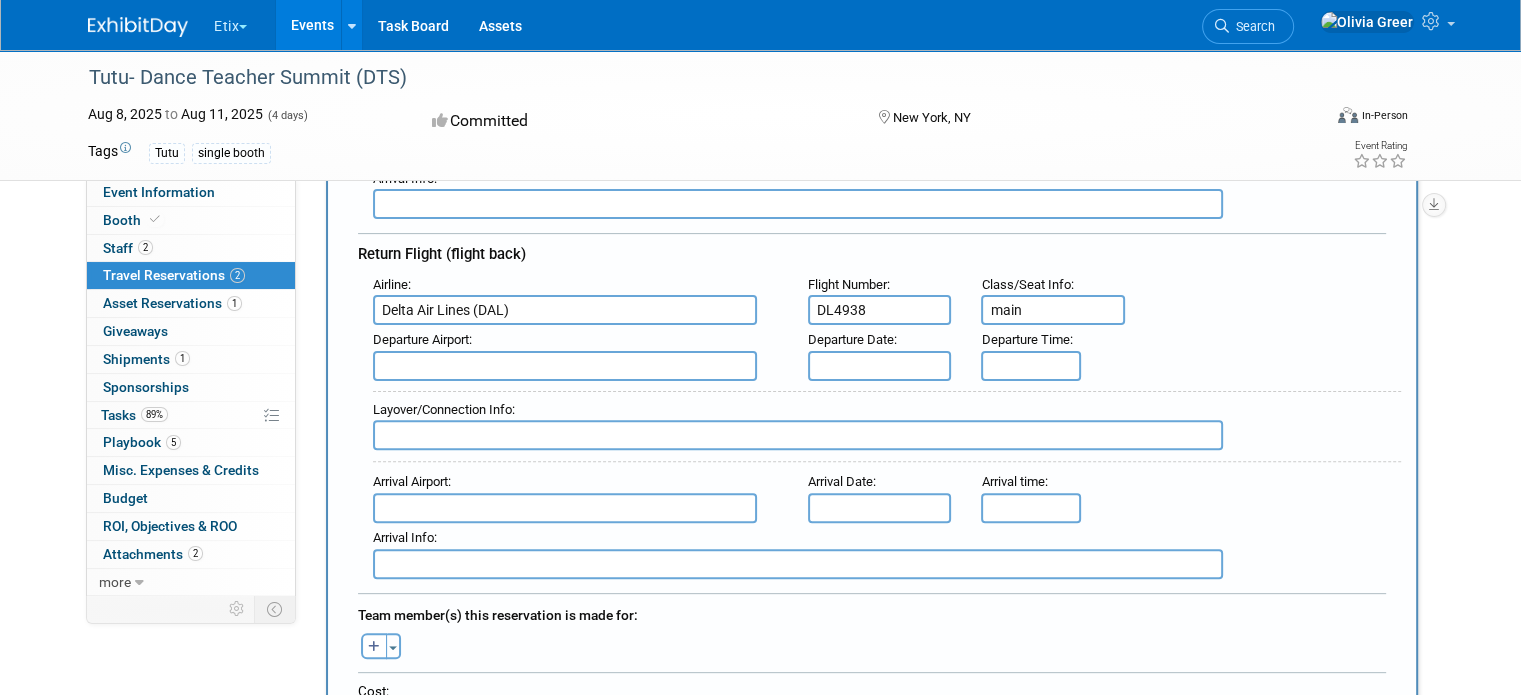type on "main" 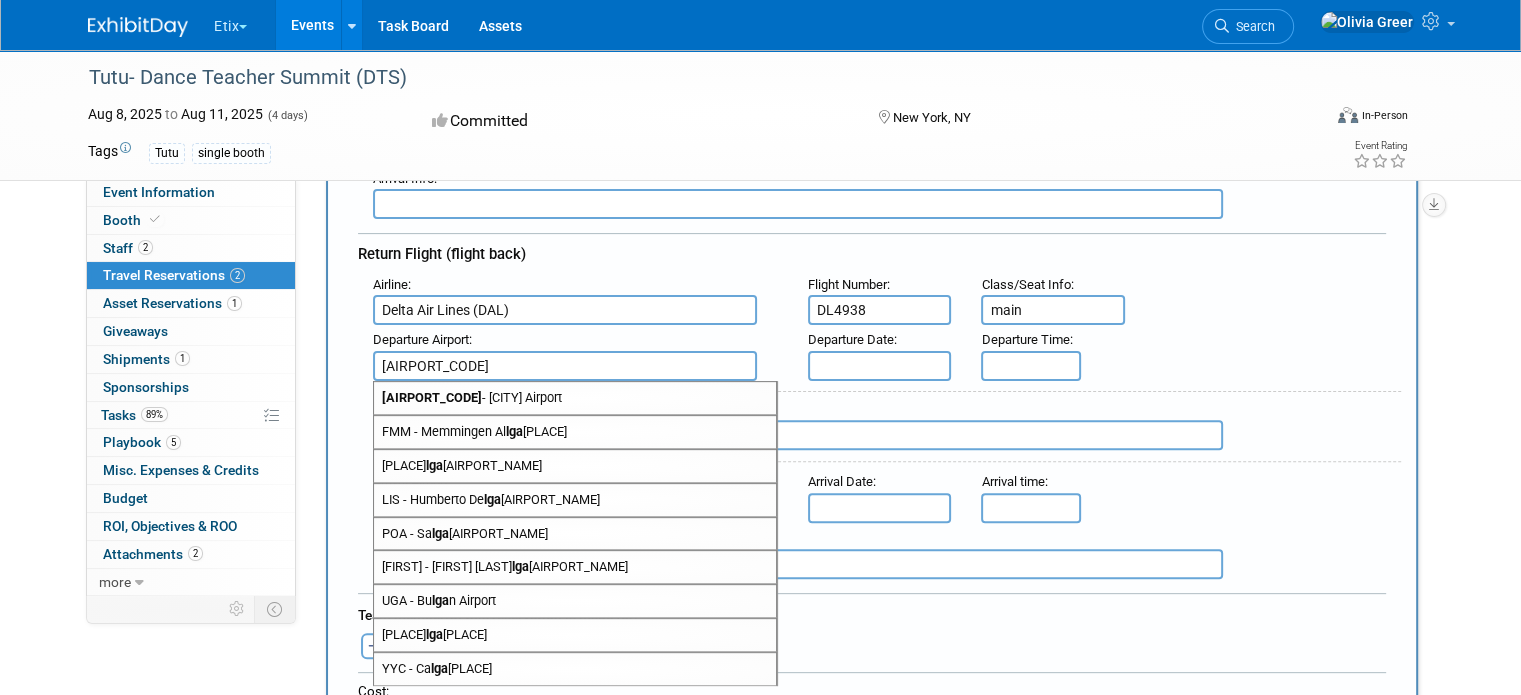click on "LGA - [CITY] Airport" at bounding box center [575, 398] 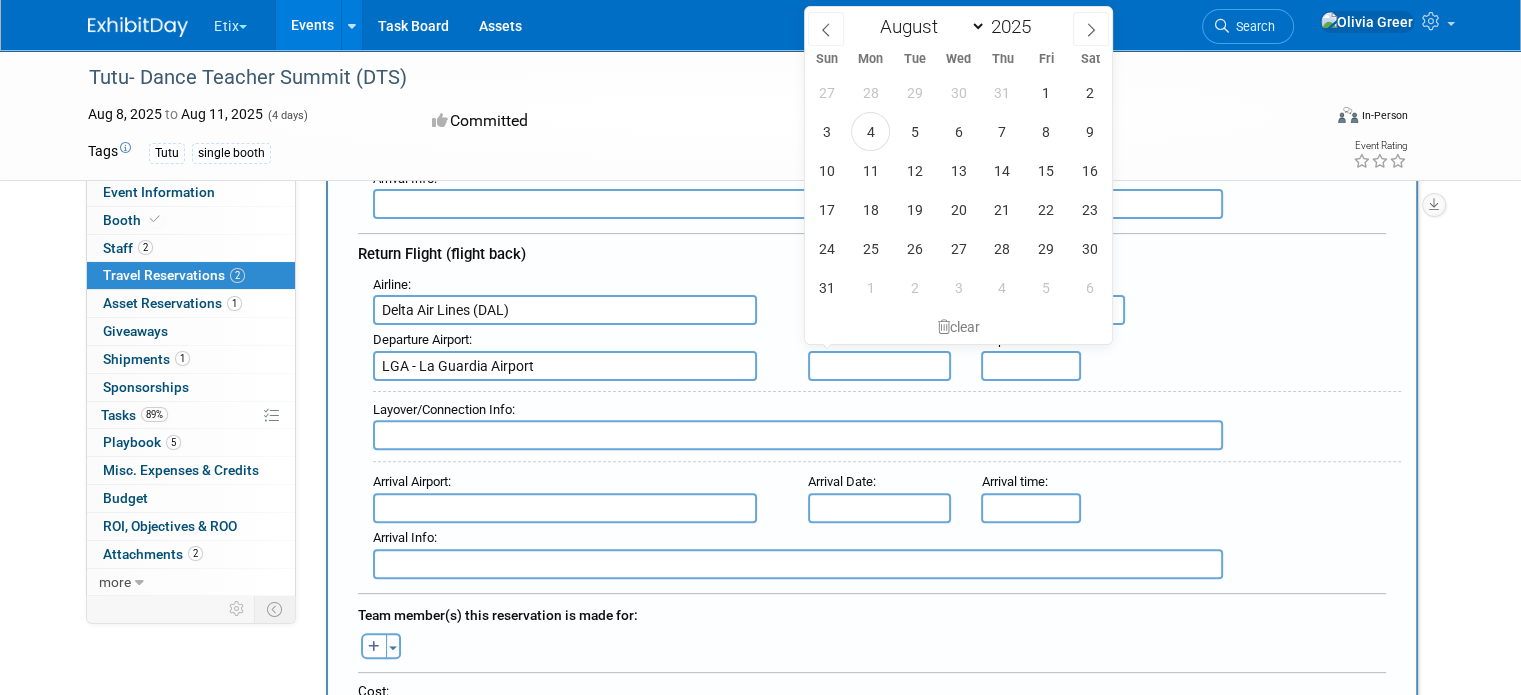 click at bounding box center (880, 366) 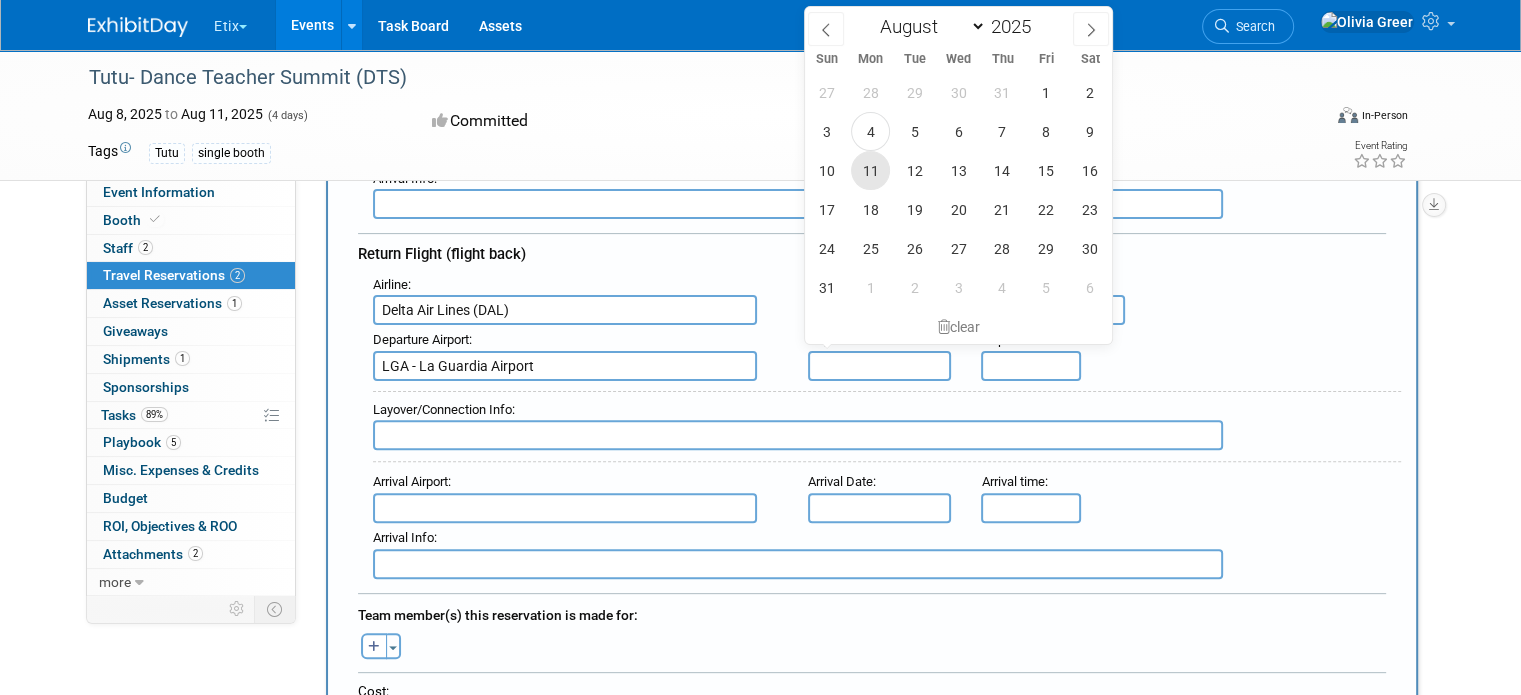 click on "11" at bounding box center (870, 170) 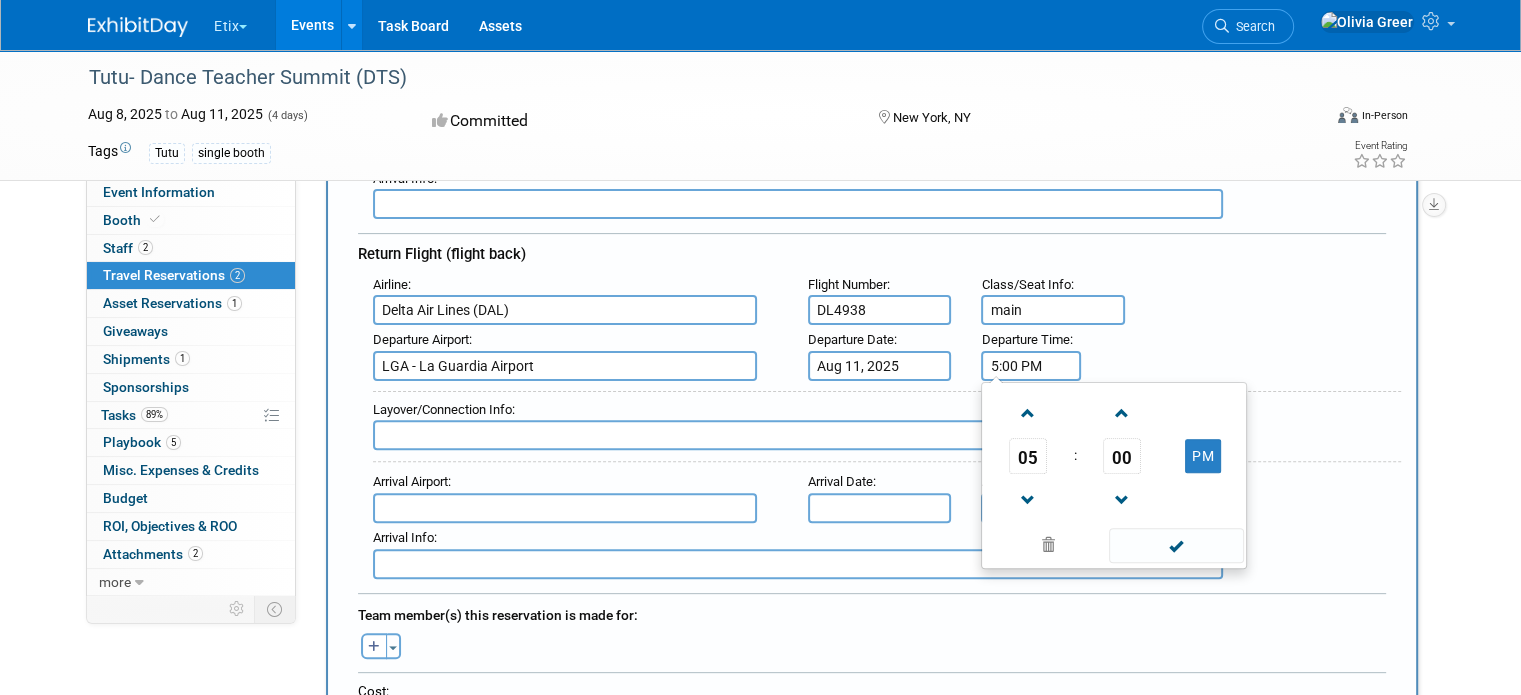 click on "5:00 PM" at bounding box center (1031, 366) 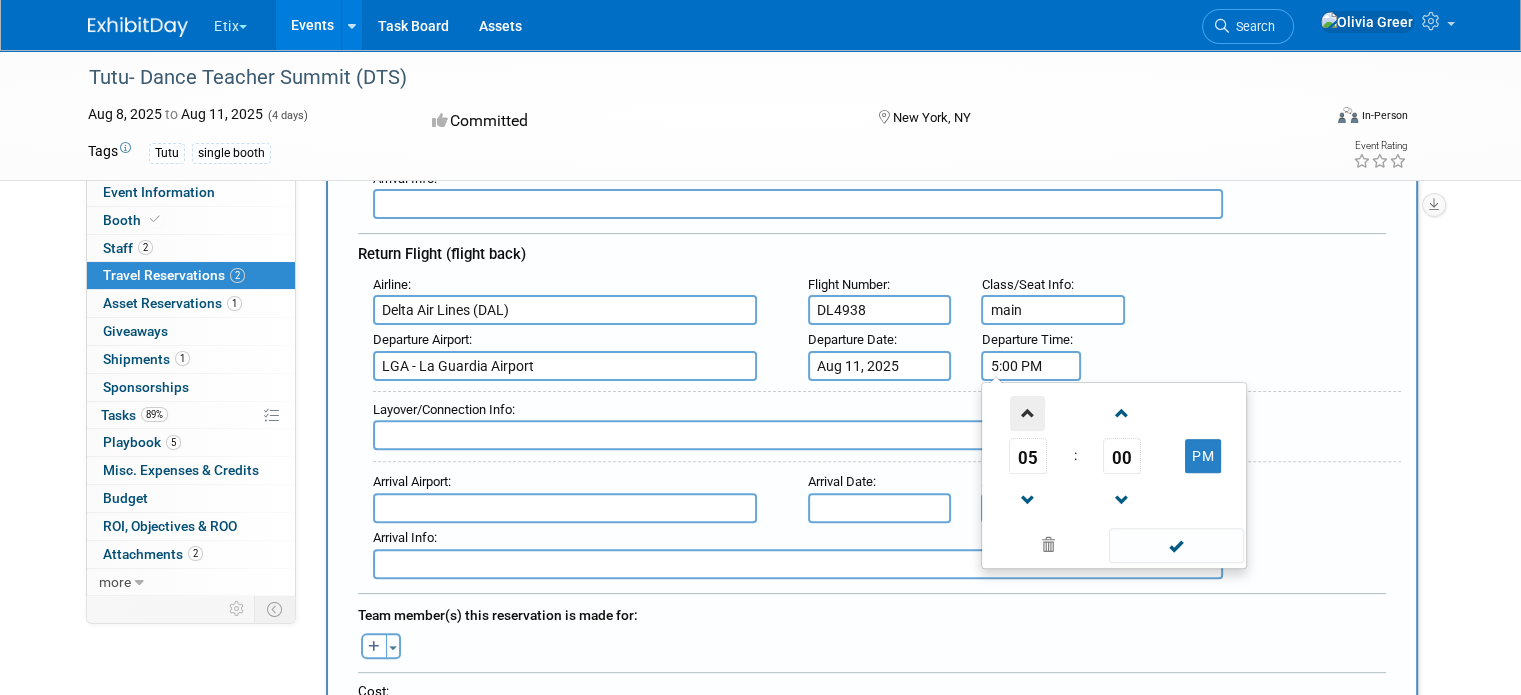 click at bounding box center (1027, 413) 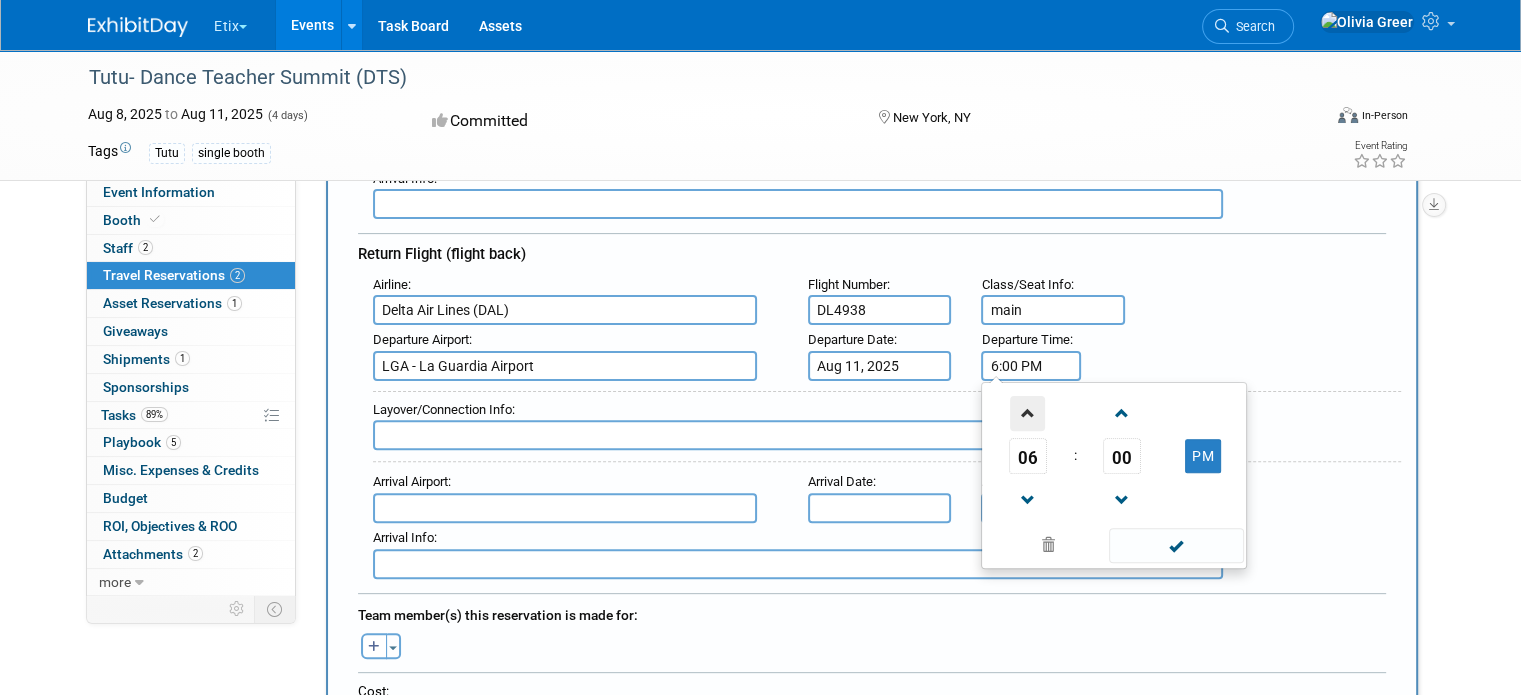 click at bounding box center [1027, 413] 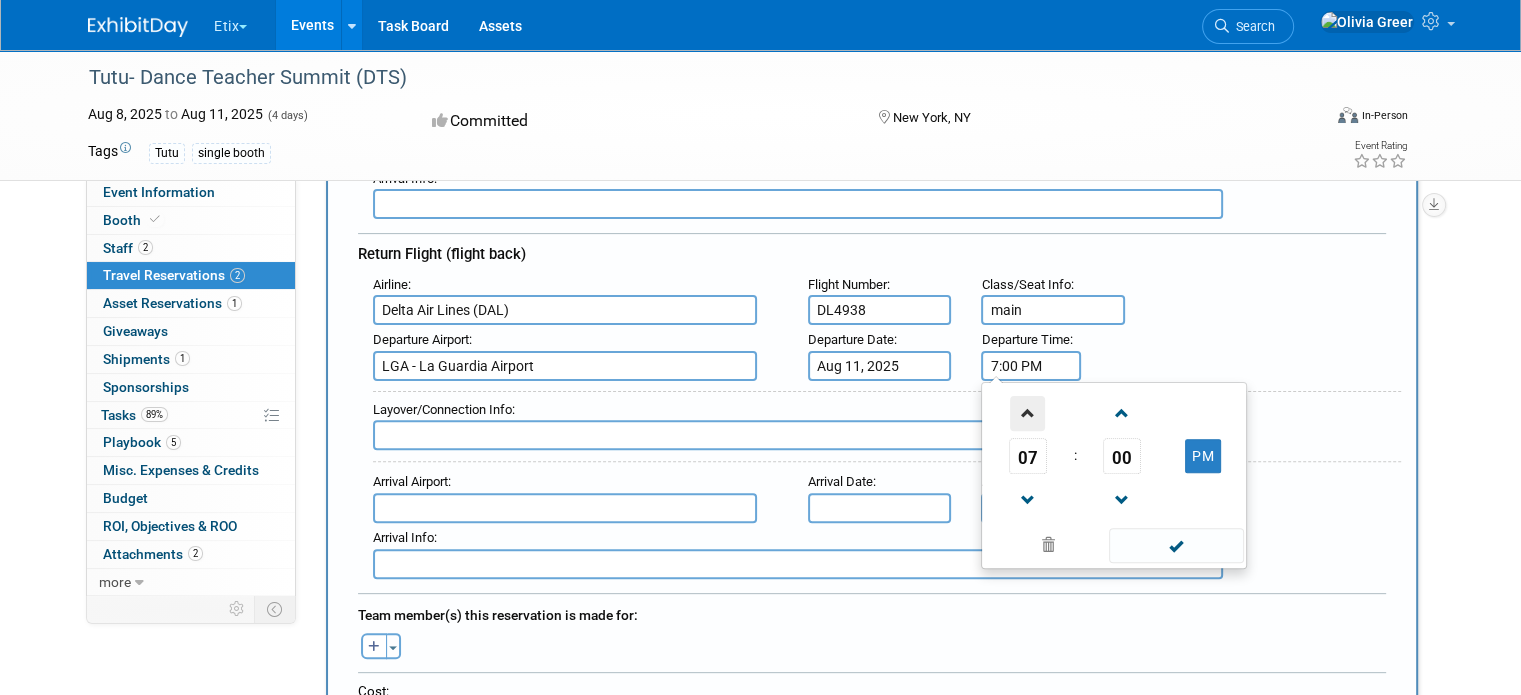click at bounding box center [1027, 413] 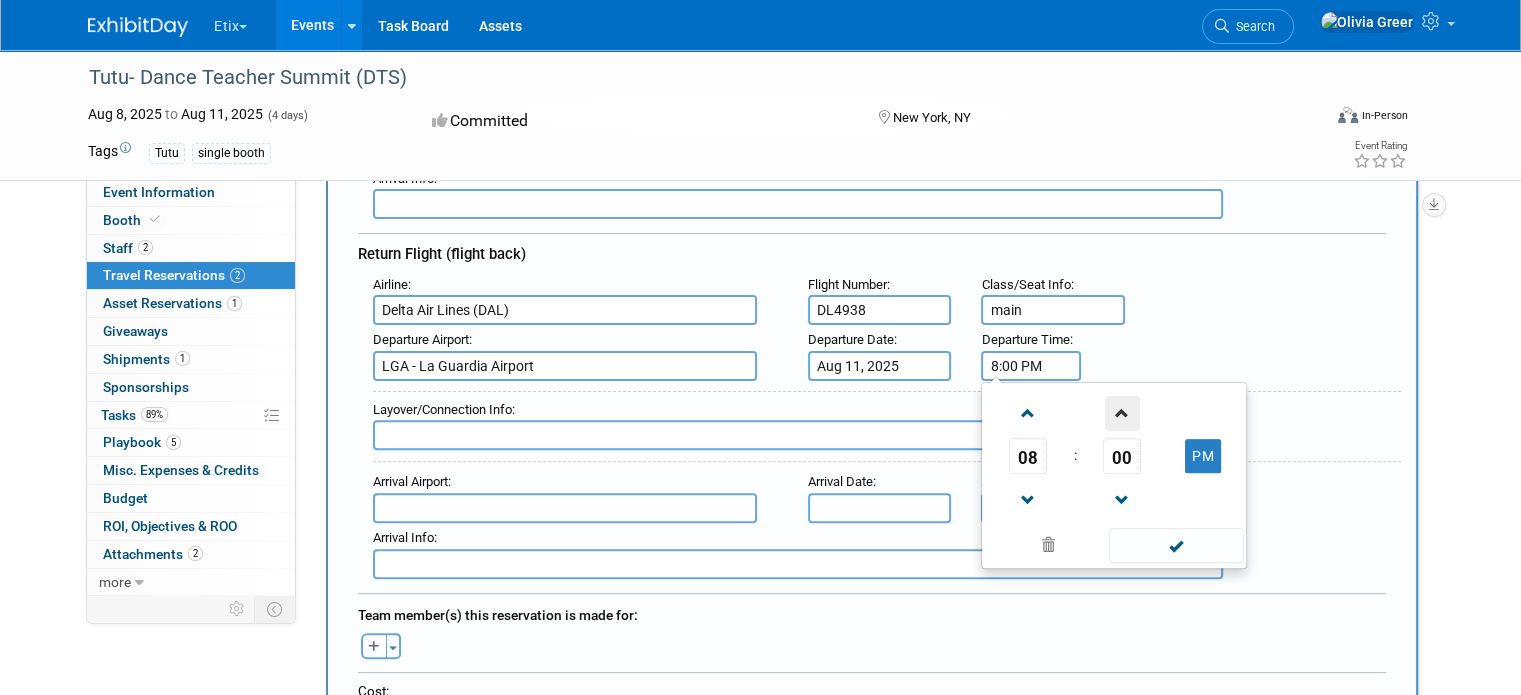 click at bounding box center [1122, 413] 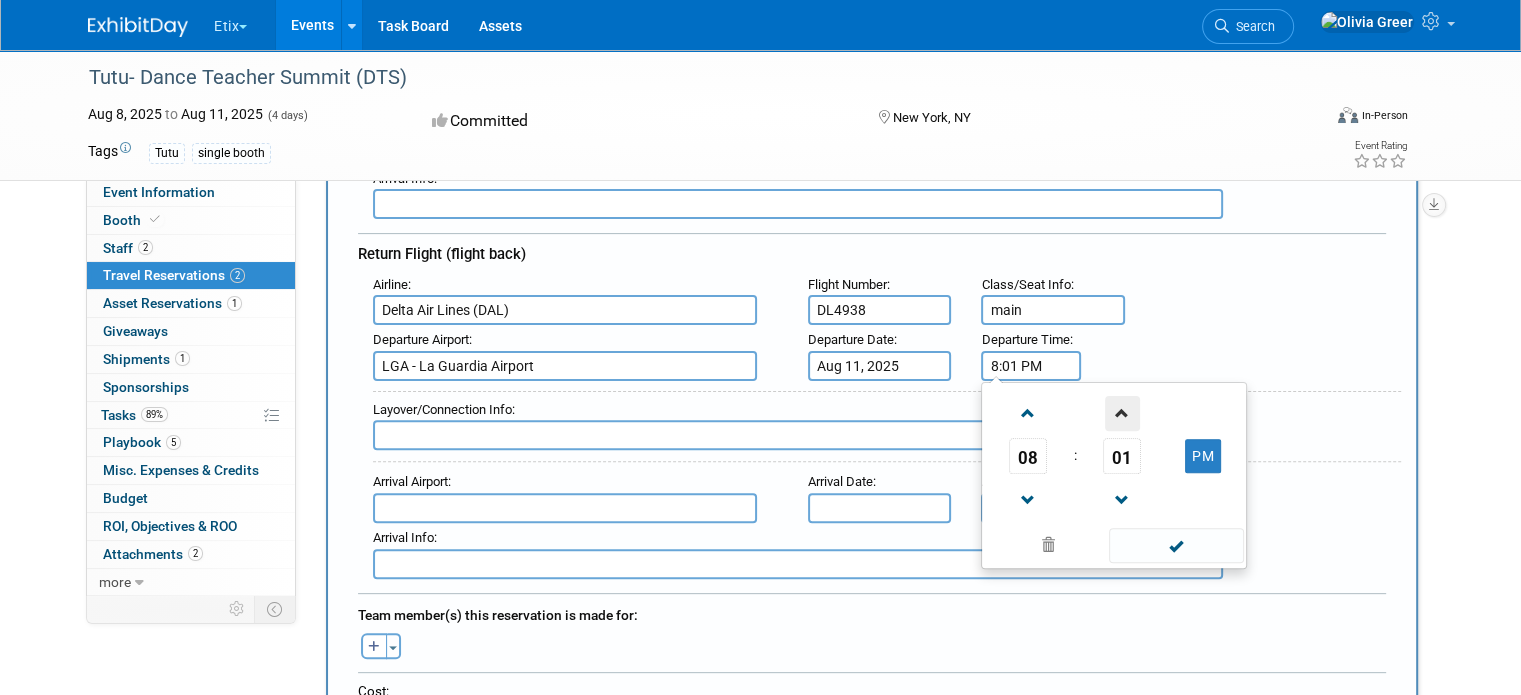 click at bounding box center [1122, 413] 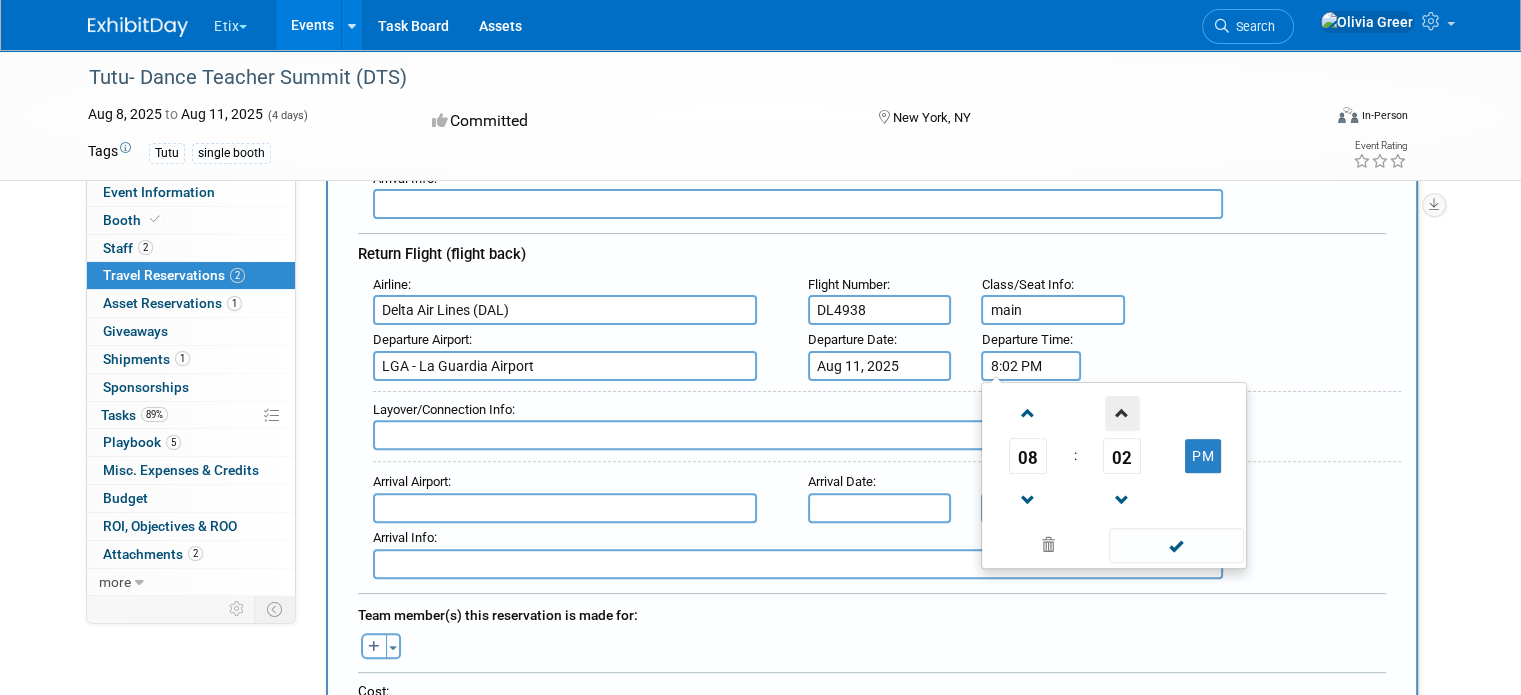 click at bounding box center (1122, 413) 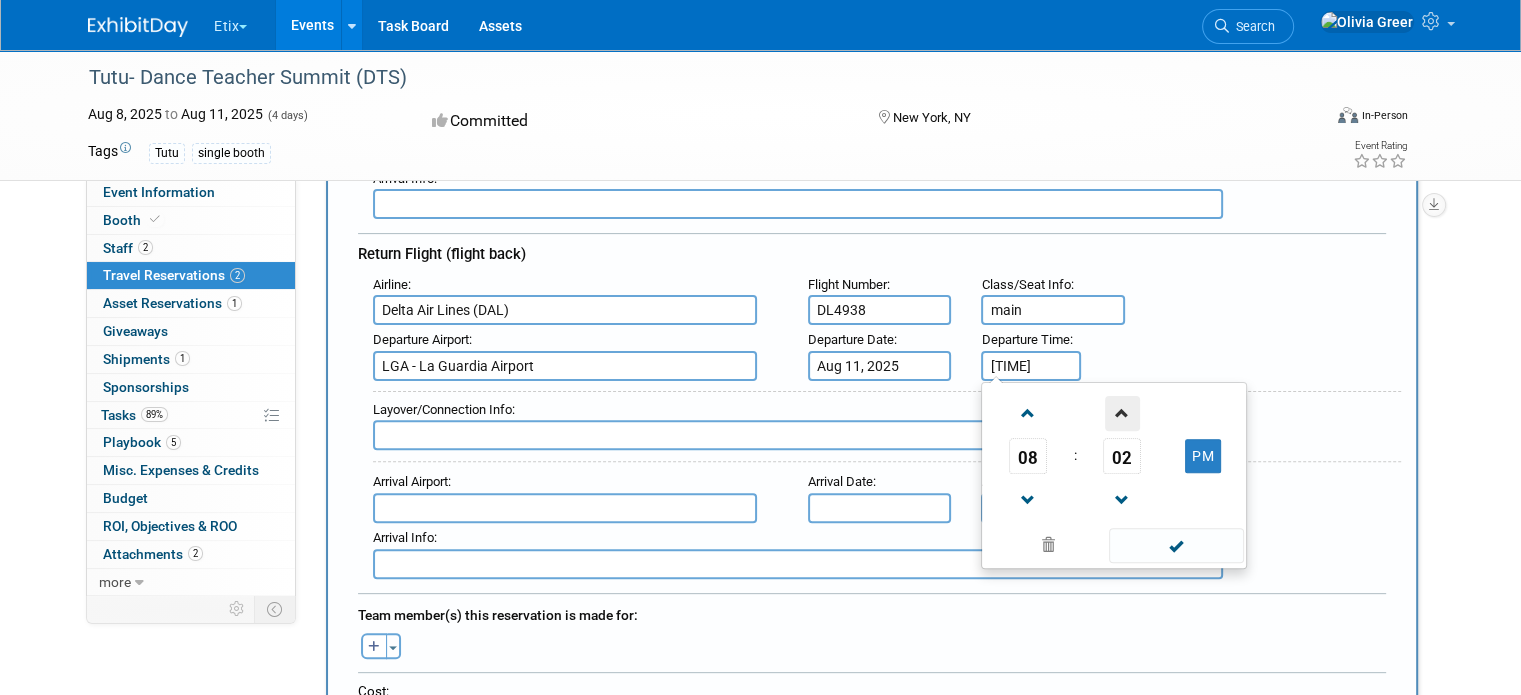 click at bounding box center [1122, 413] 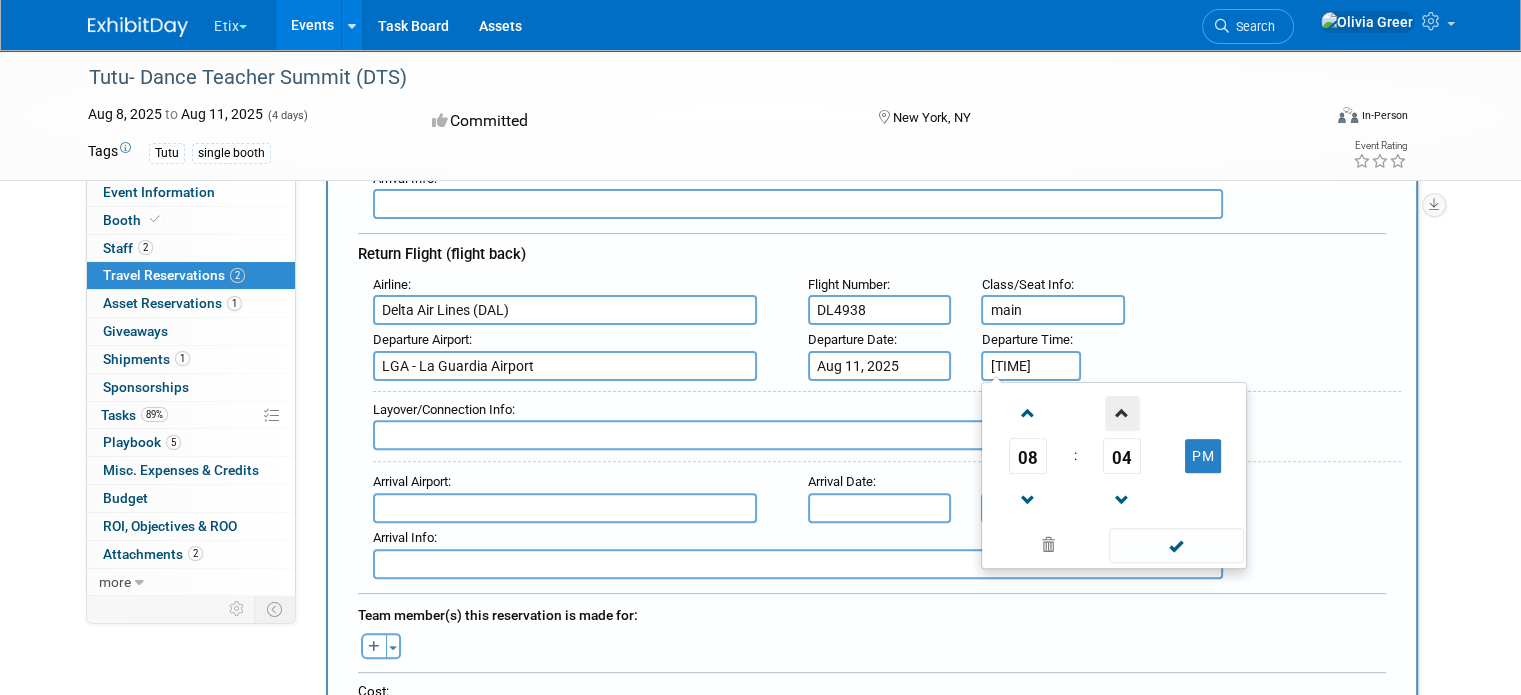 click at bounding box center (1122, 413) 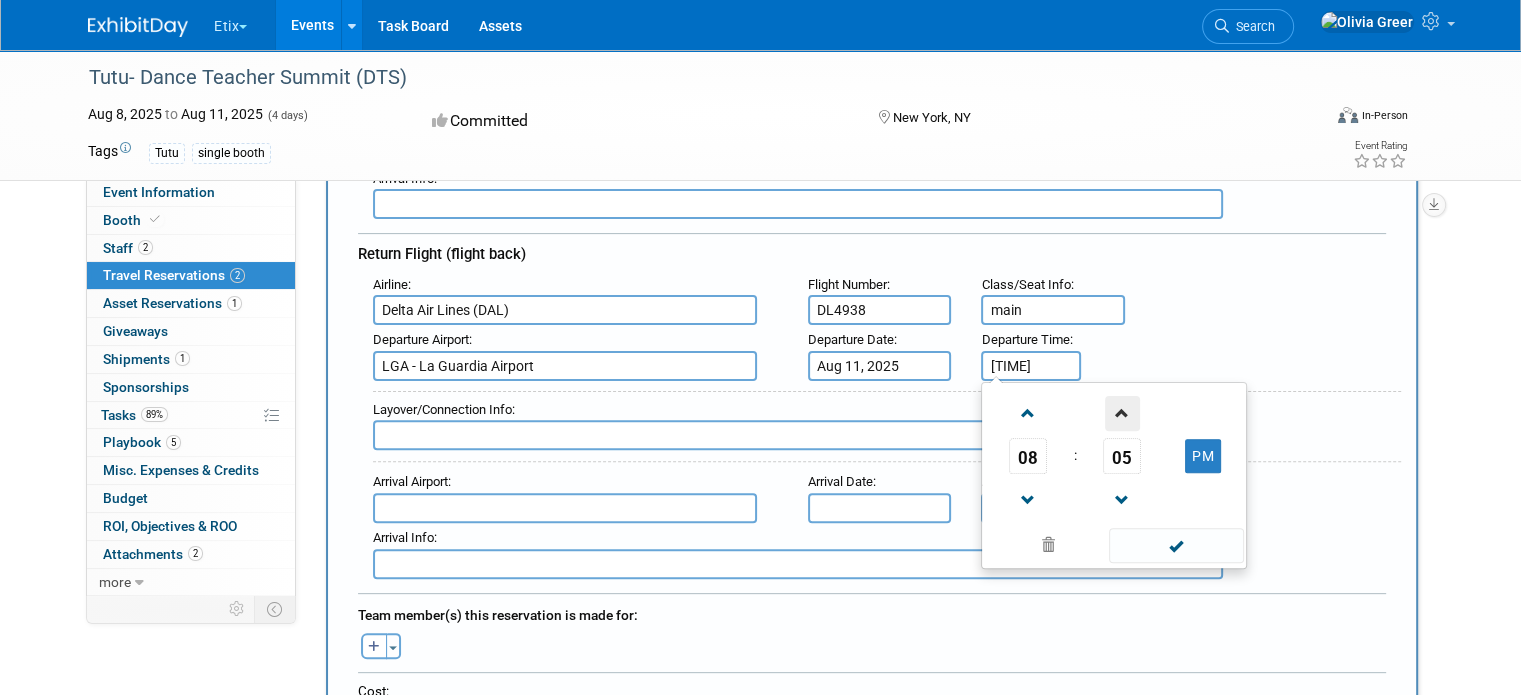 click at bounding box center (1122, 413) 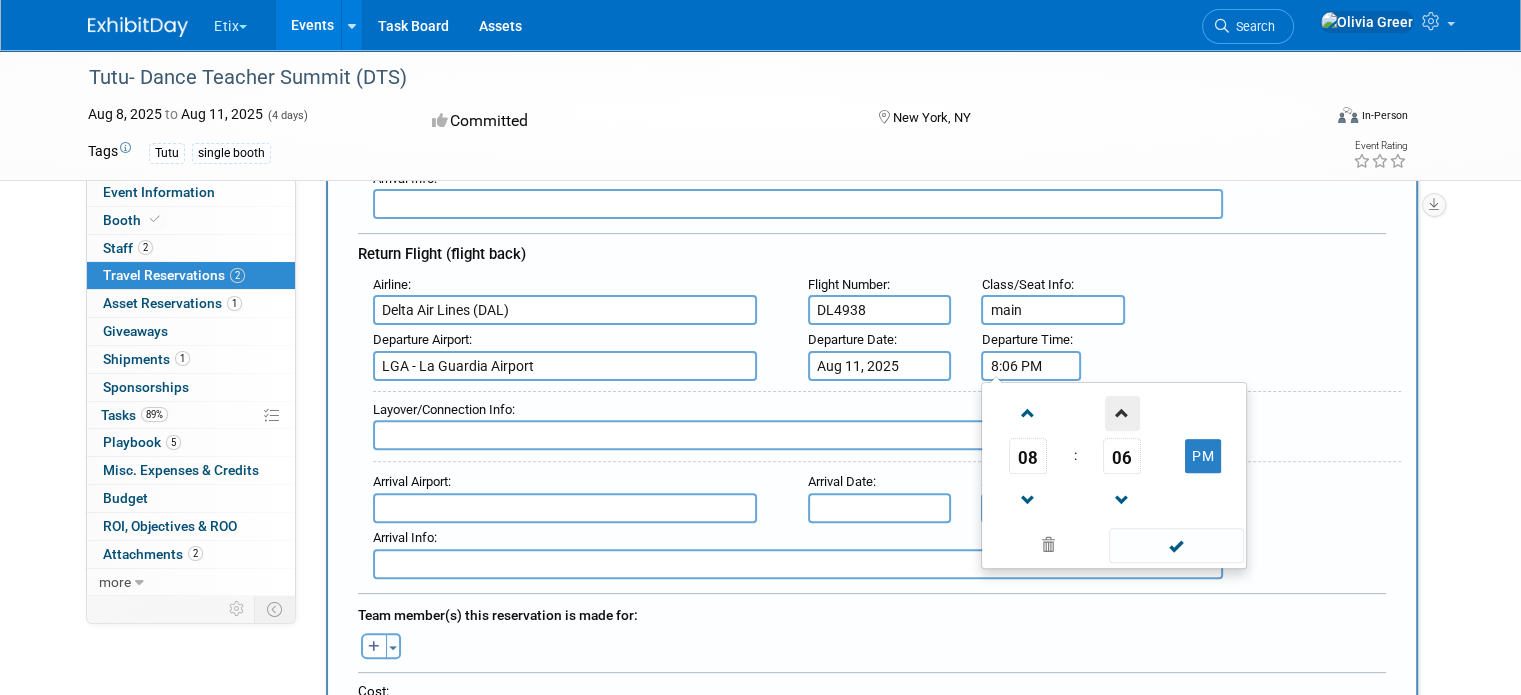 click at bounding box center (1122, 413) 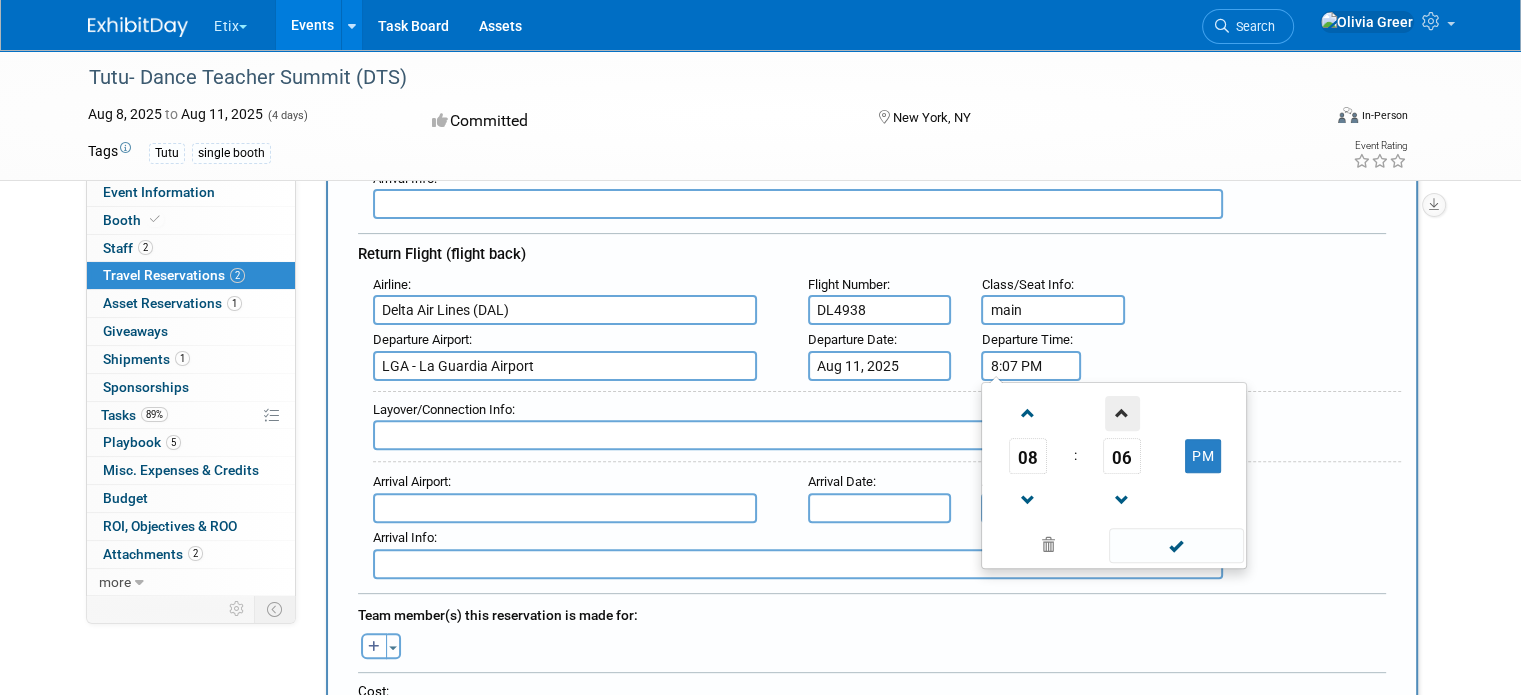 click at bounding box center (1122, 413) 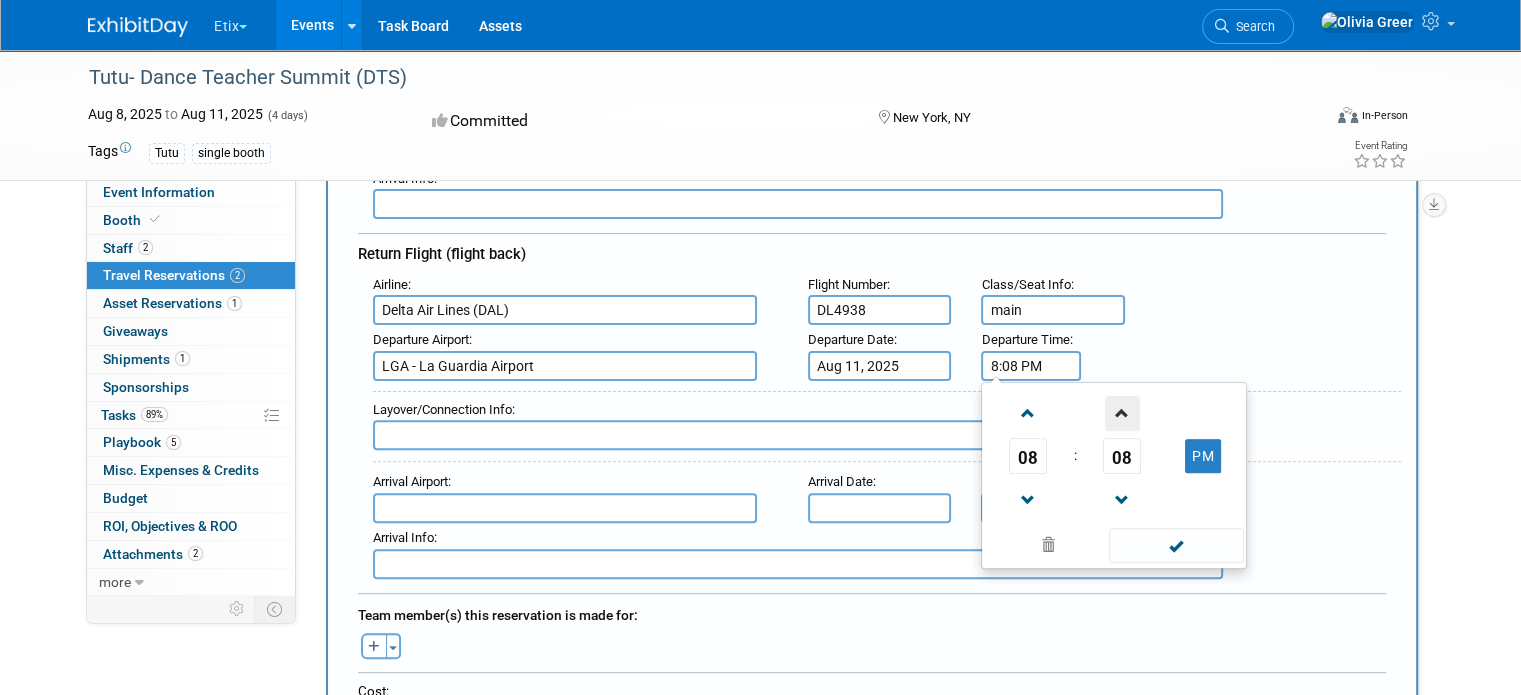 click at bounding box center (1122, 413) 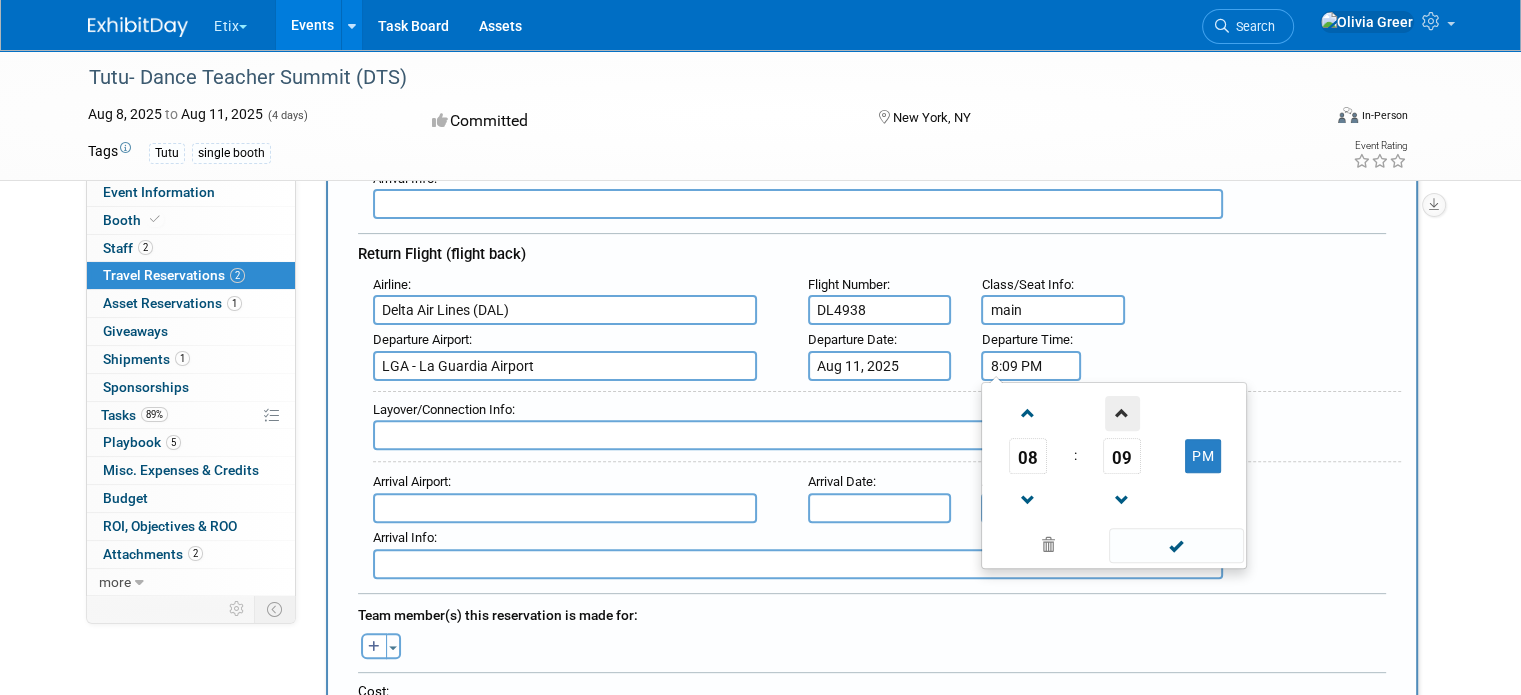 click at bounding box center (1122, 413) 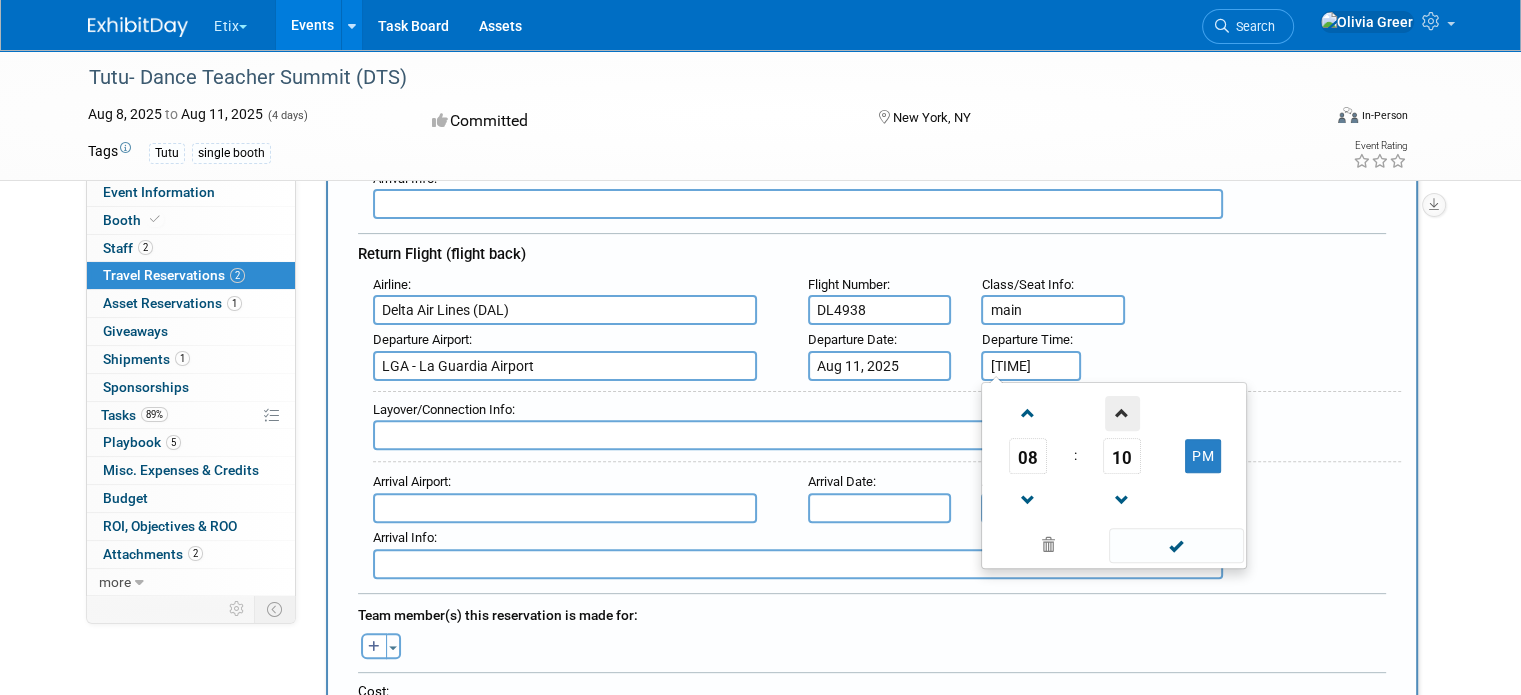 click at bounding box center (1122, 413) 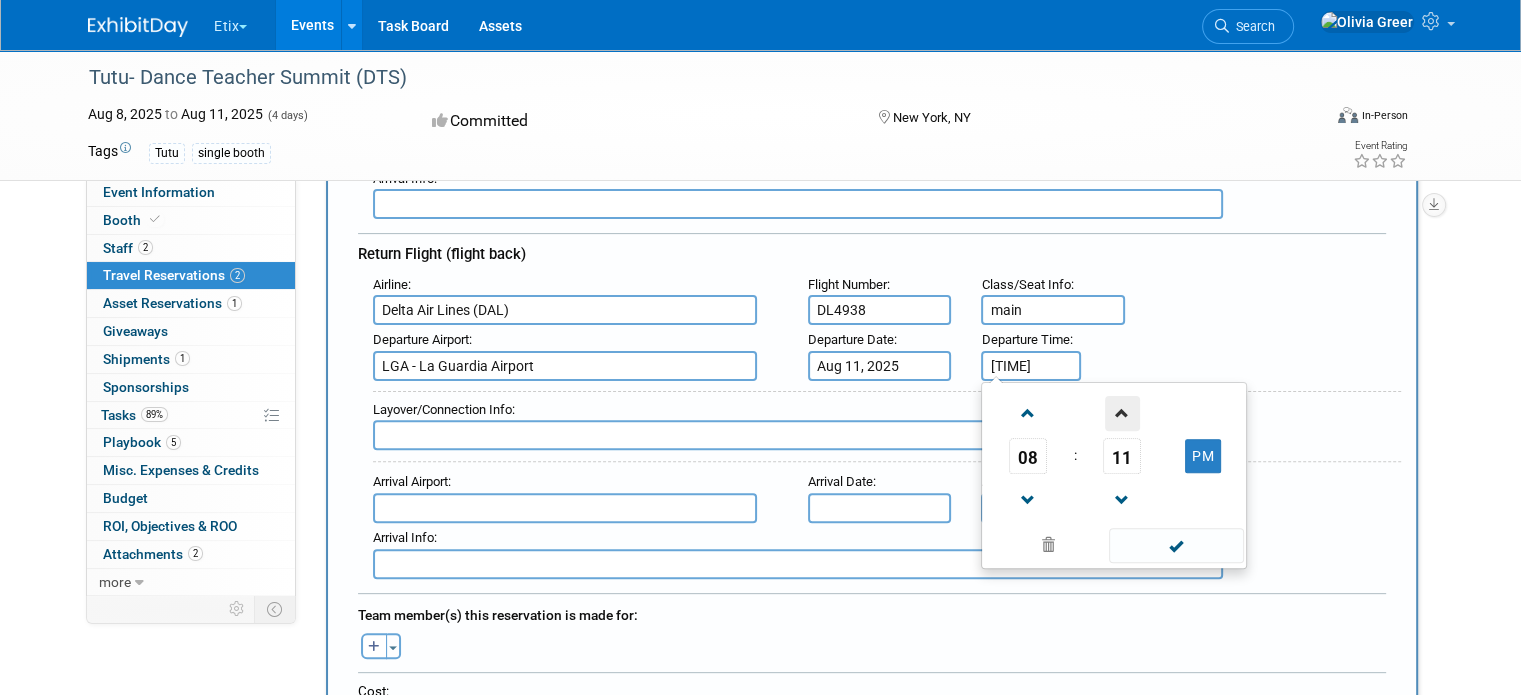click at bounding box center (1122, 413) 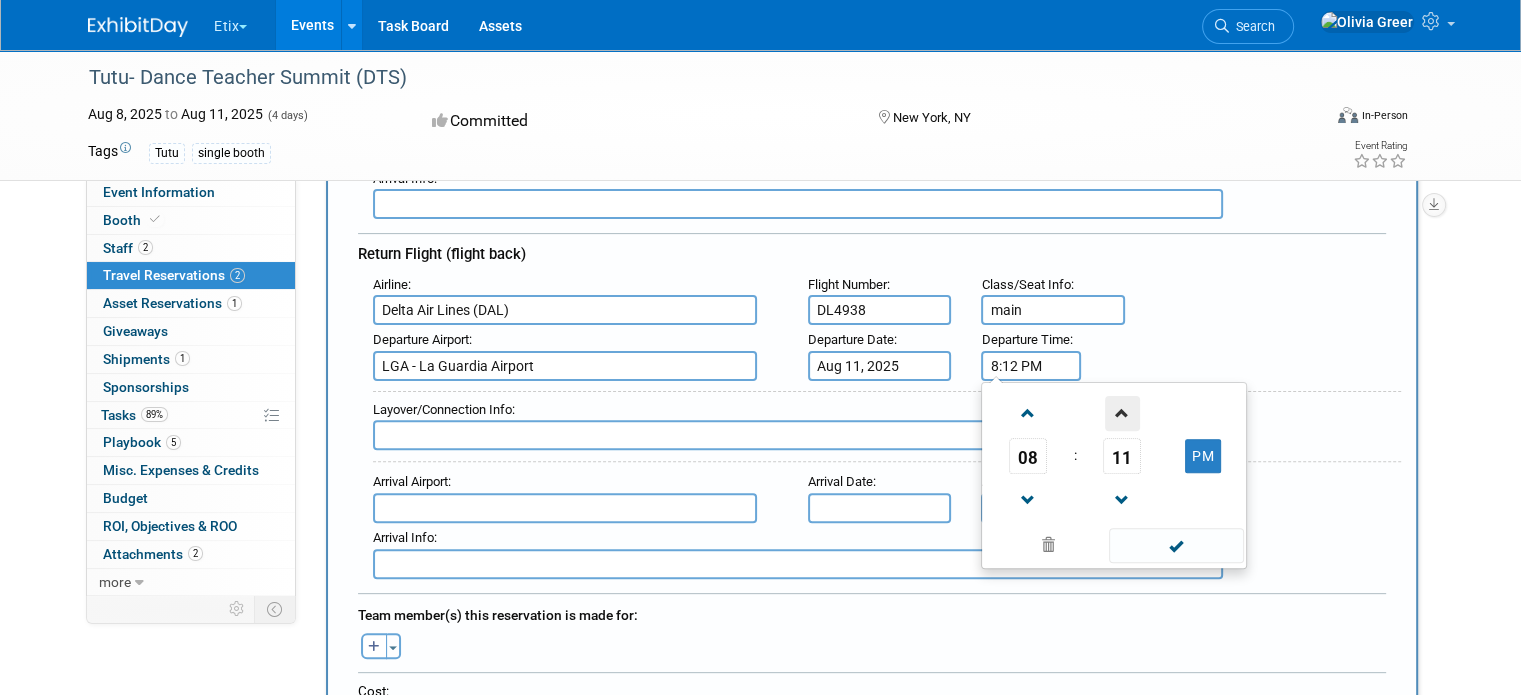 click at bounding box center (1122, 413) 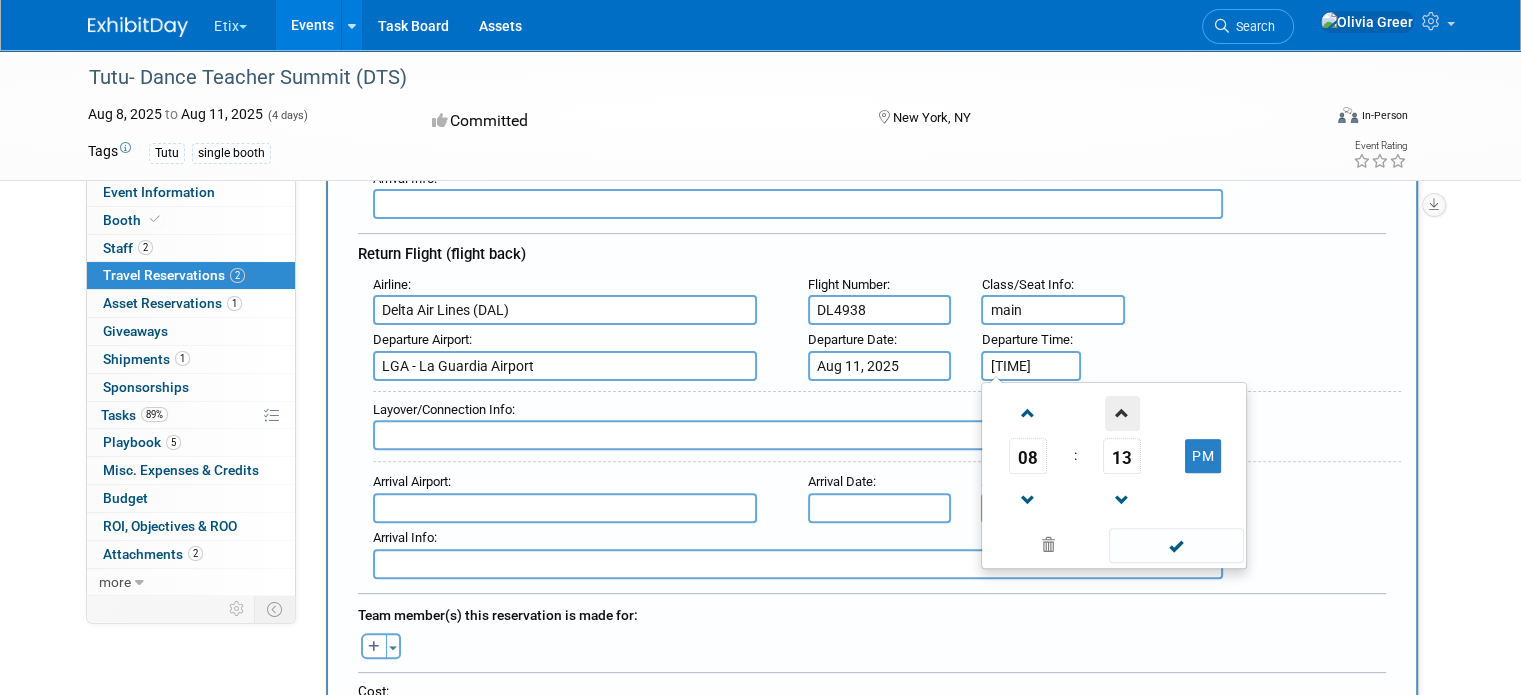 click at bounding box center [1122, 413] 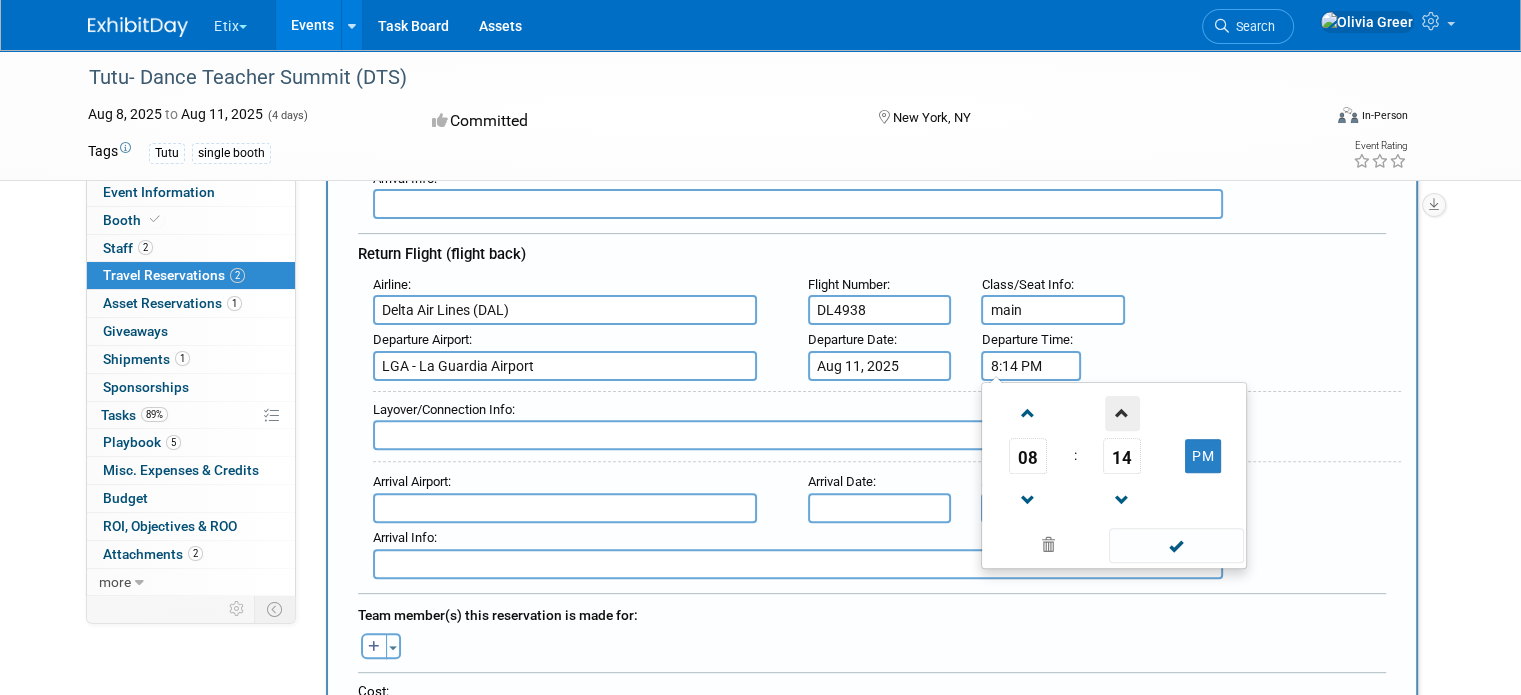 click at bounding box center [1122, 413] 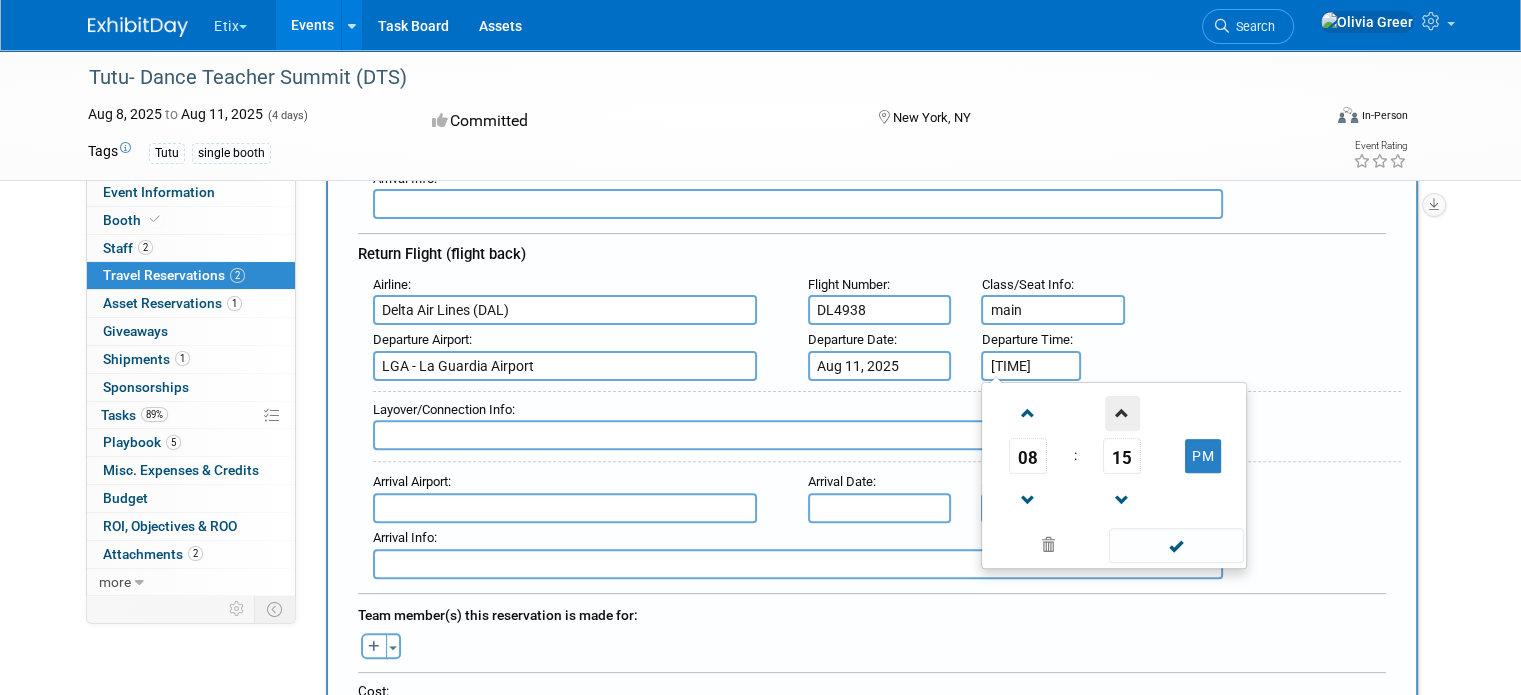 click at bounding box center (1122, 413) 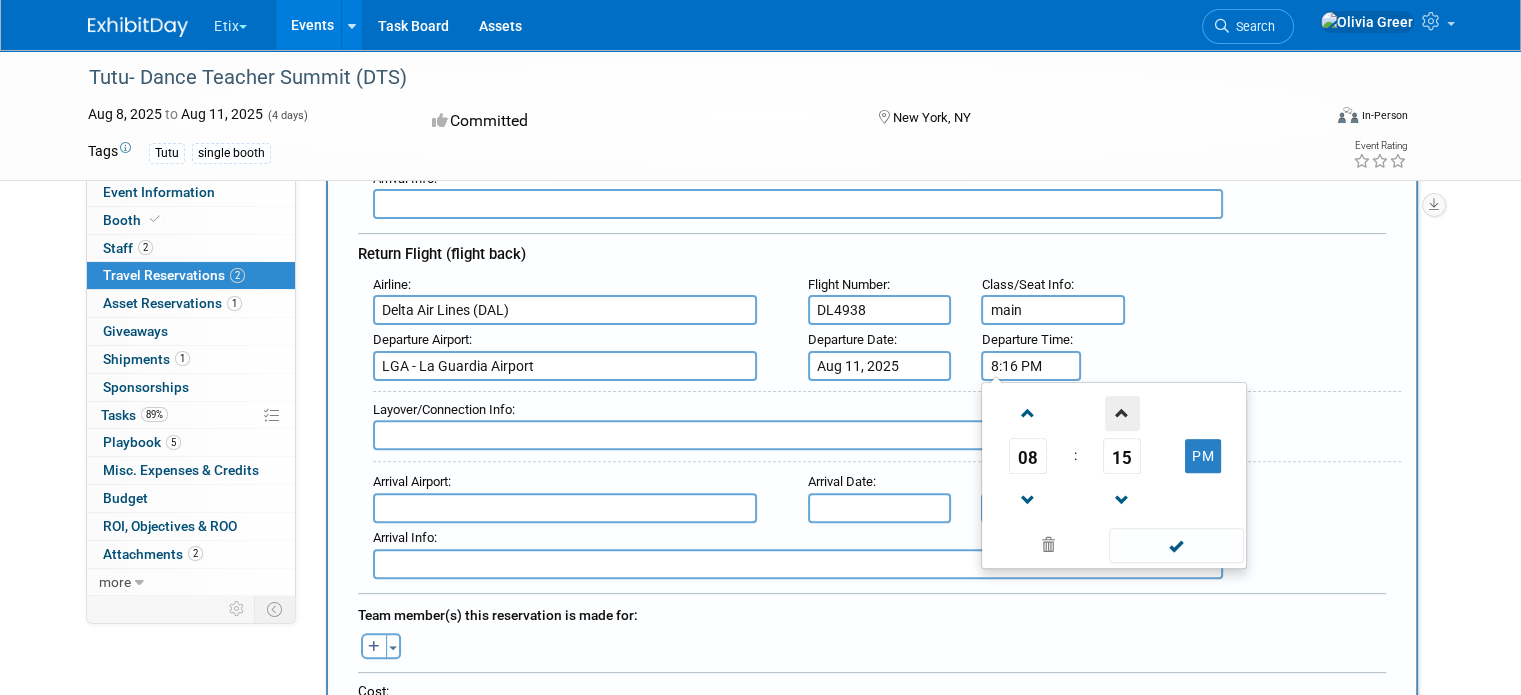 click at bounding box center (1122, 413) 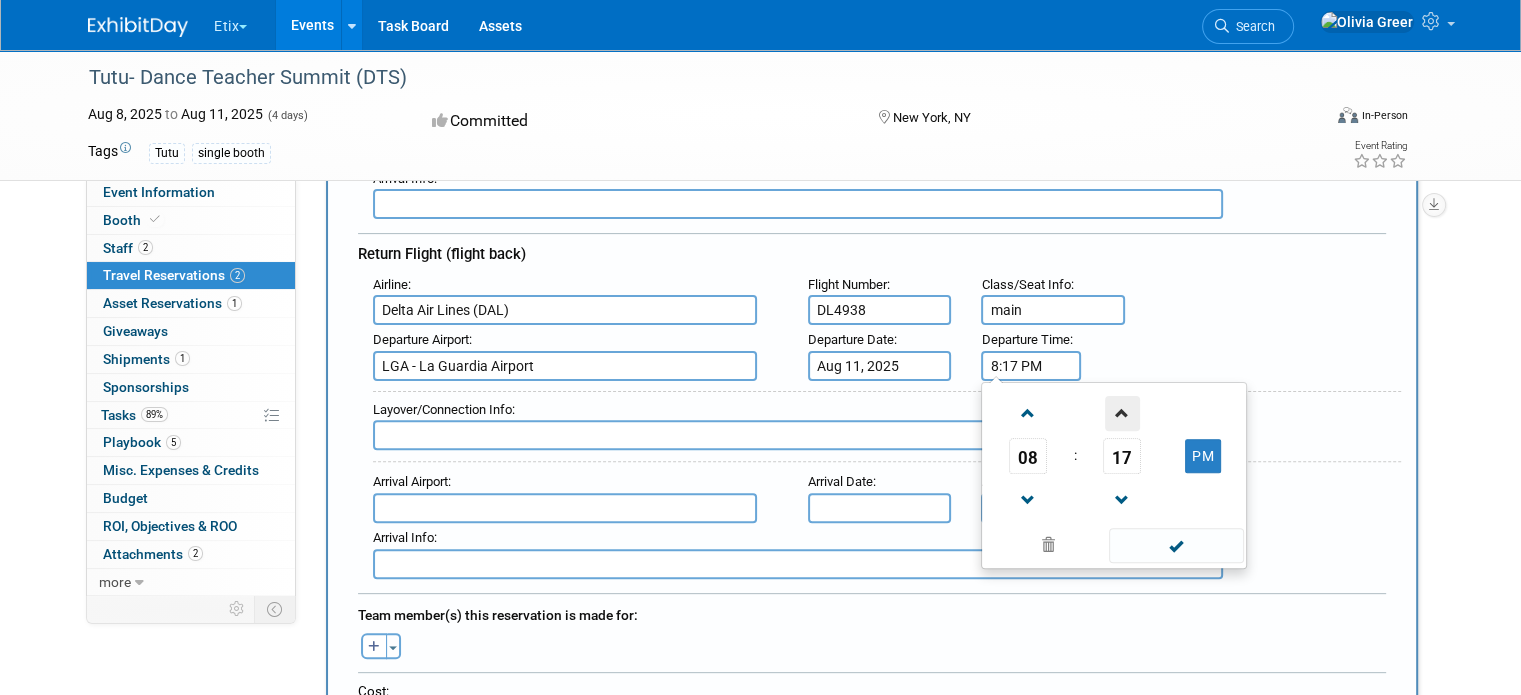 click at bounding box center (1122, 413) 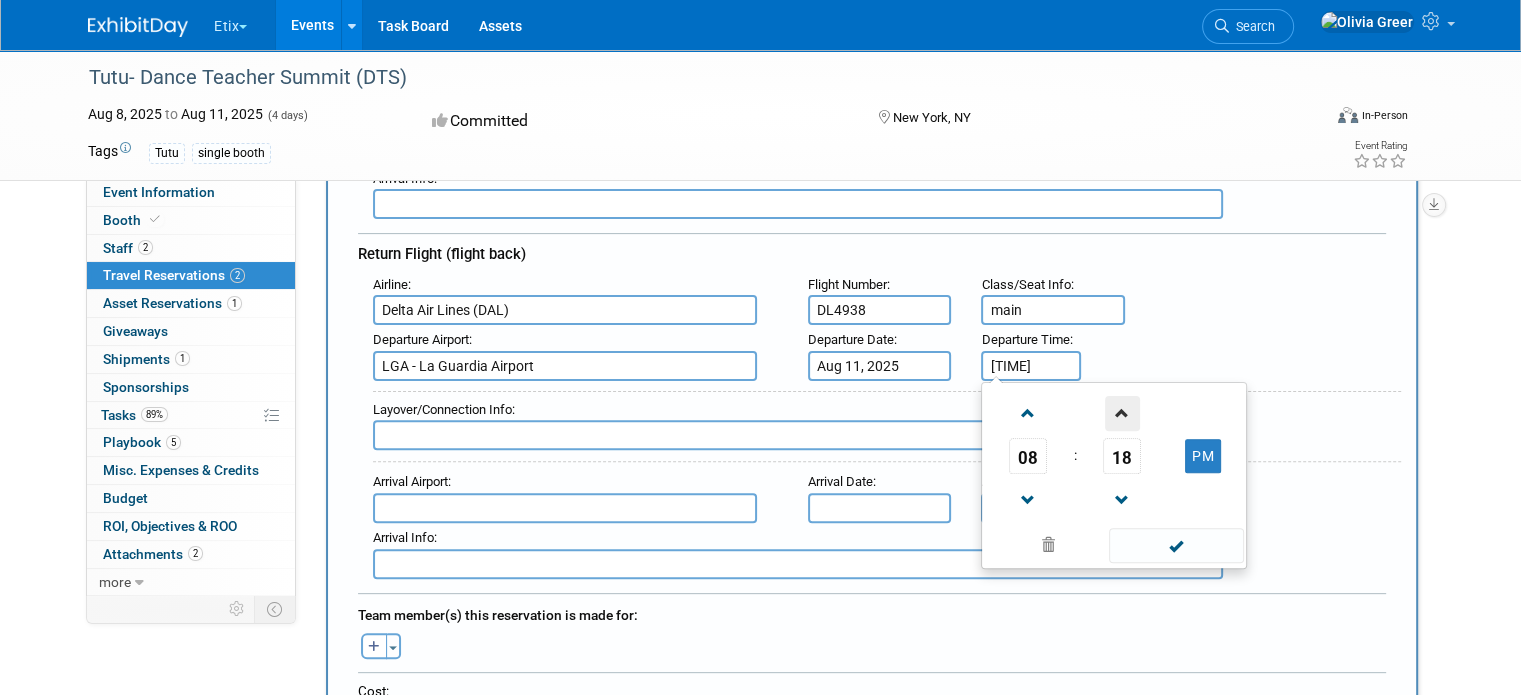 click at bounding box center [1122, 413] 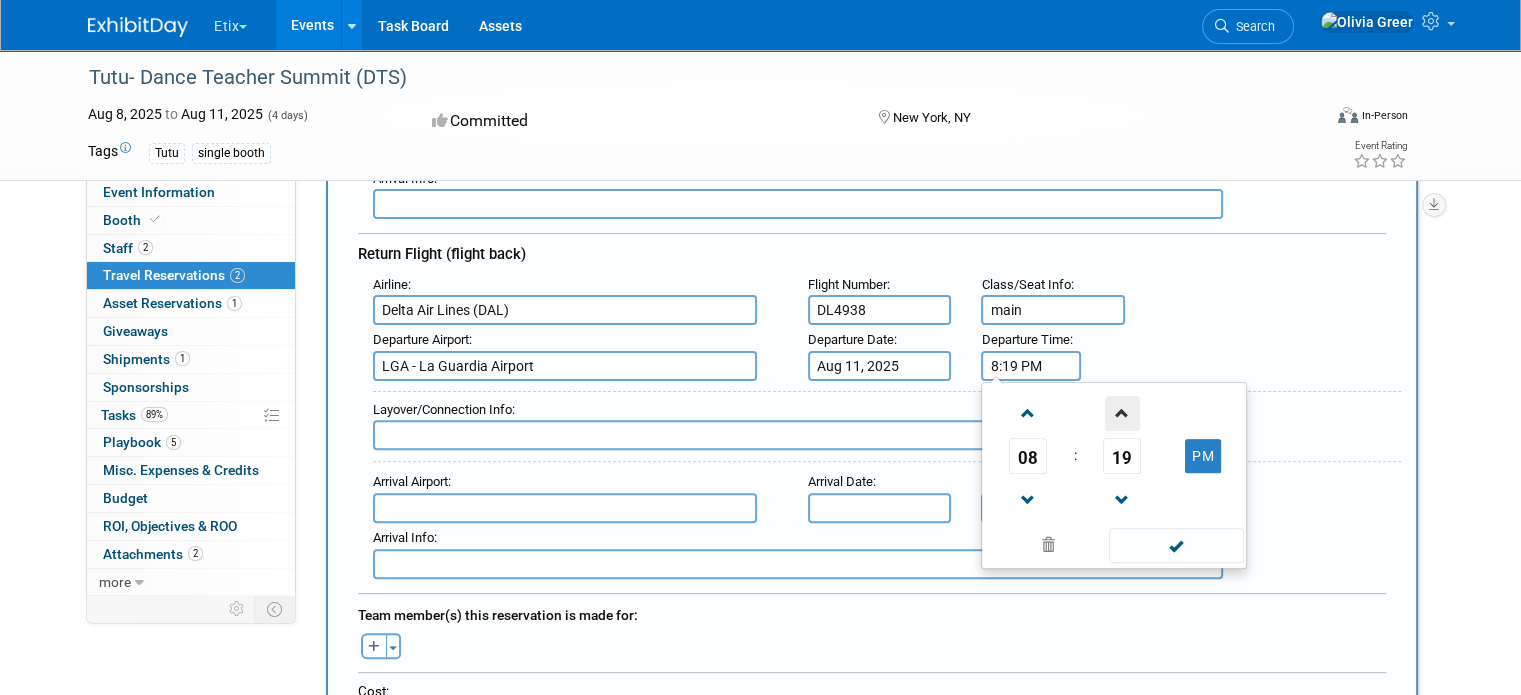 click at bounding box center [1122, 413] 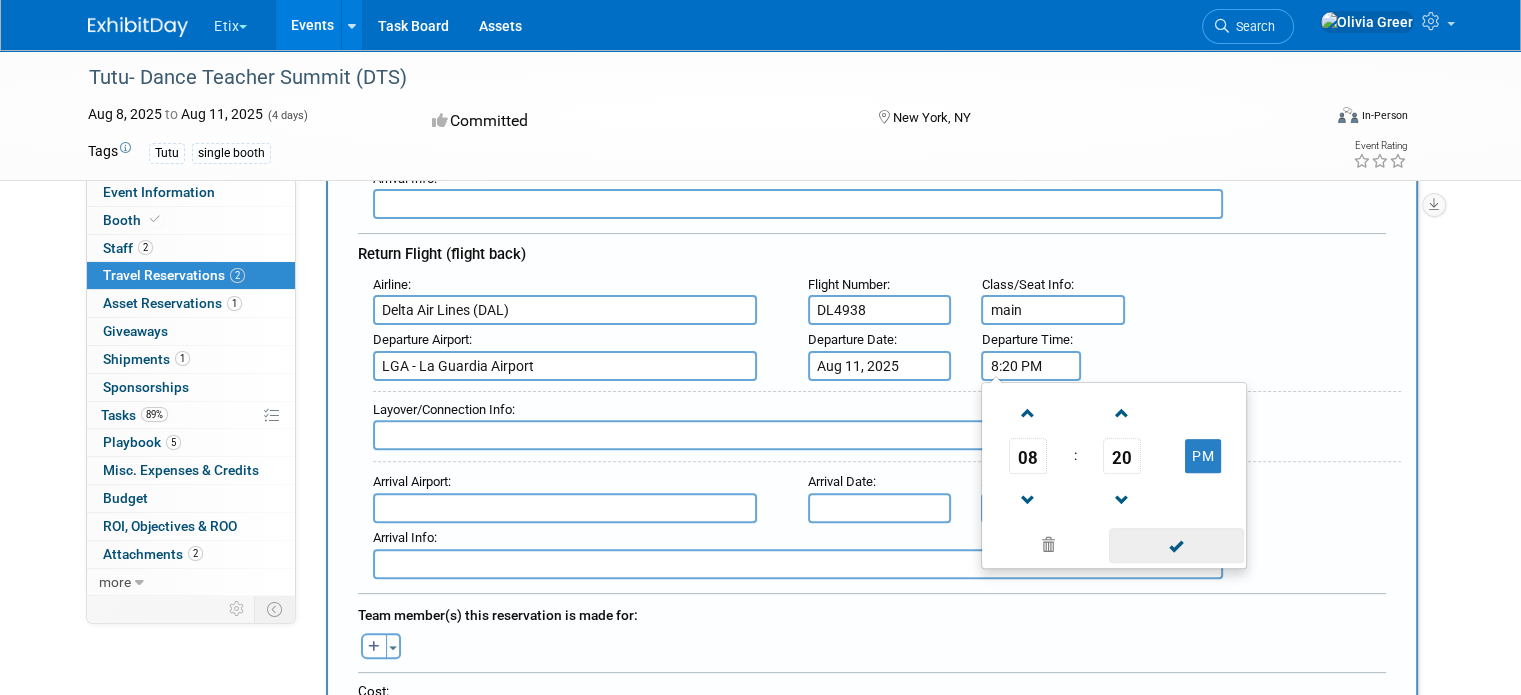 click at bounding box center [1176, 545] 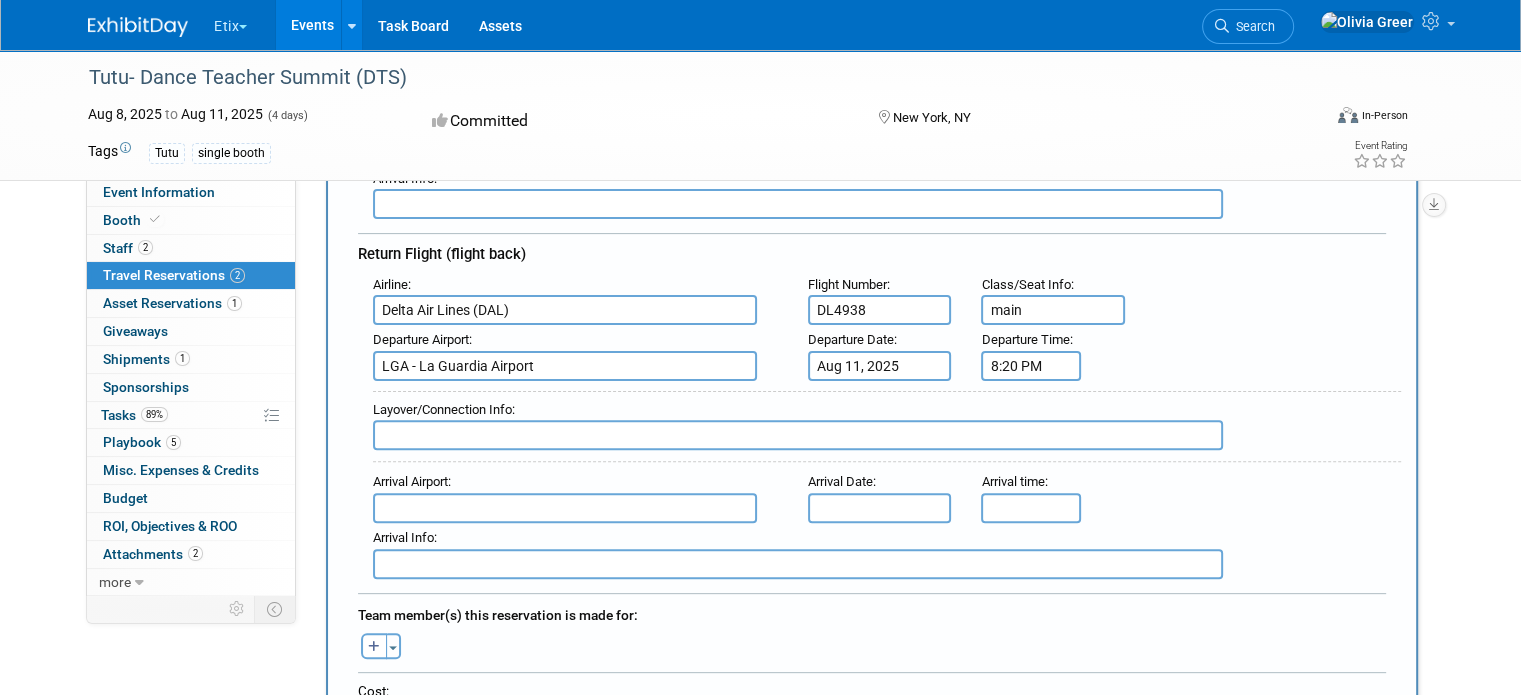 click at bounding box center [798, 435] 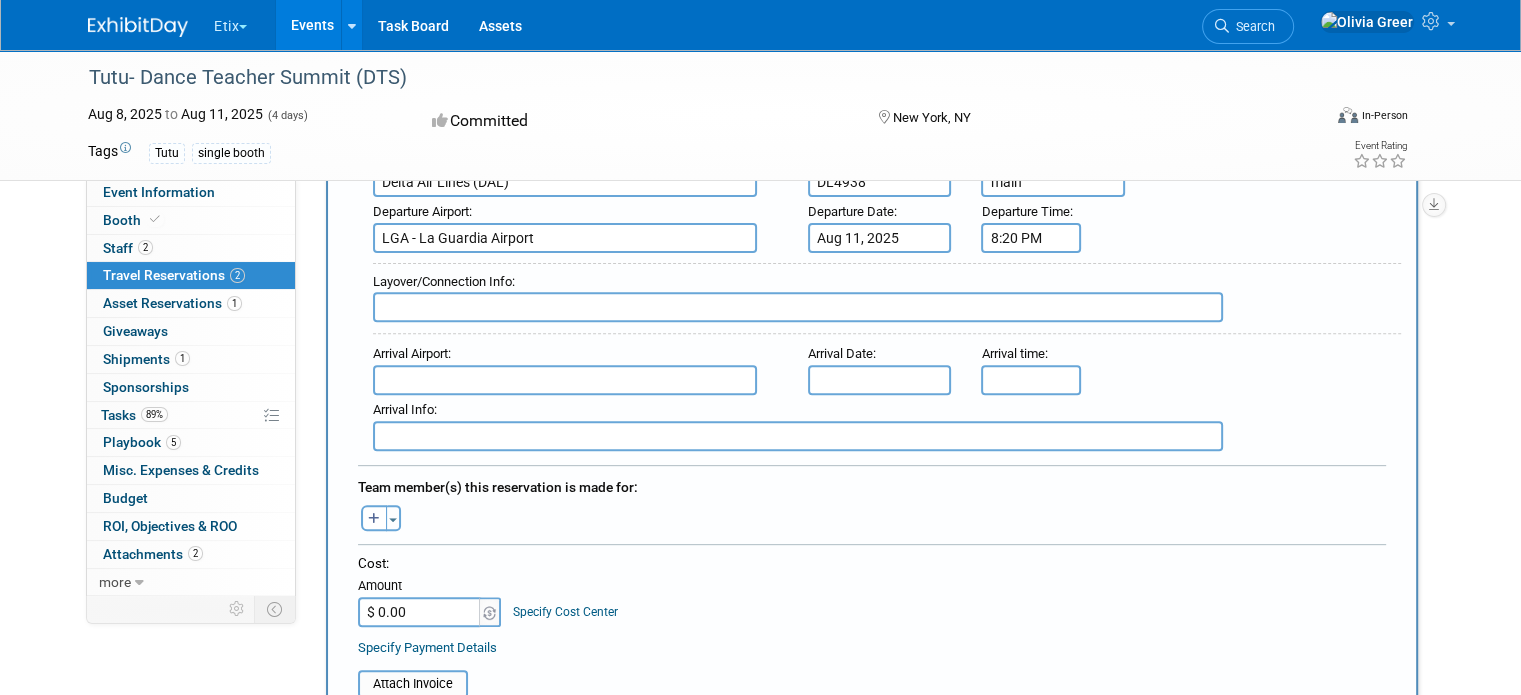 scroll, scrollTop: 684, scrollLeft: 0, axis: vertical 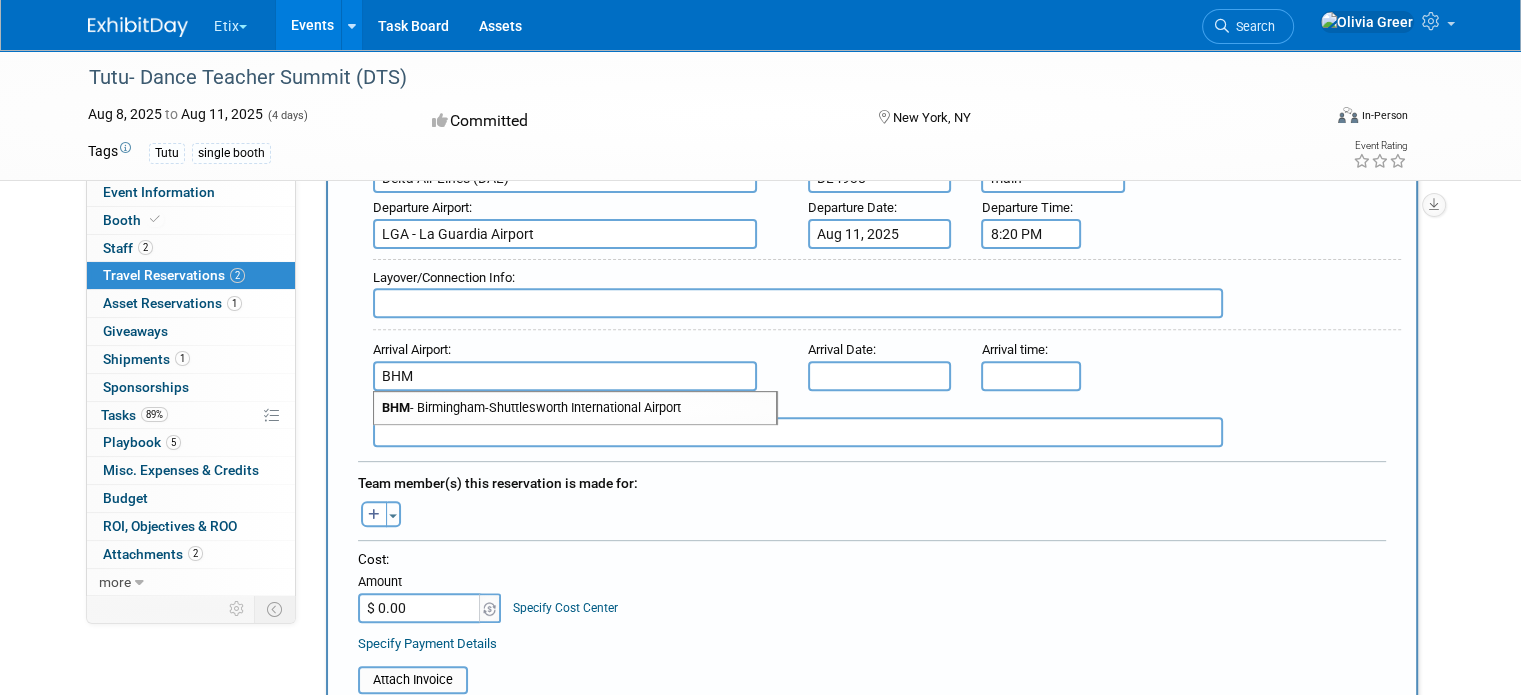 click on "BHM - [CITY]-Shuttlesworth International Airport" at bounding box center [575, 408] 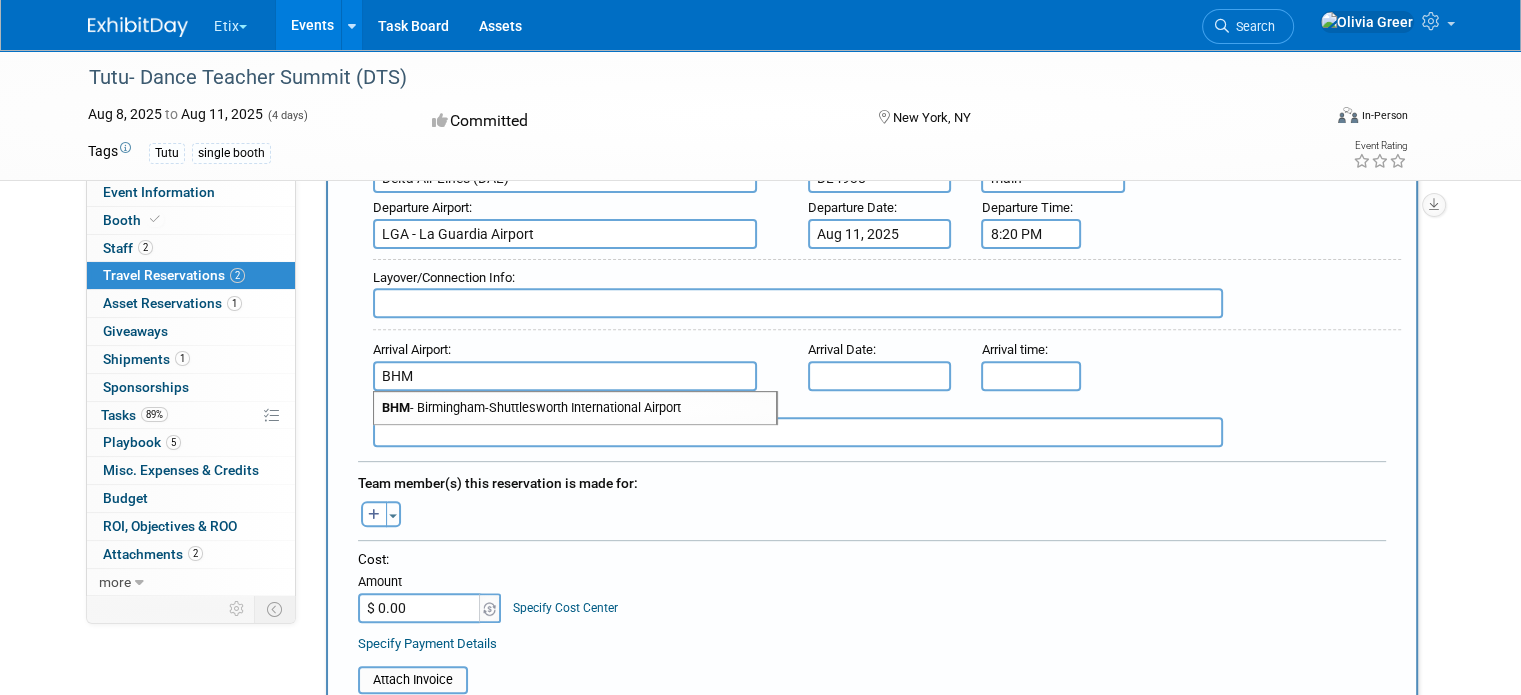 type on "BHM - [CITY]-Shuttlesworth International Airport" 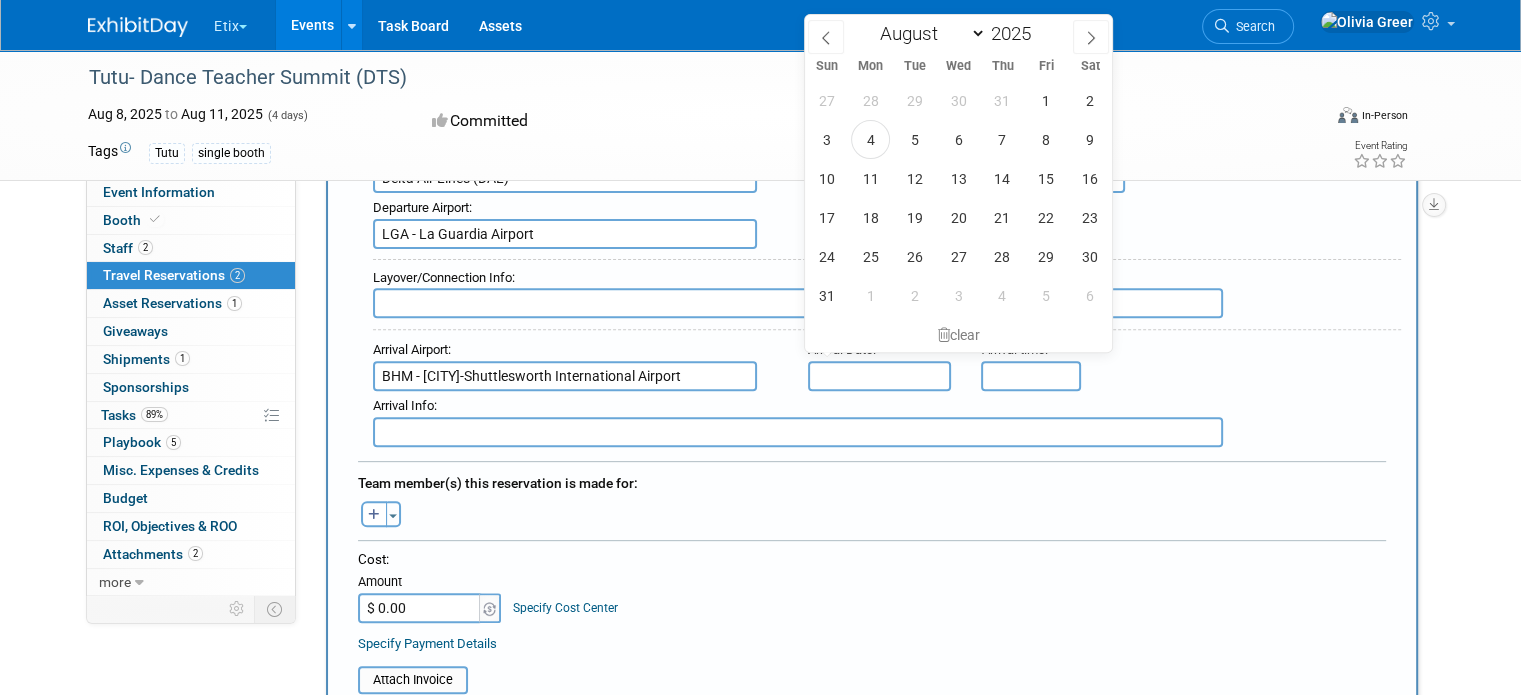 click at bounding box center [880, 376] 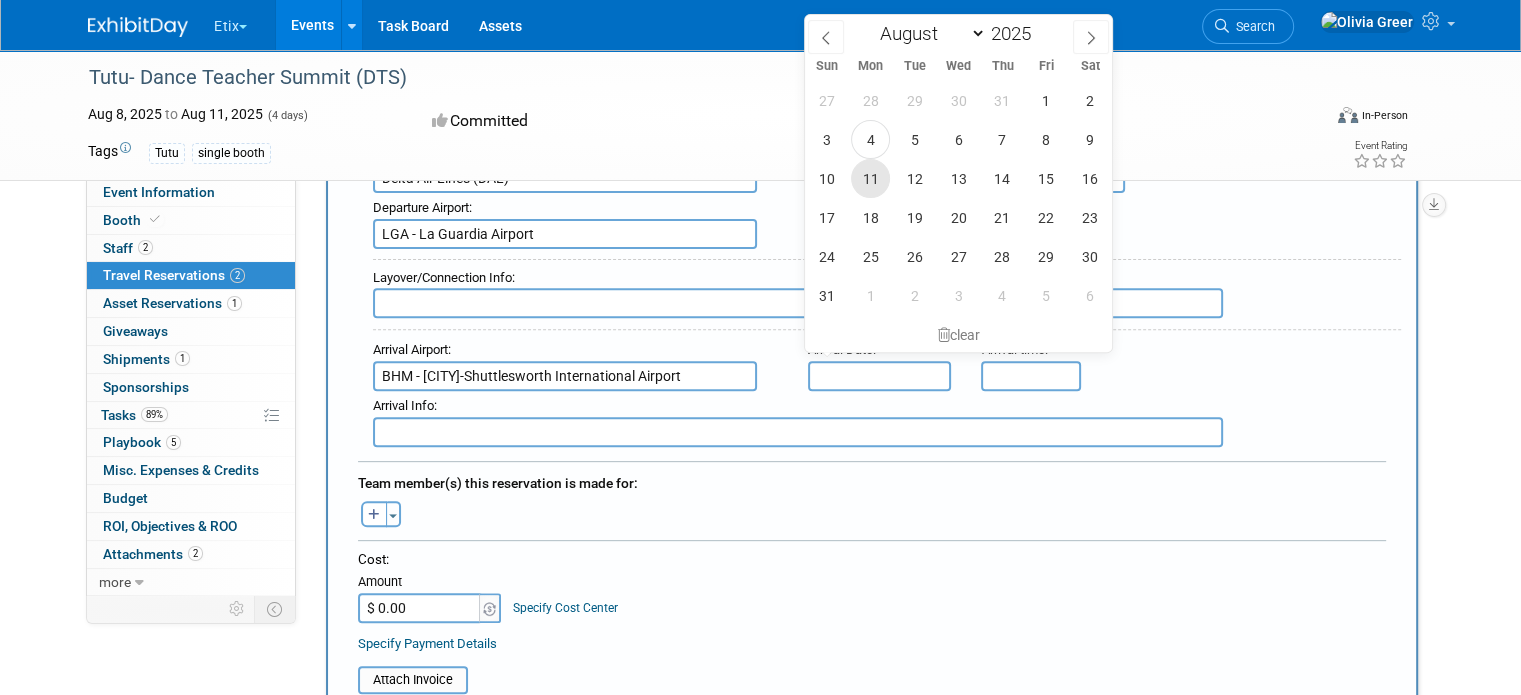 click on "11" at bounding box center (870, 178) 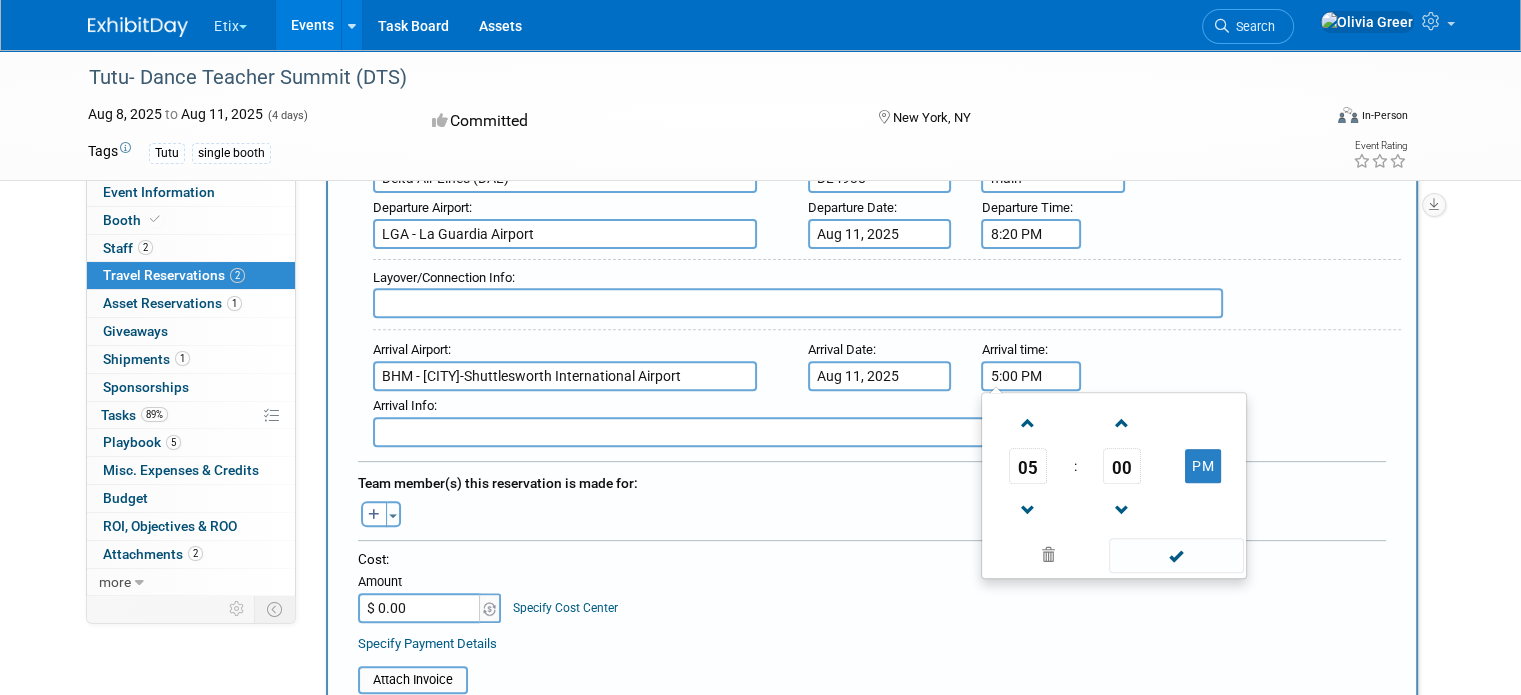 click on "5:00 PM" at bounding box center [1031, 376] 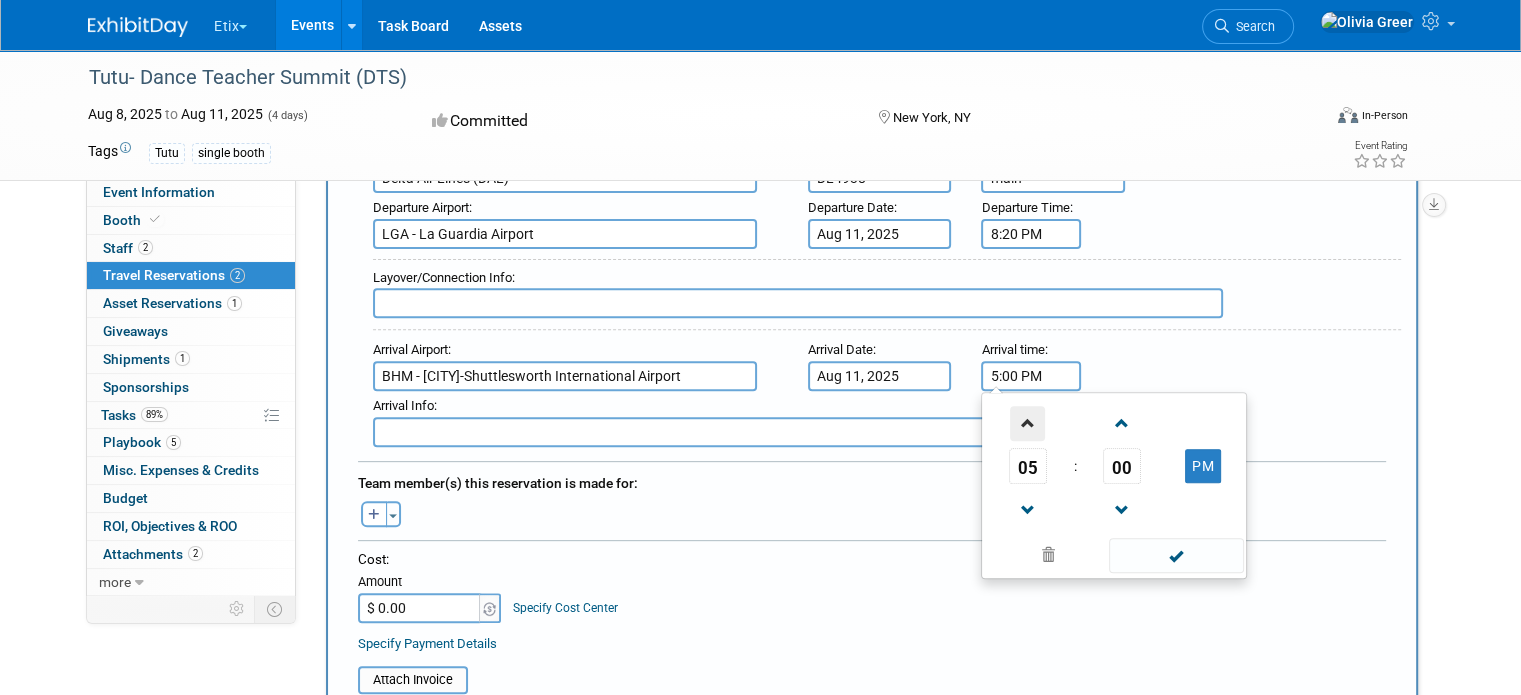 click at bounding box center [1027, 423] 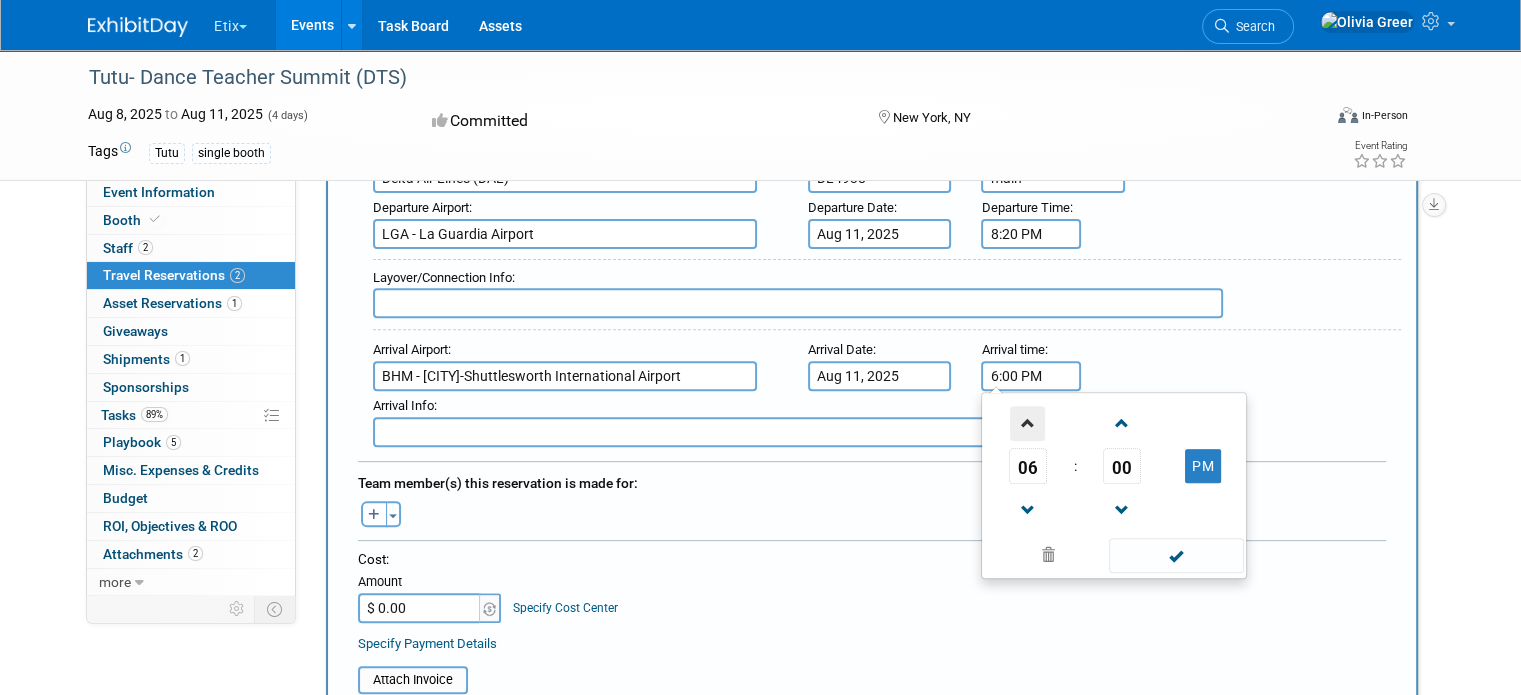 click at bounding box center [1027, 423] 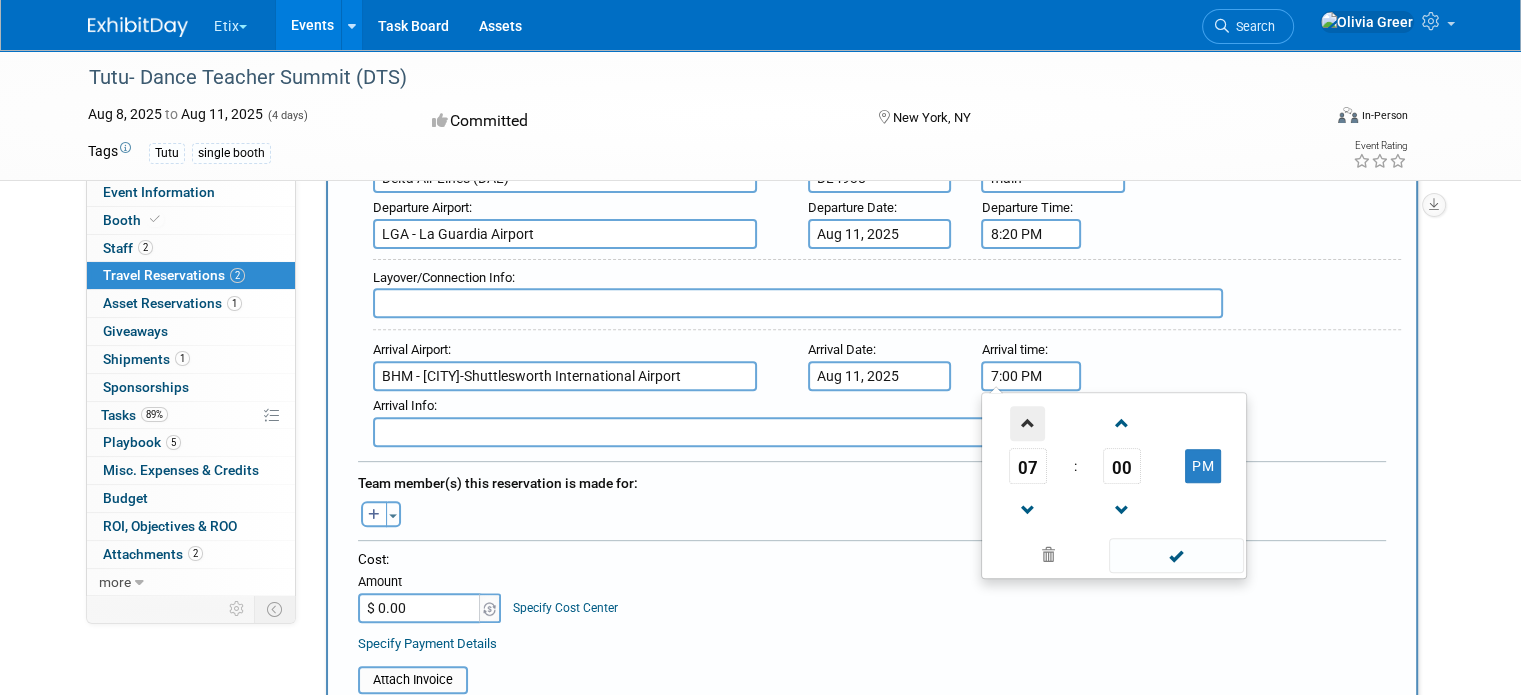 click at bounding box center (1027, 423) 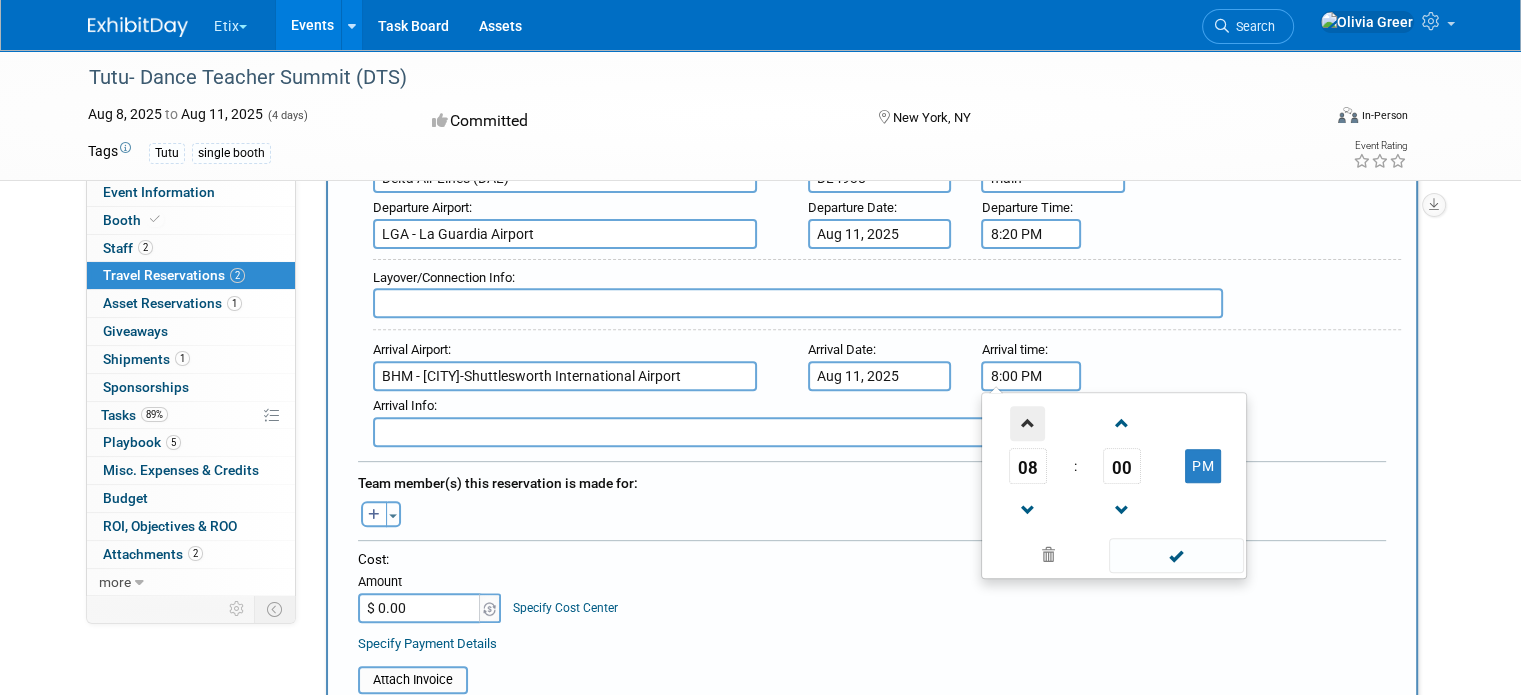 click at bounding box center (1027, 423) 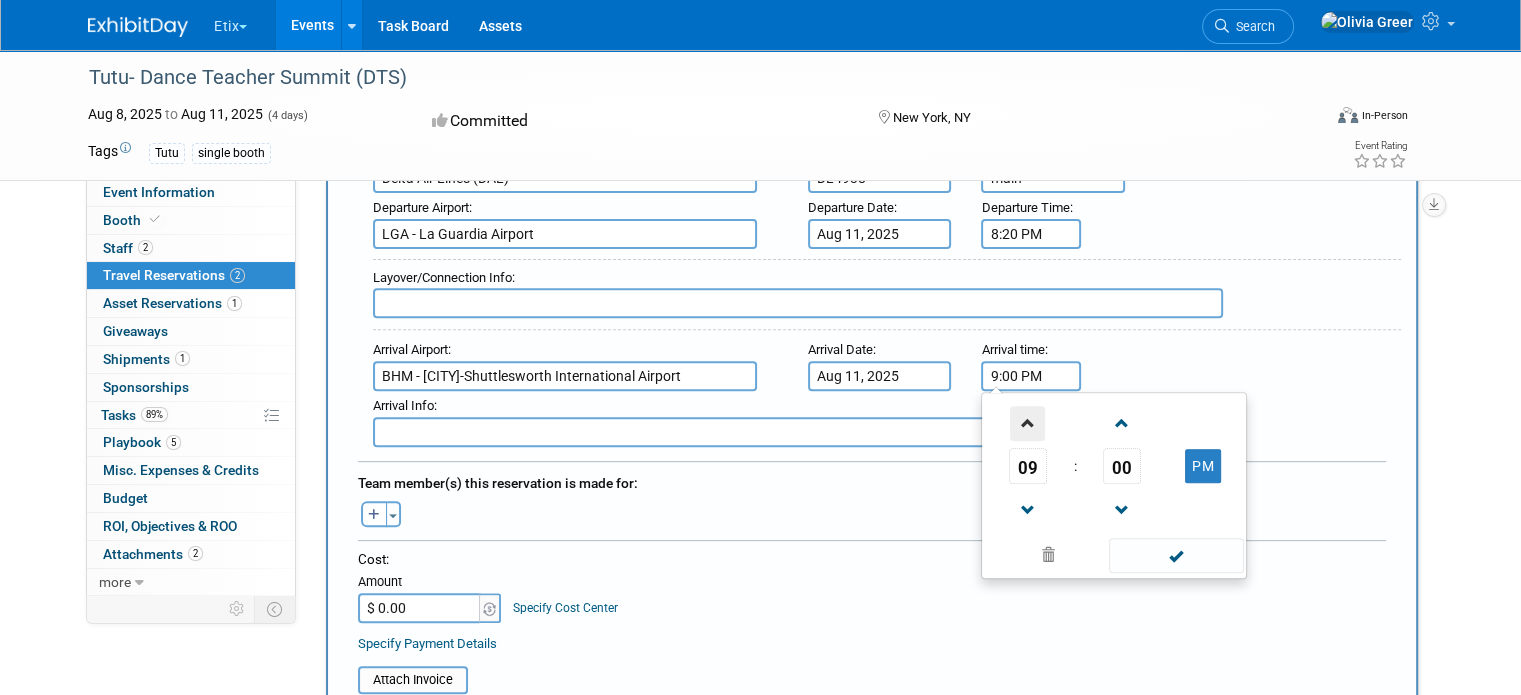 click at bounding box center (1027, 423) 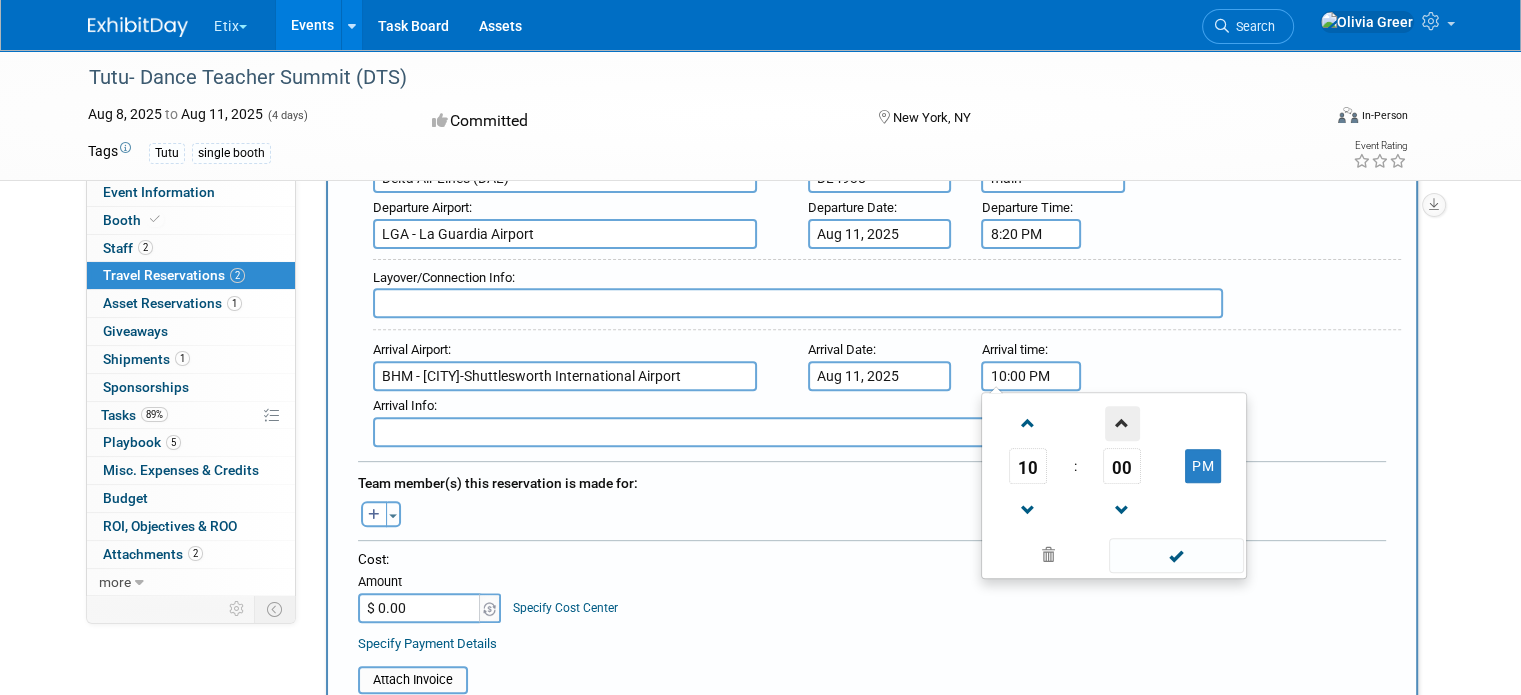 click at bounding box center (1122, 423) 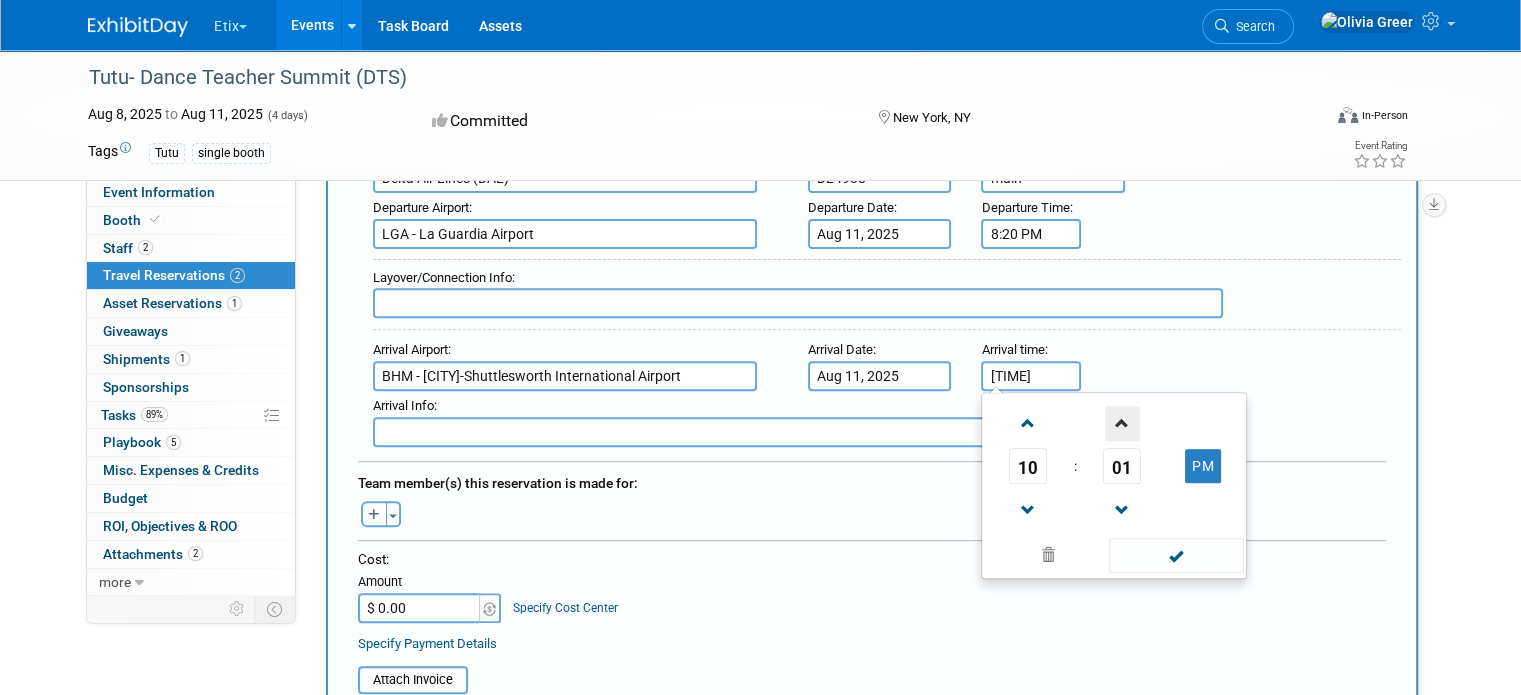 click at bounding box center [1122, 423] 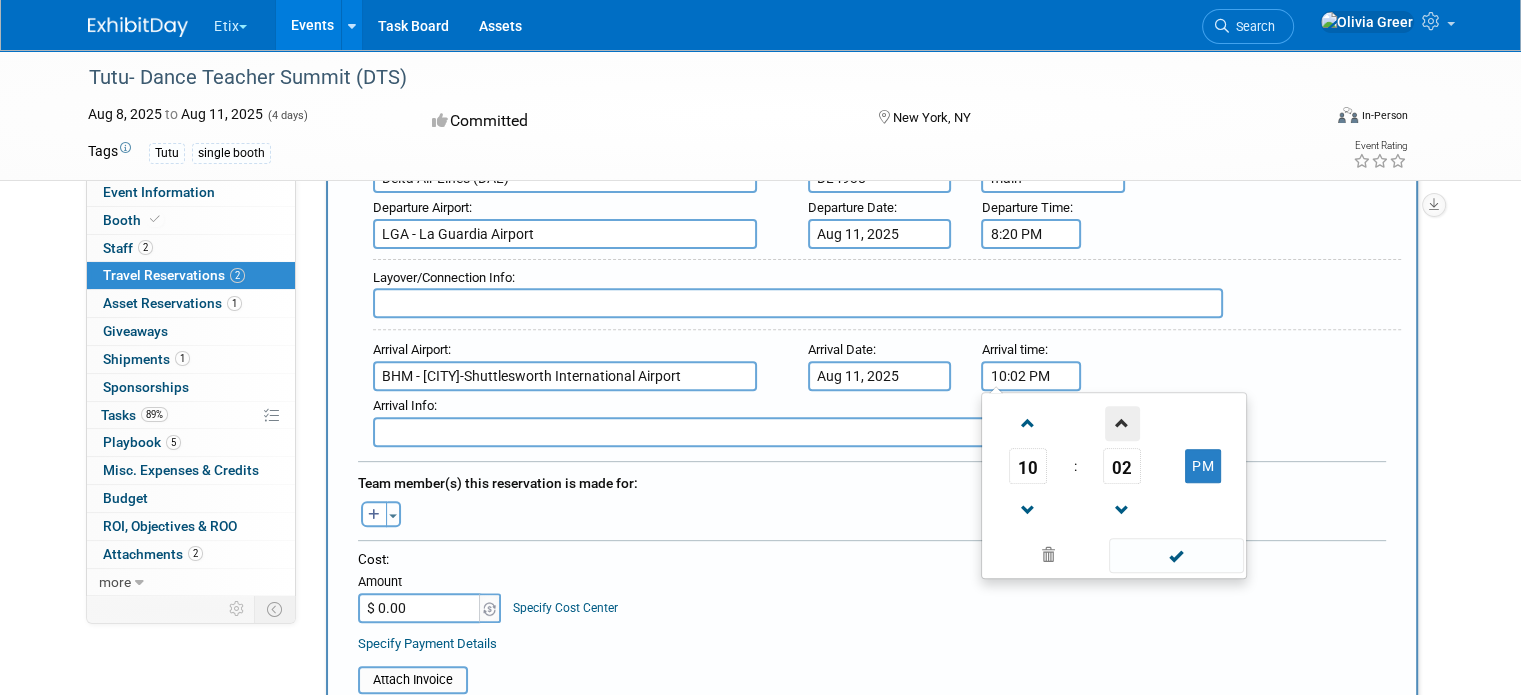 click at bounding box center [1122, 423] 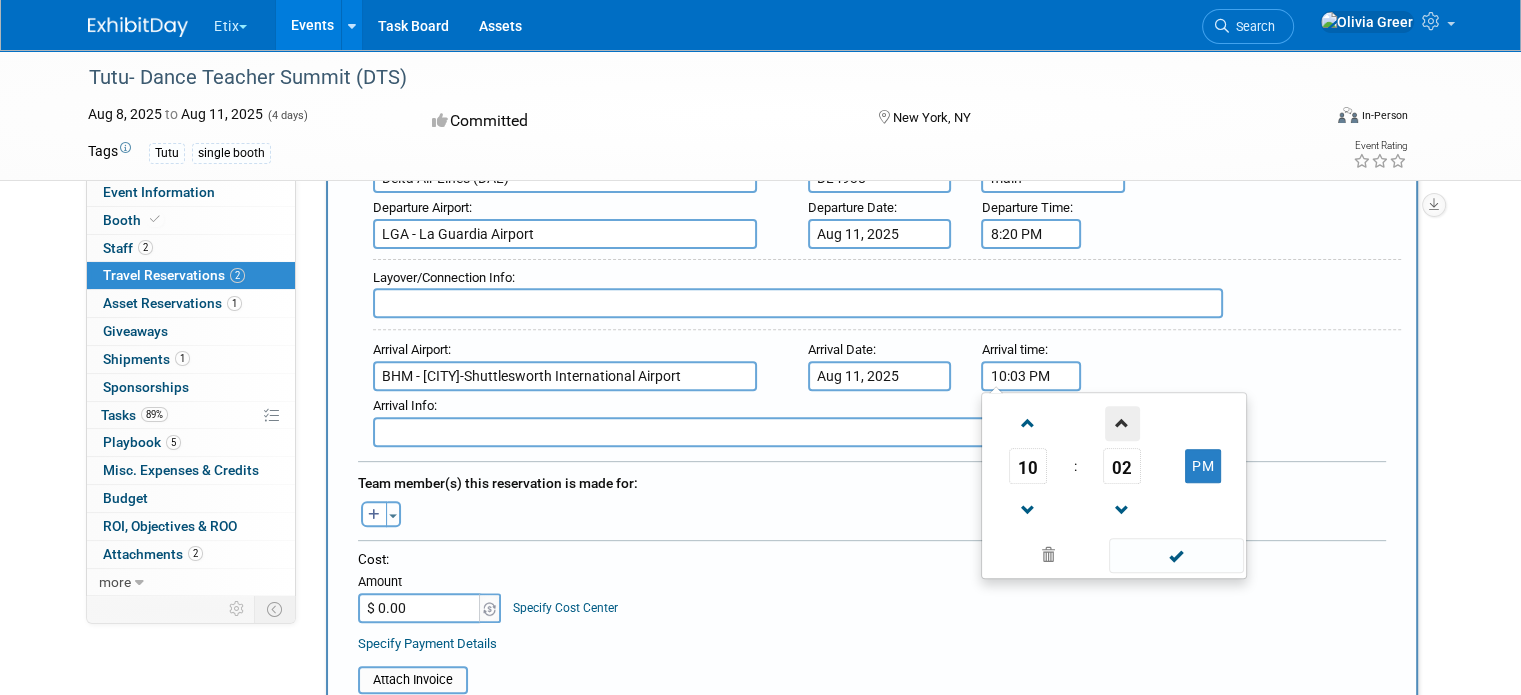 click at bounding box center [1122, 423] 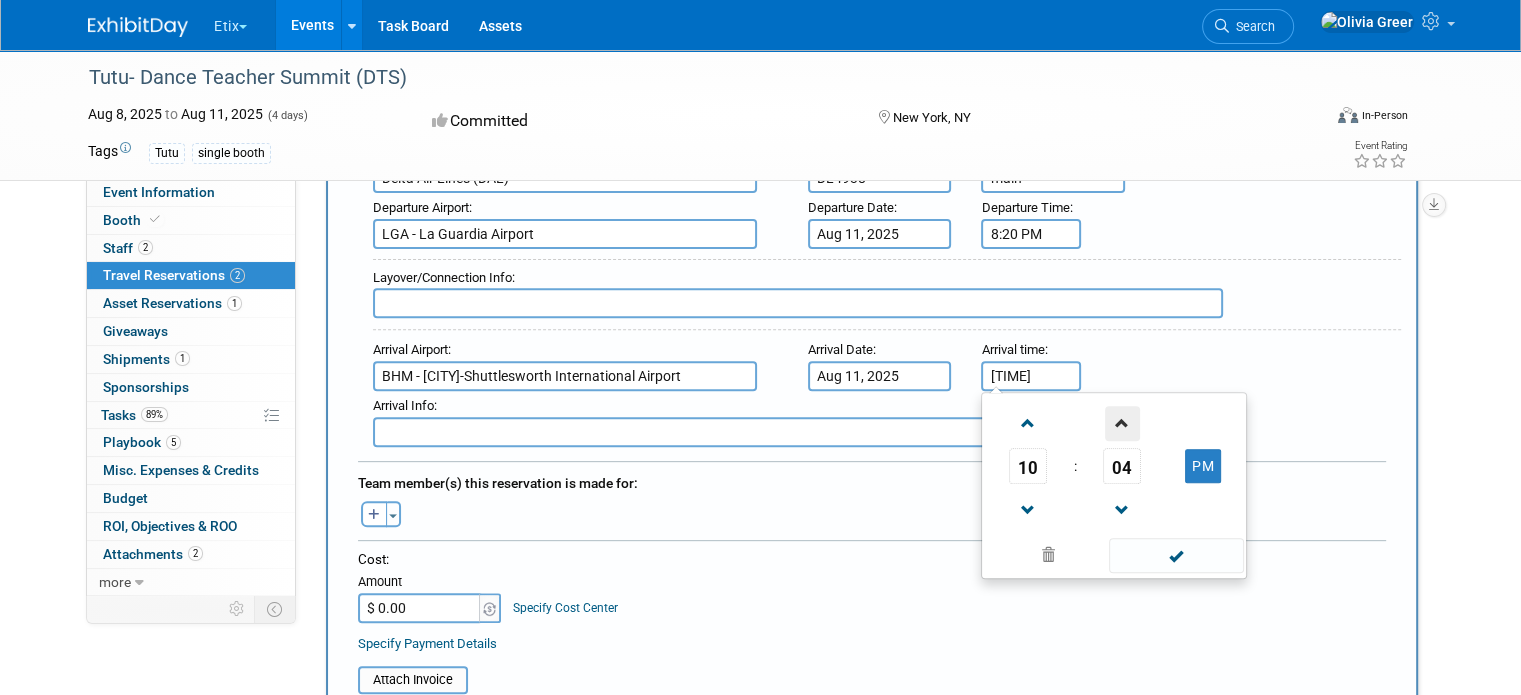 click at bounding box center [1122, 423] 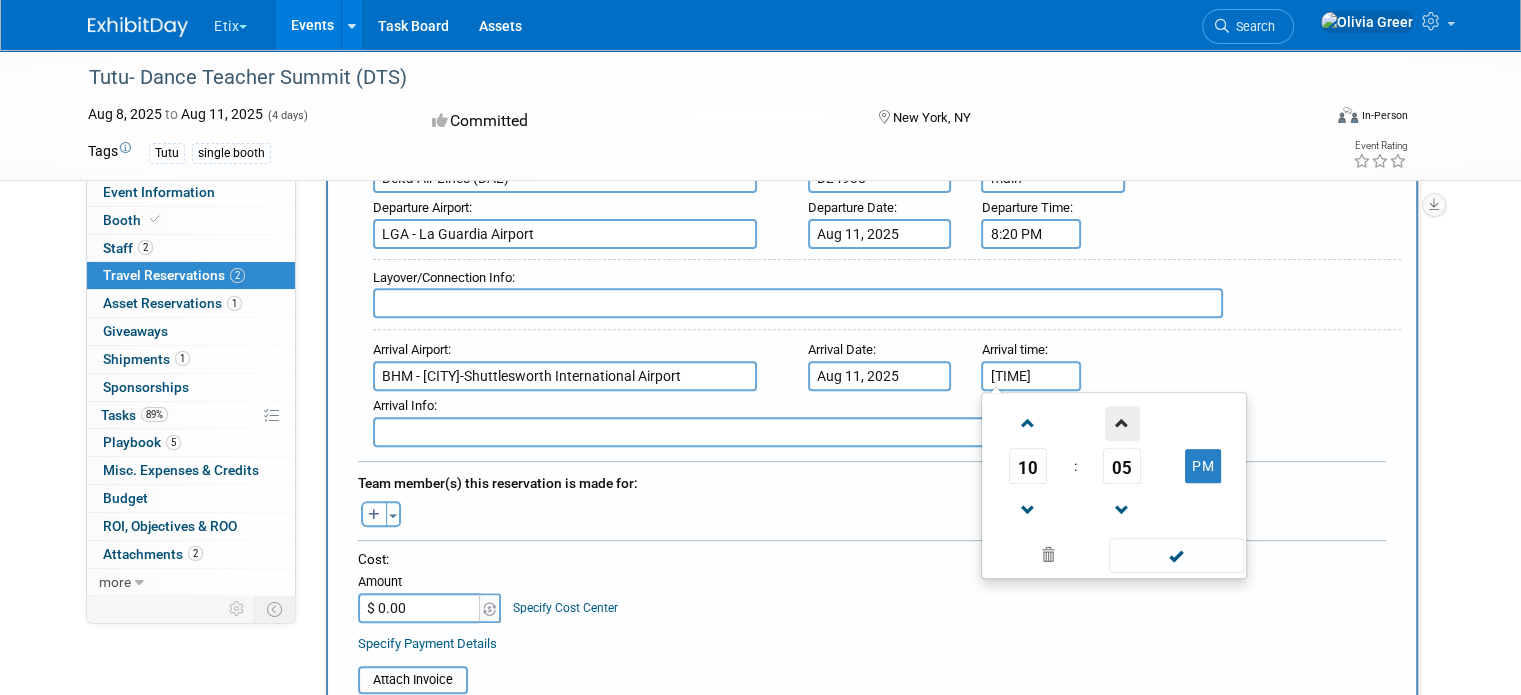 click at bounding box center (1122, 423) 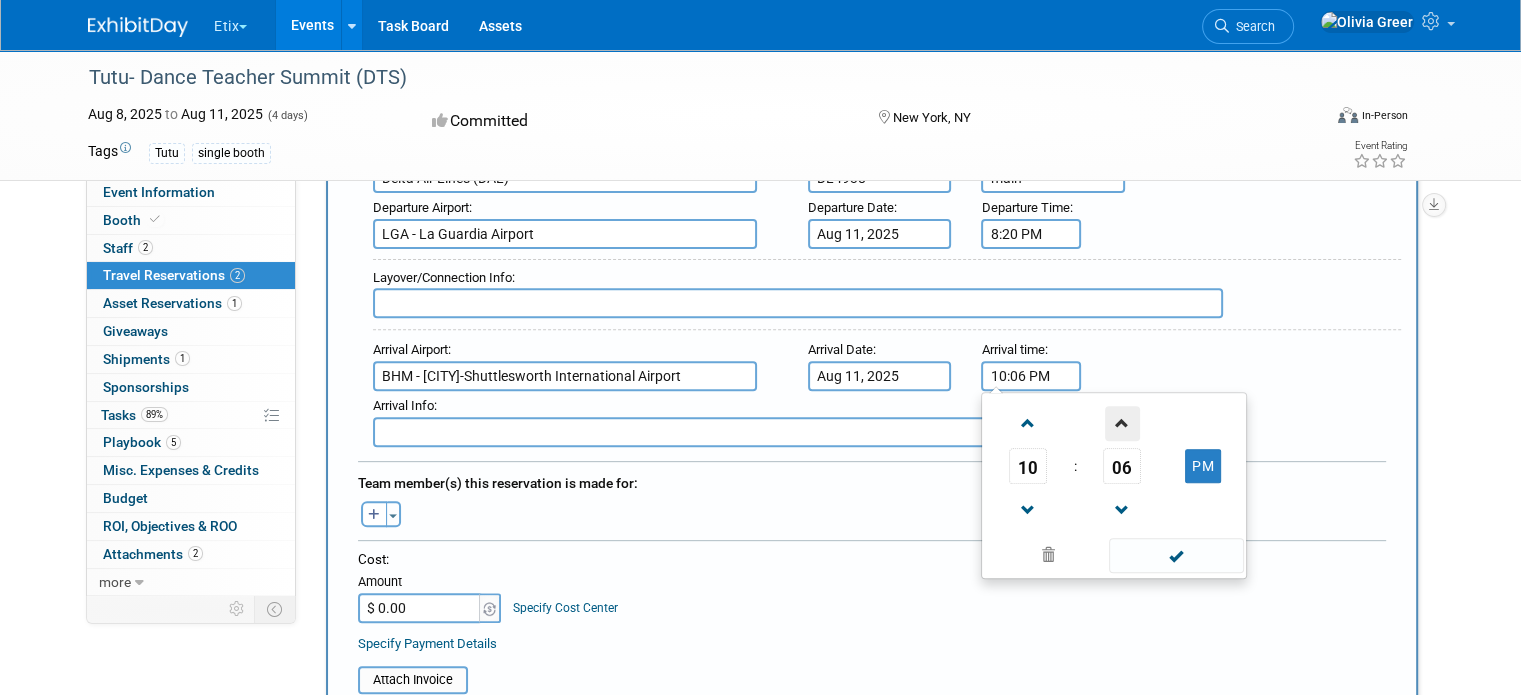 click at bounding box center (1122, 423) 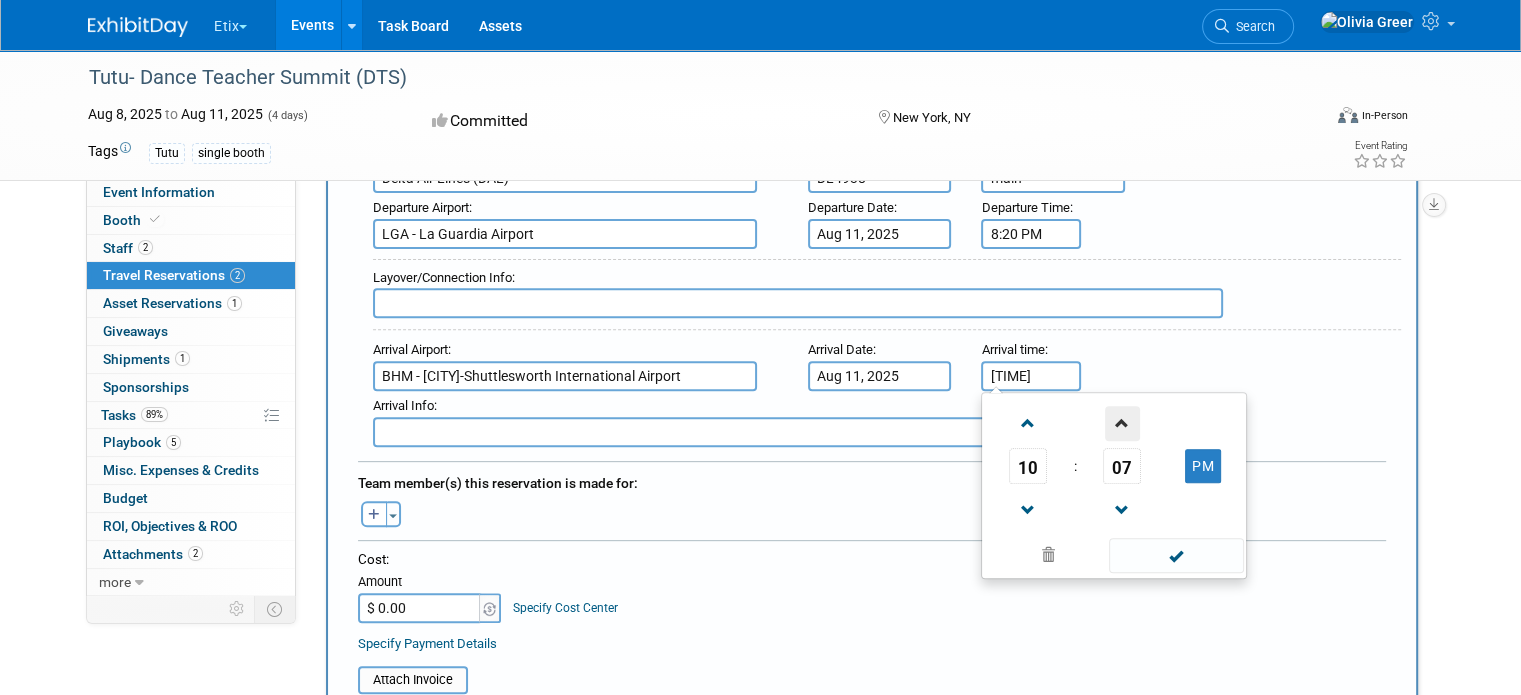 click at bounding box center [1122, 423] 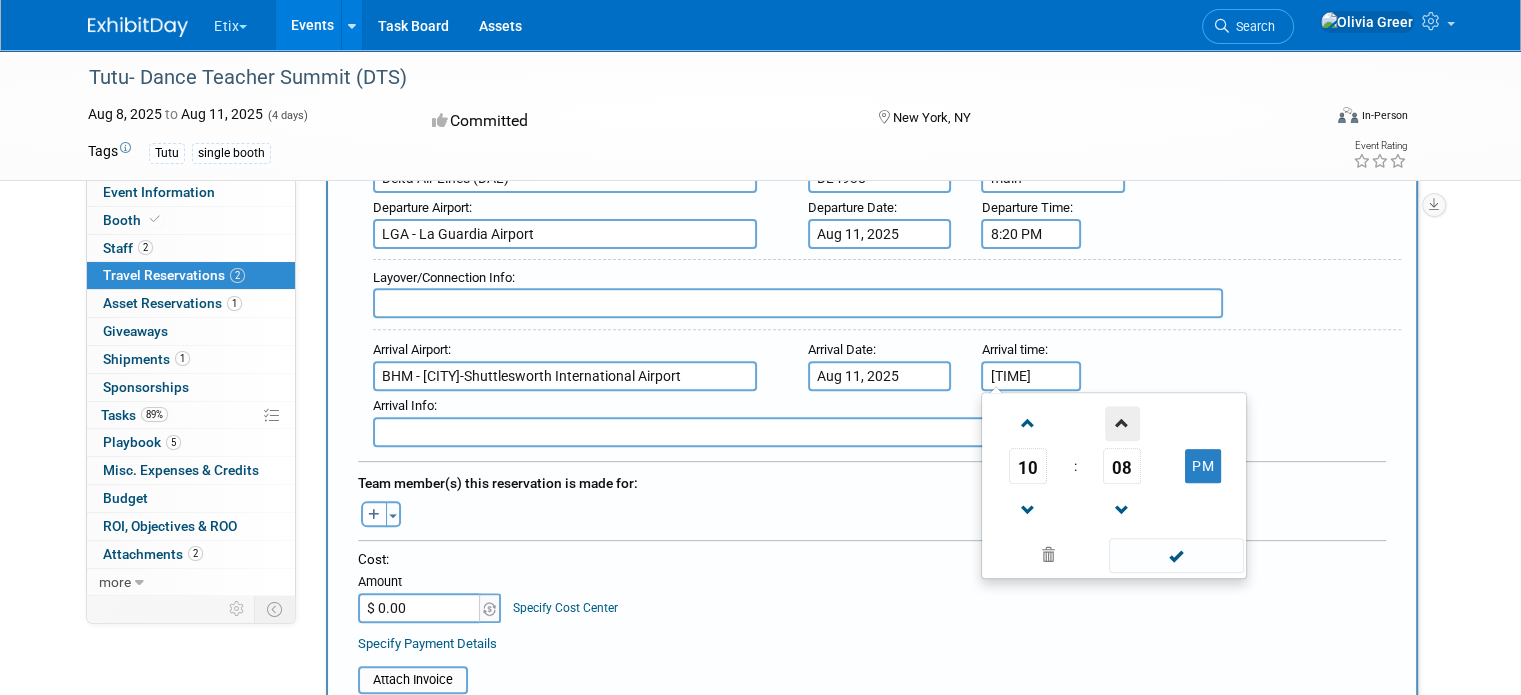 click at bounding box center (1122, 423) 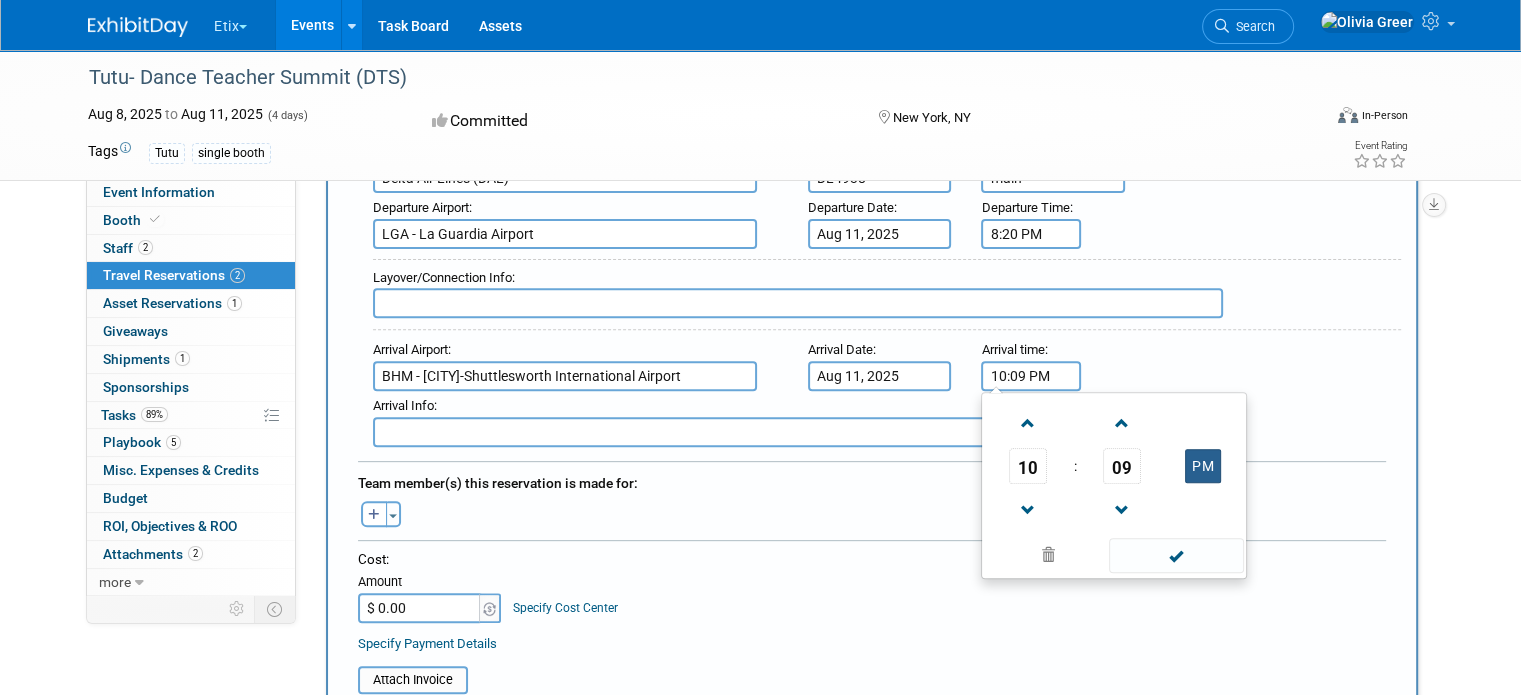 click on "PM" at bounding box center [1203, 466] 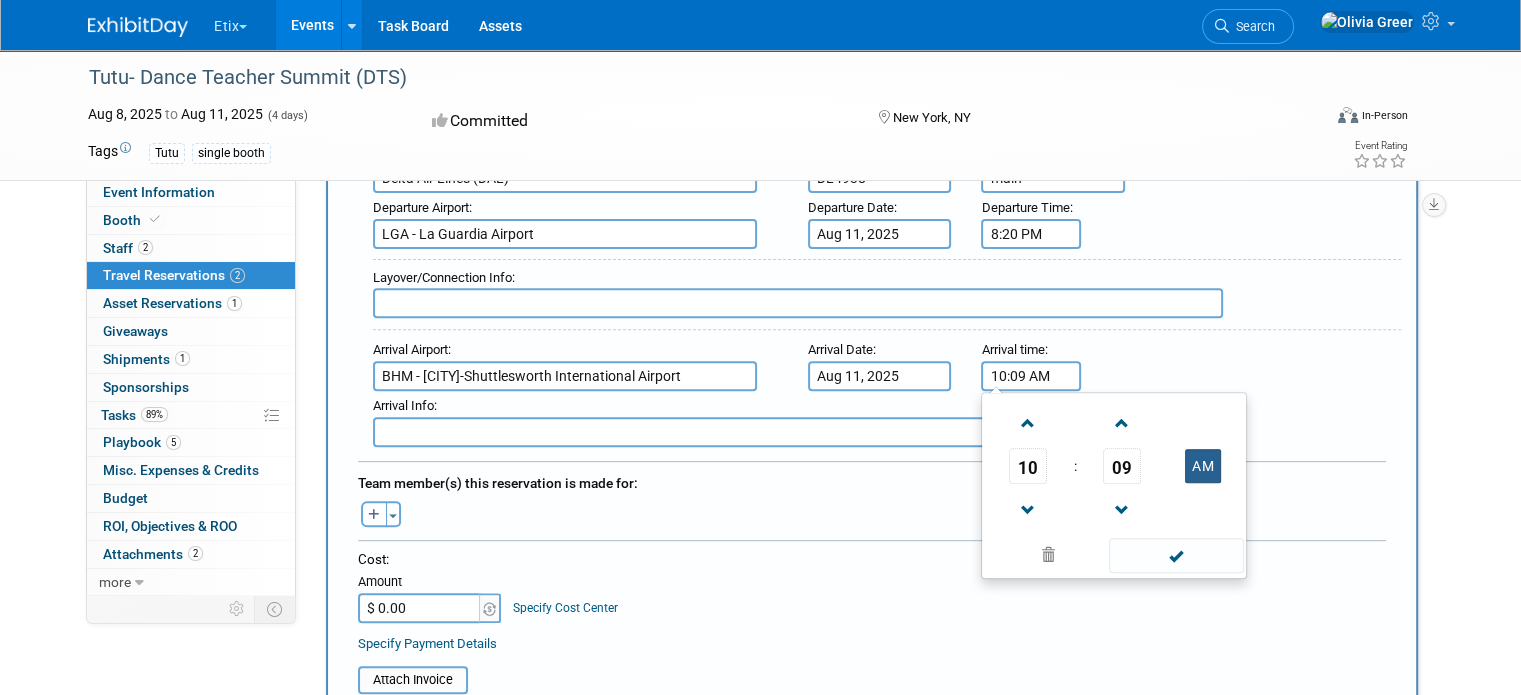 click on "AM" at bounding box center [1203, 466] 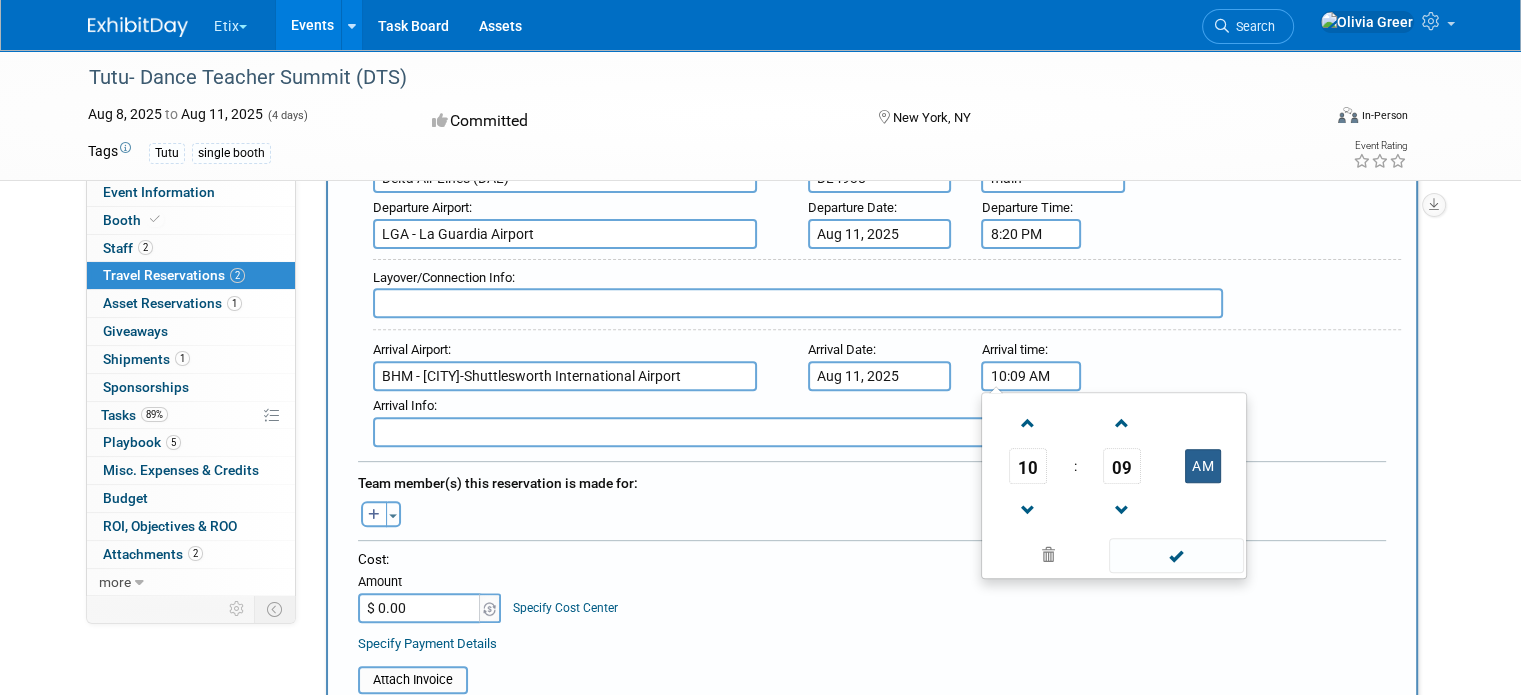 type on "10:09 PM" 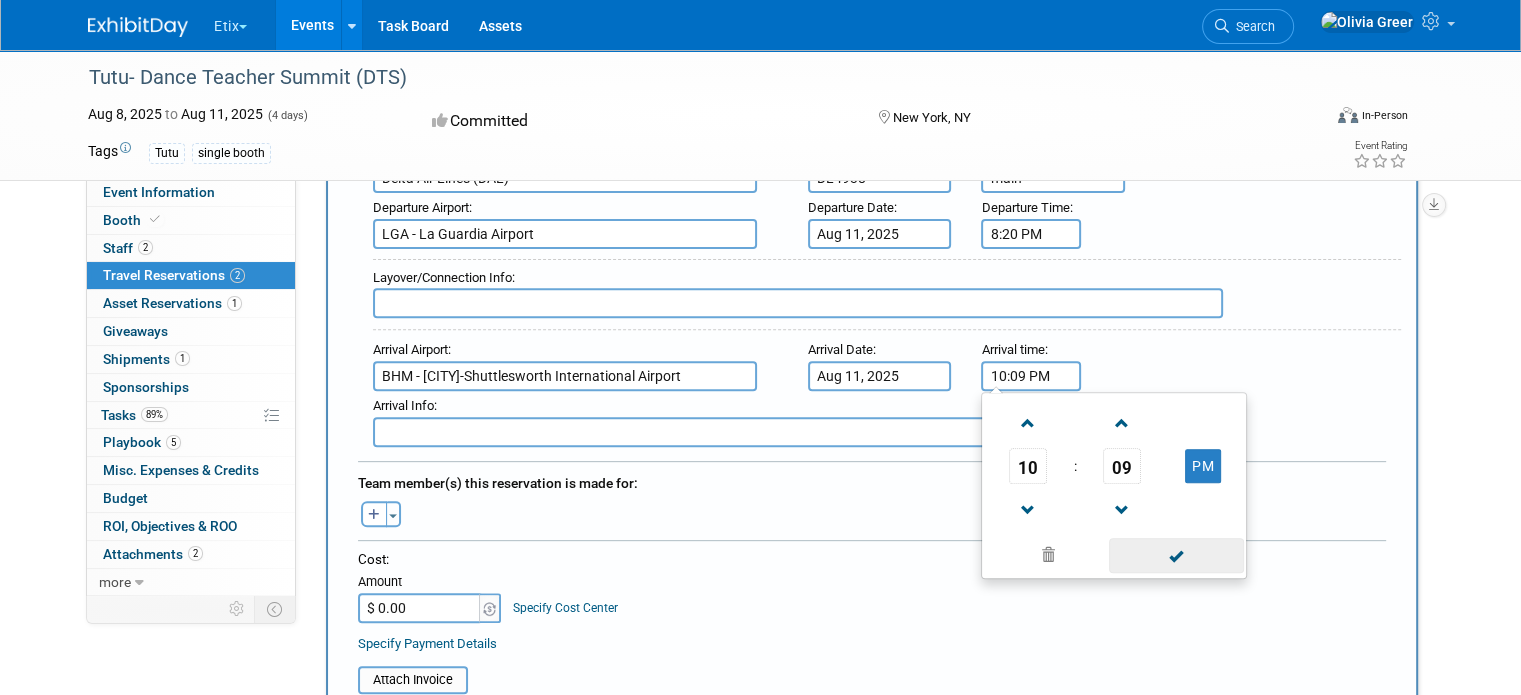 click at bounding box center [1176, 555] 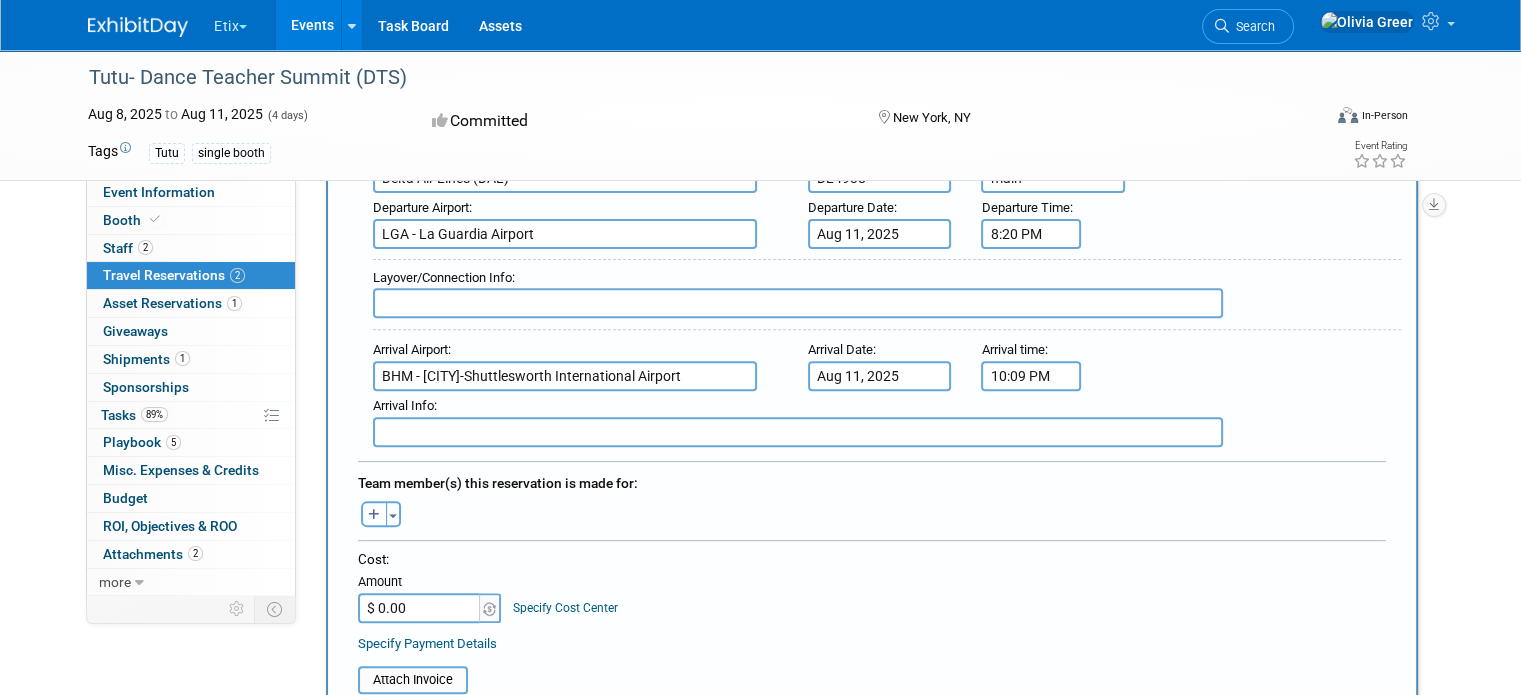 click at bounding box center (374, 515) 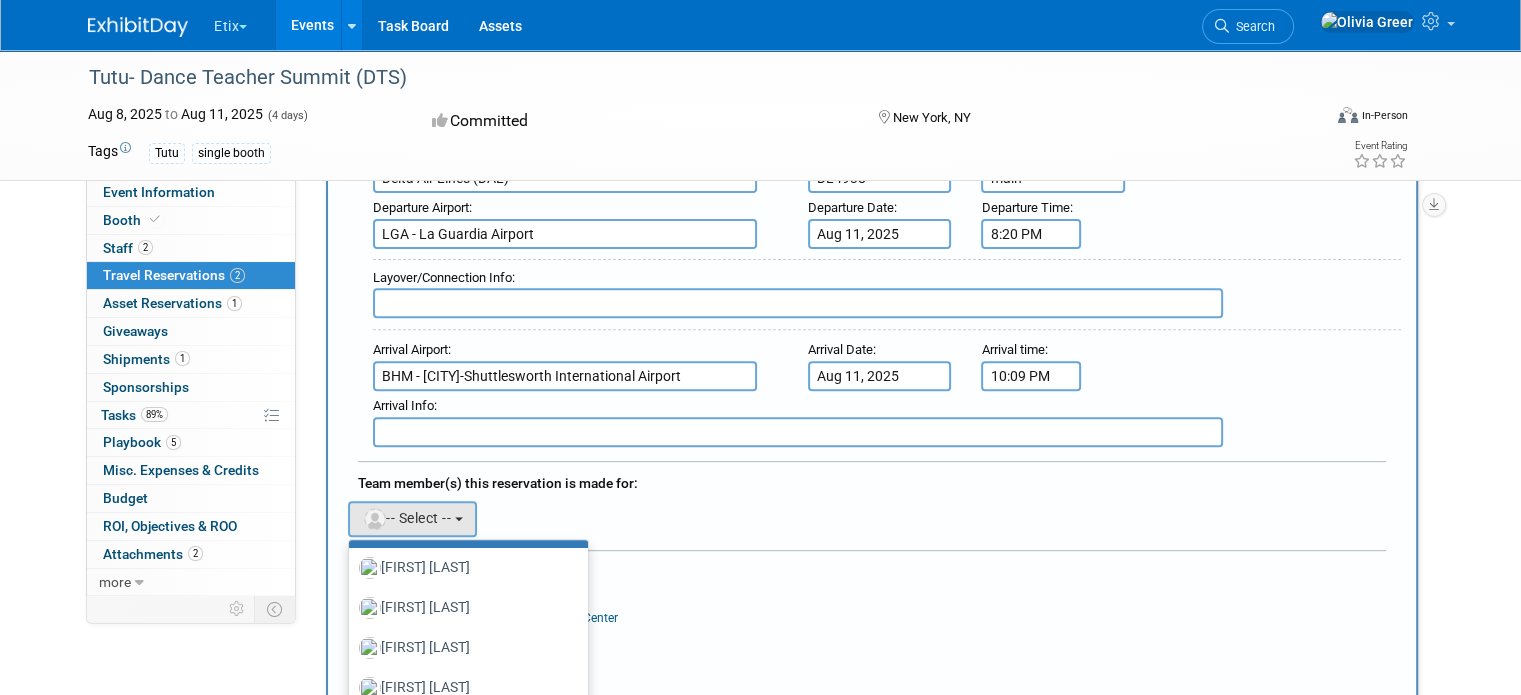 scroll, scrollTop: 0, scrollLeft: 0, axis: both 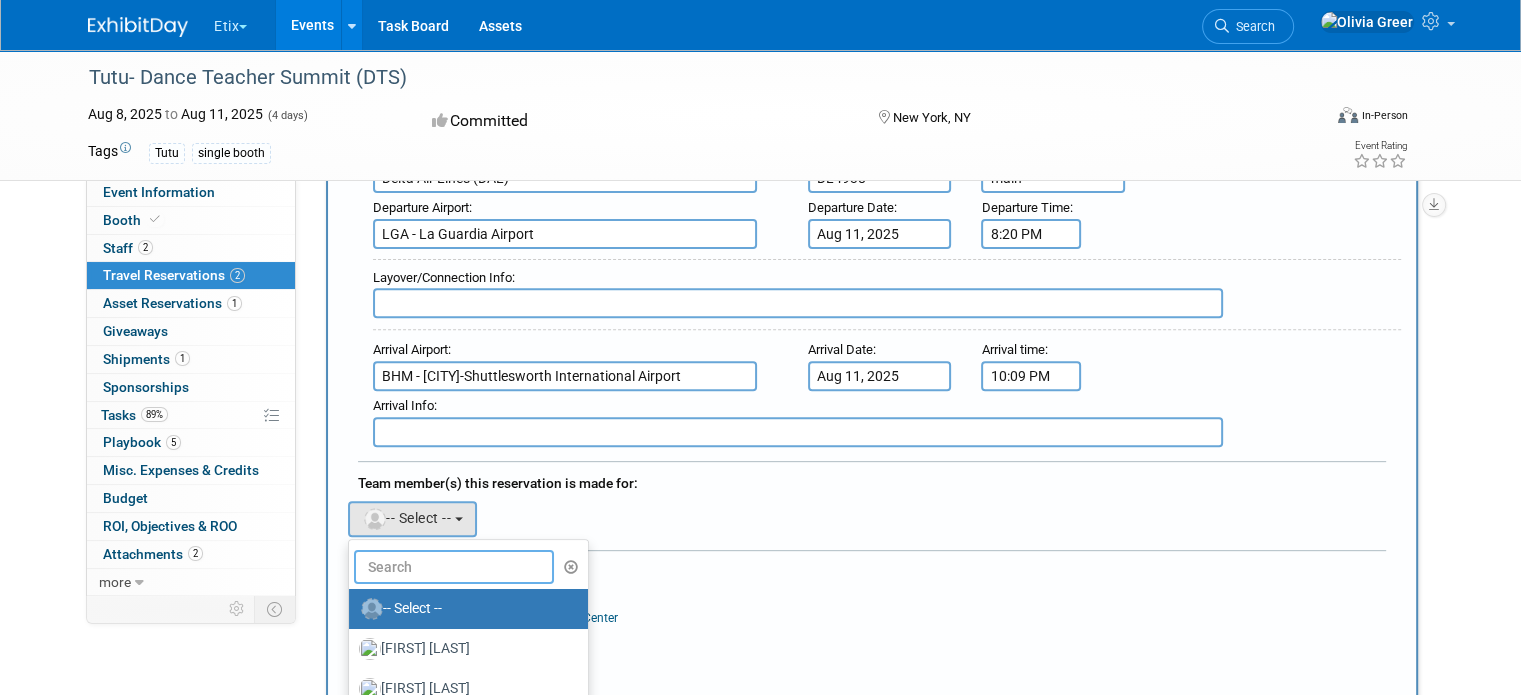 click at bounding box center (454, 567) 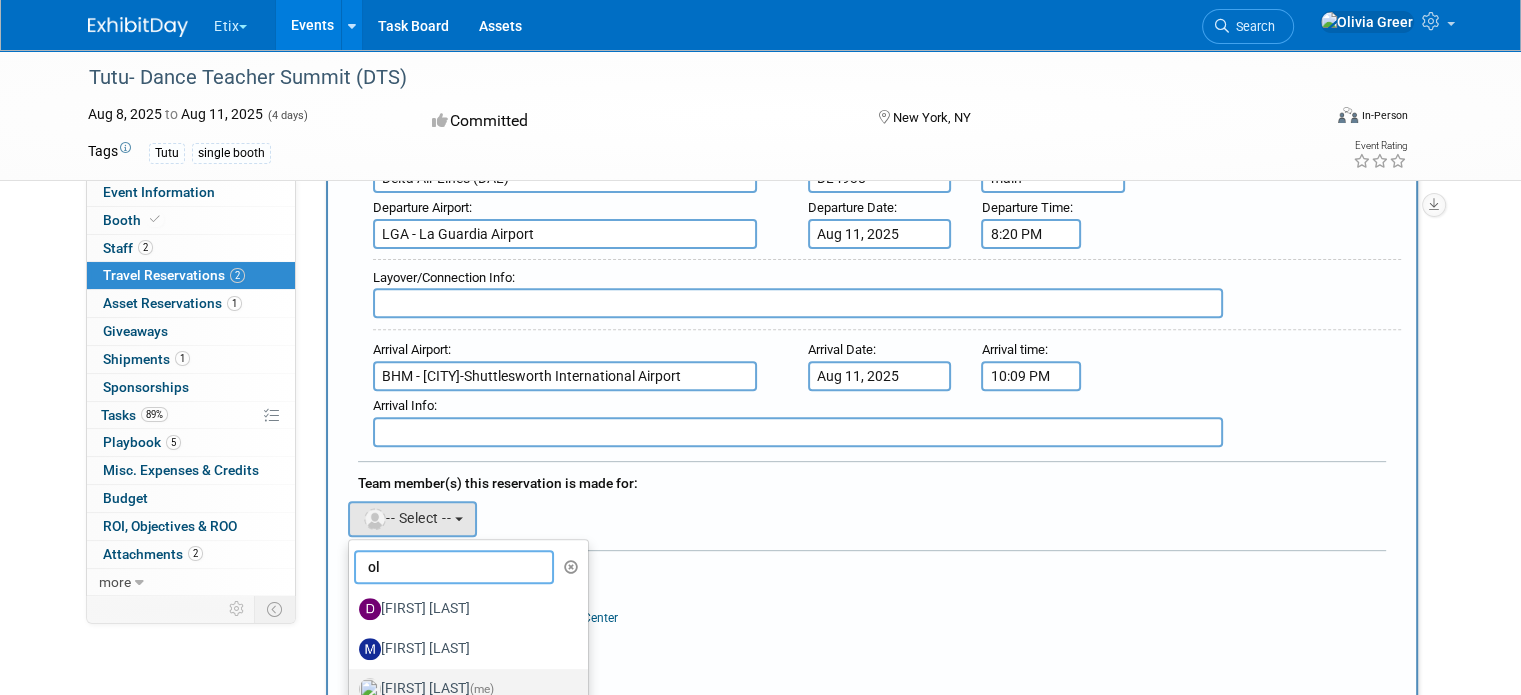 type on "ol" 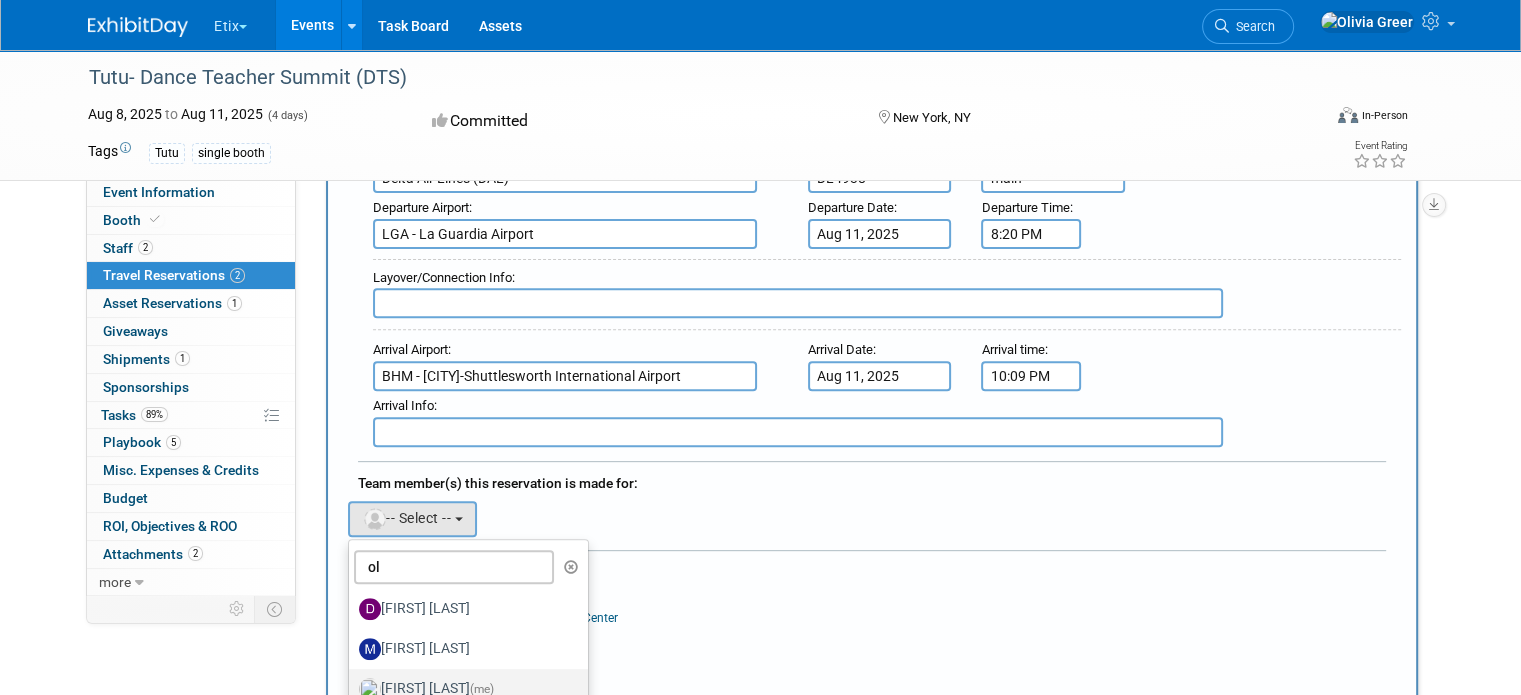 click on "[FIRST] [LAST]
(me)" at bounding box center [463, 689] 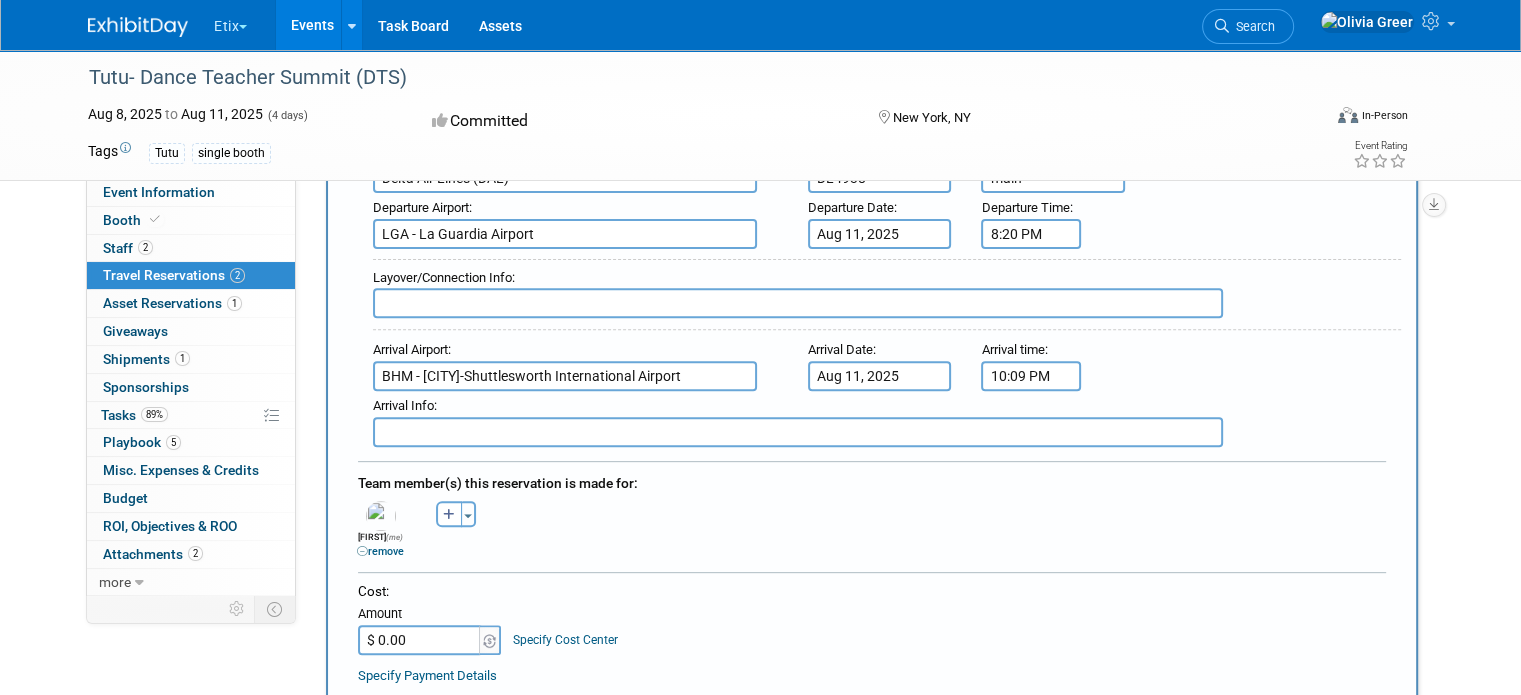 click on "$ 0.00" at bounding box center [420, 640] 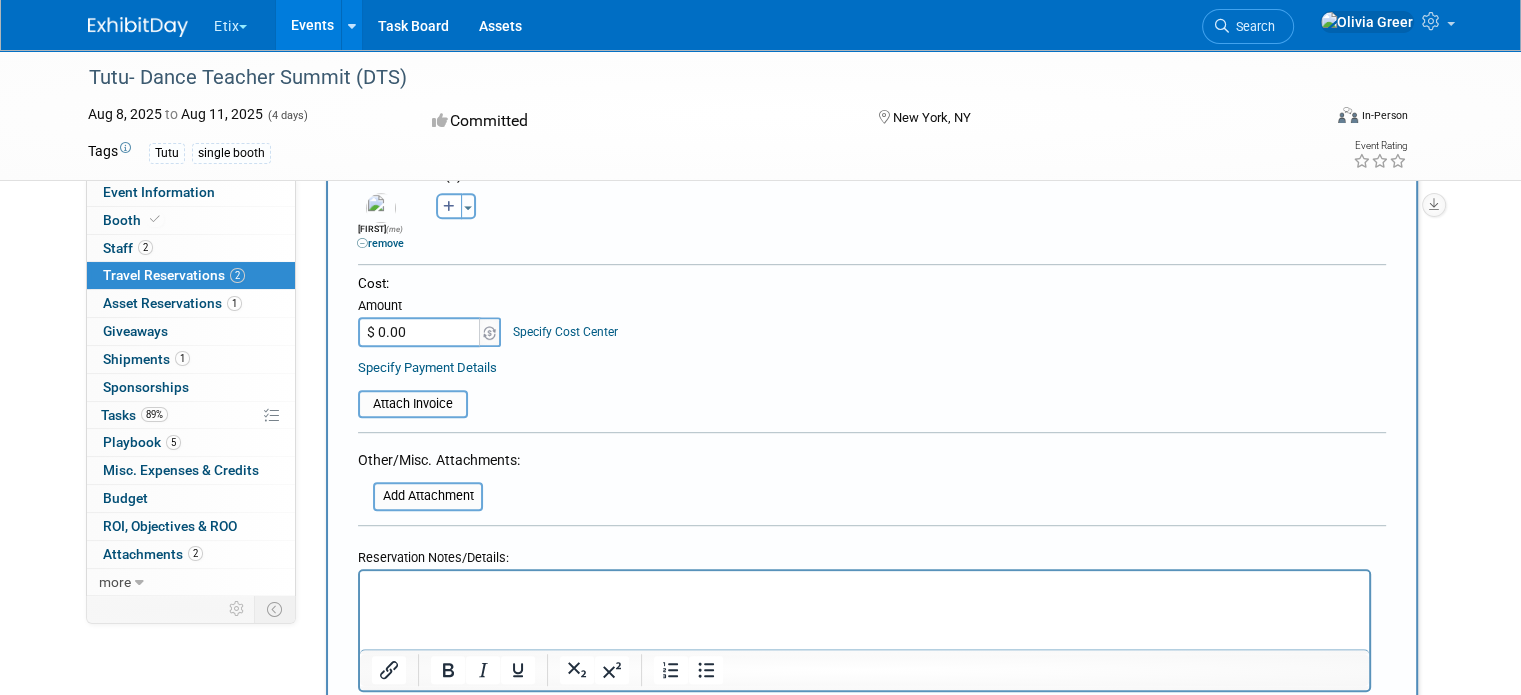 scroll, scrollTop: 988, scrollLeft: 0, axis: vertical 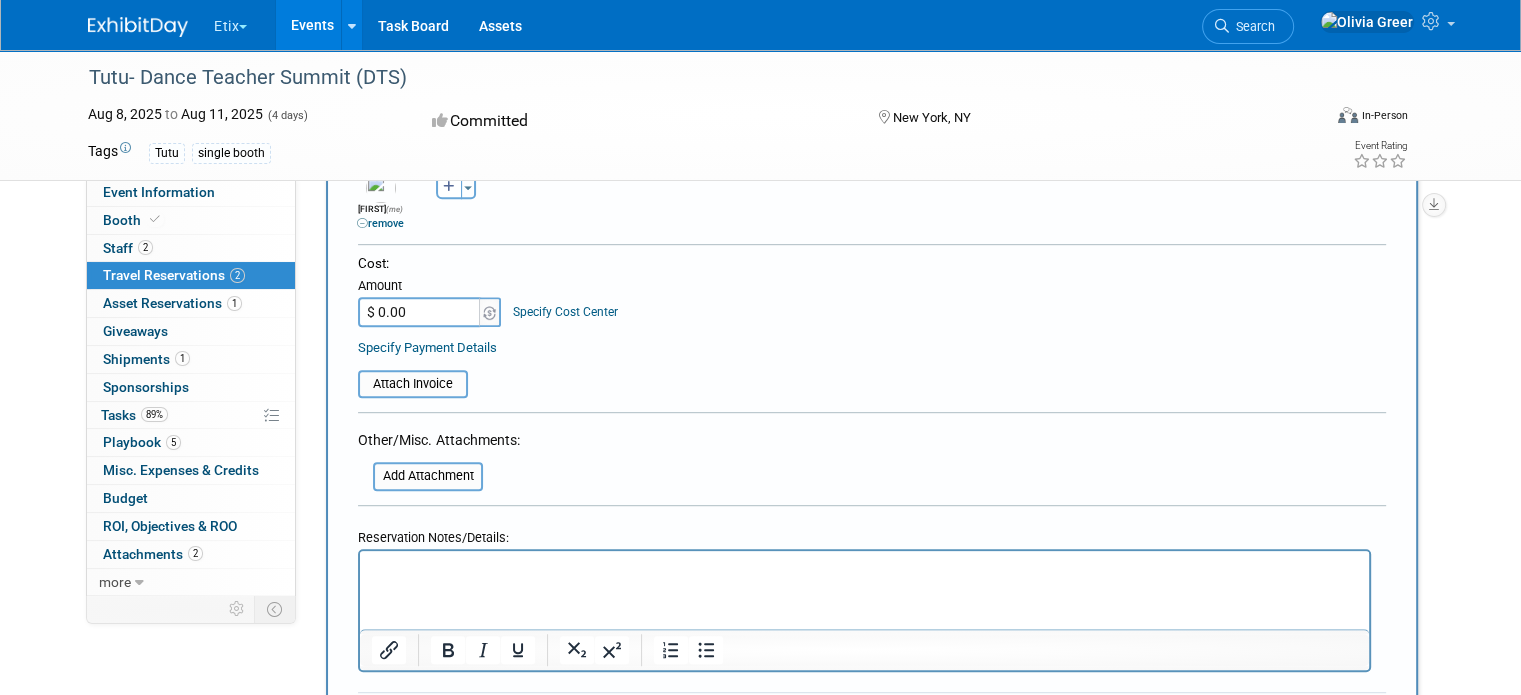 type on "$" 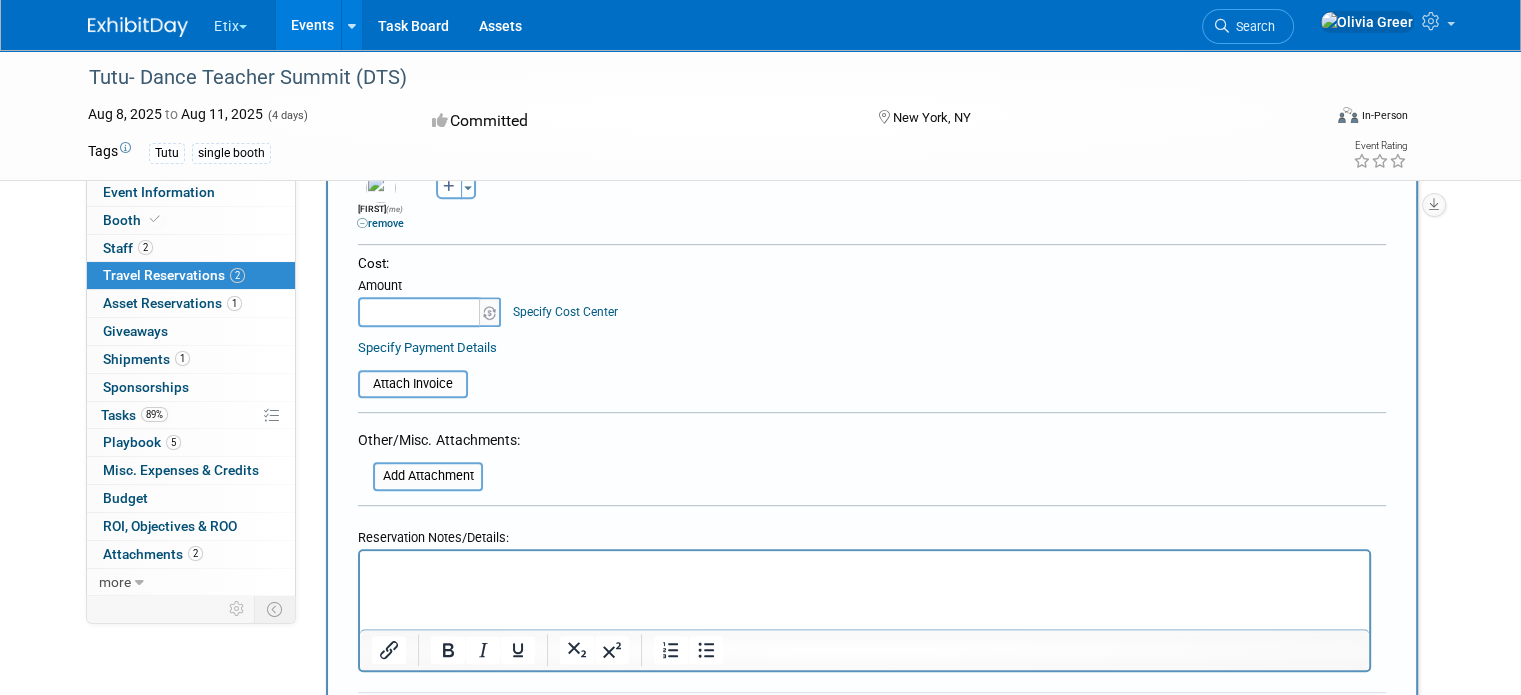 type on "$ 0.00" 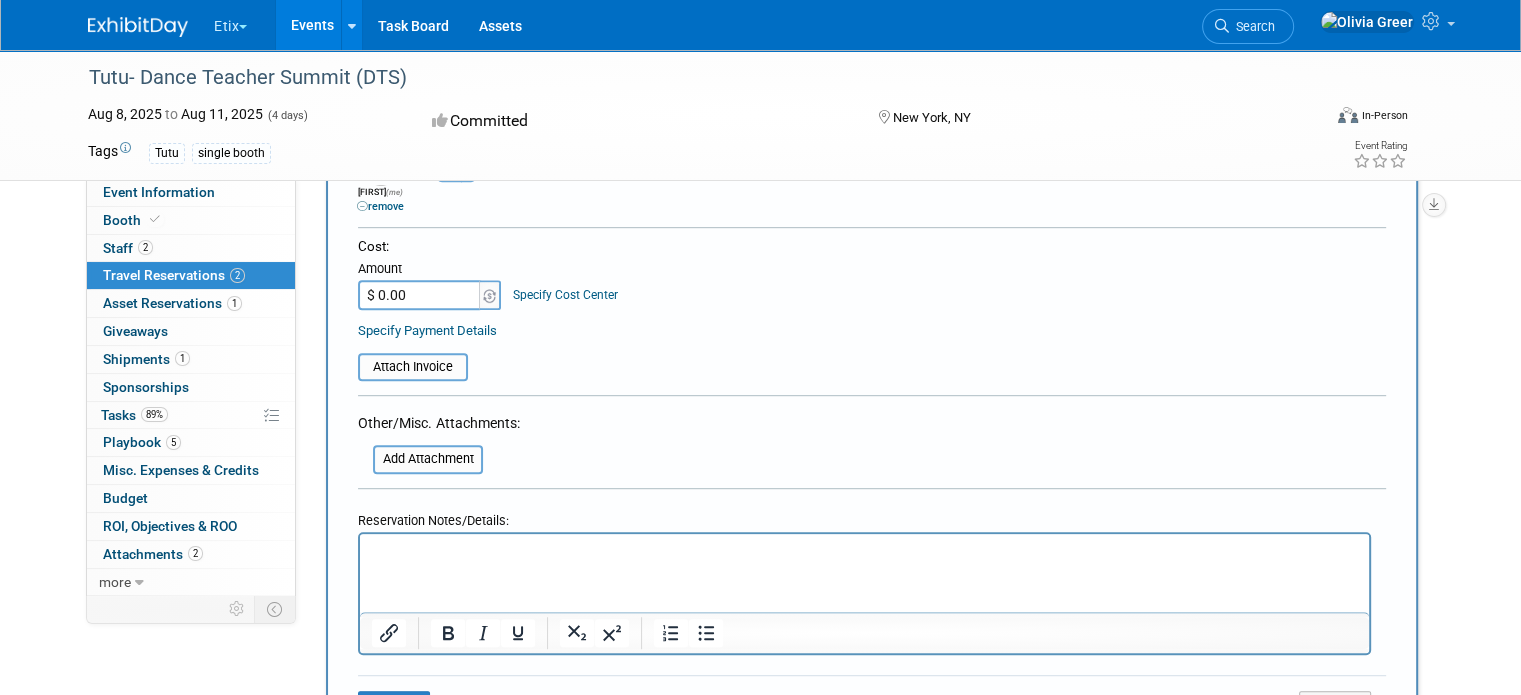 scroll, scrollTop: 1048, scrollLeft: 0, axis: vertical 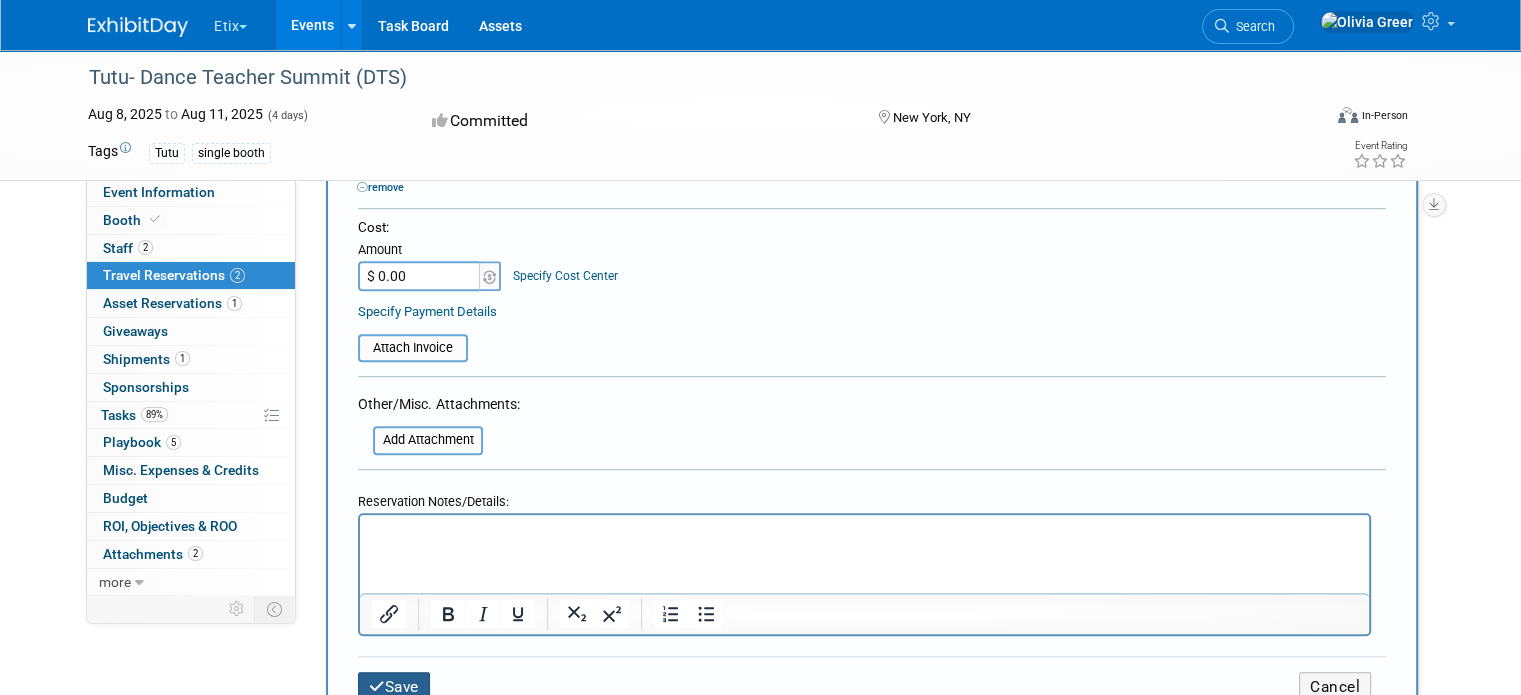 click on "Save" at bounding box center (394, 687) 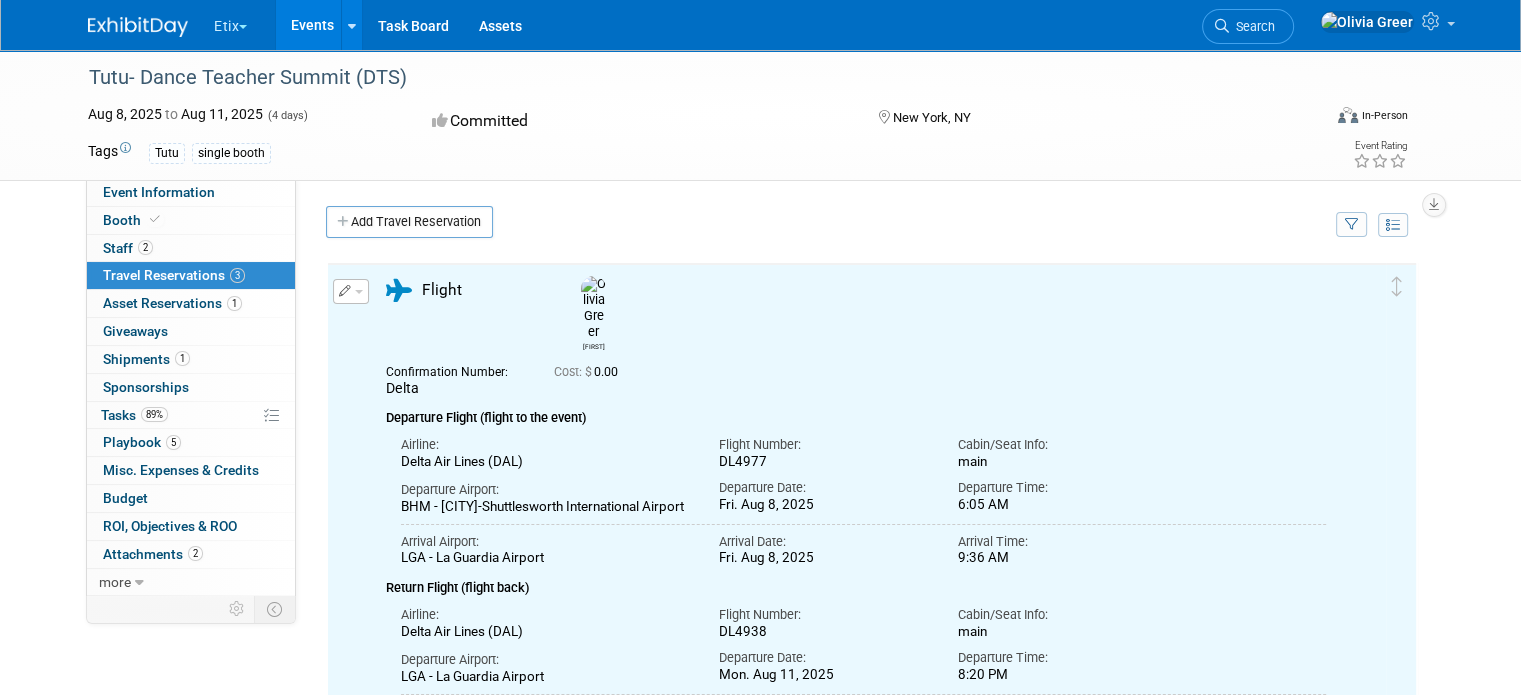 scroll, scrollTop: 0, scrollLeft: 0, axis: both 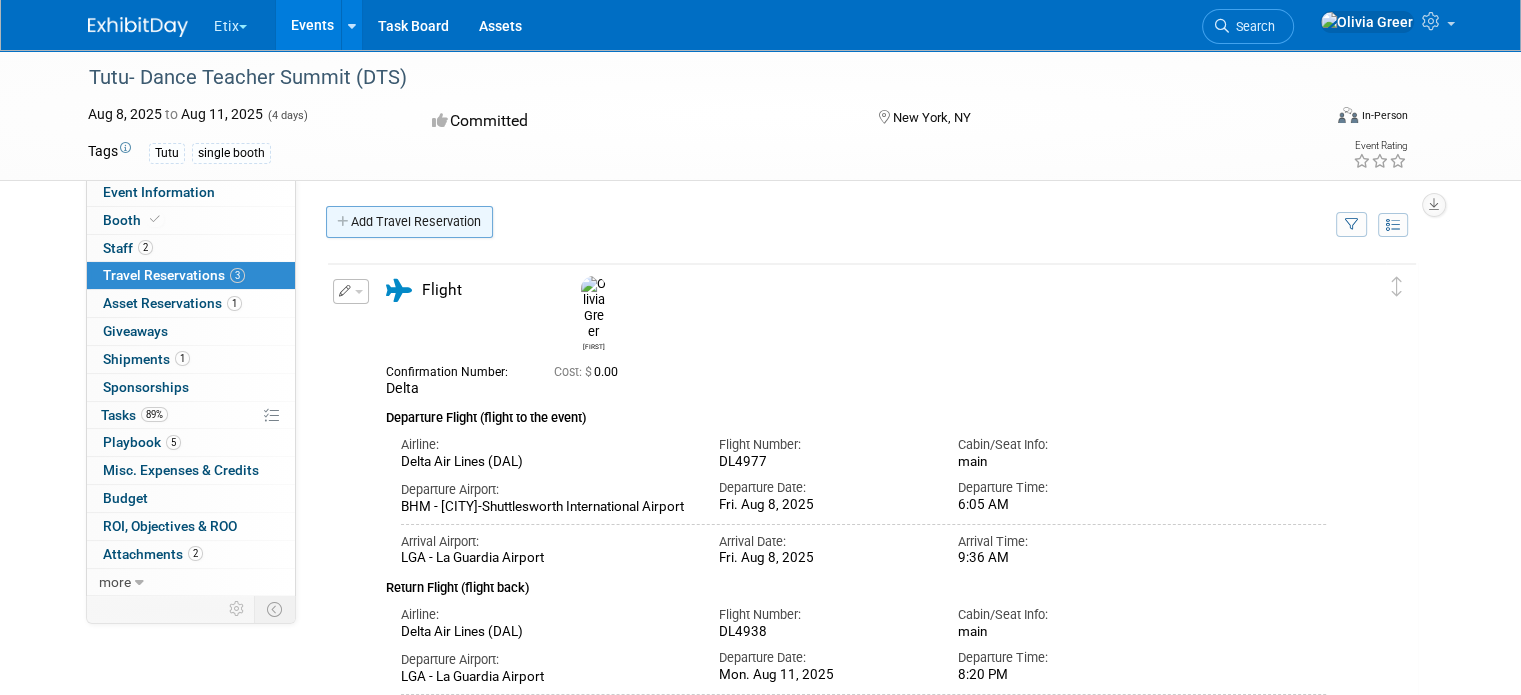 click on "Add Travel Reservation" at bounding box center (409, 222) 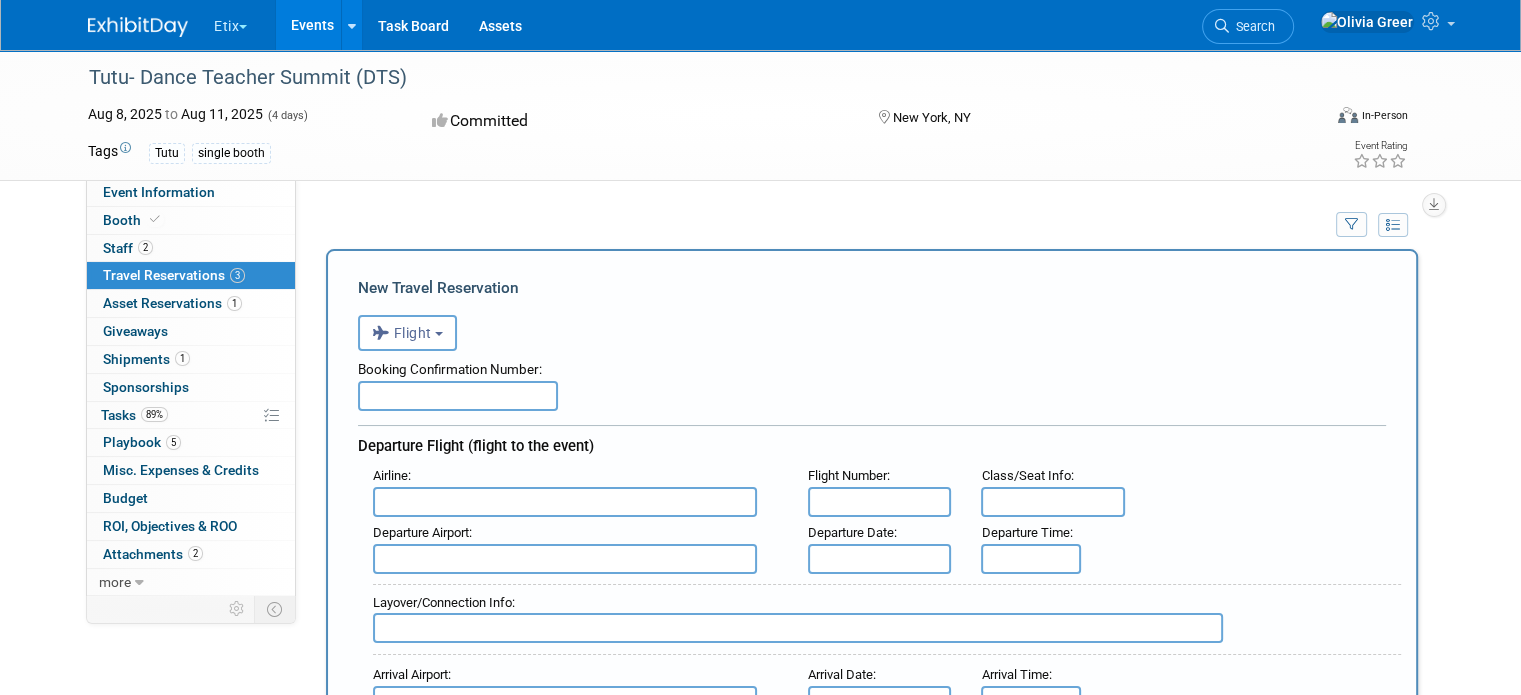 scroll, scrollTop: 0, scrollLeft: 0, axis: both 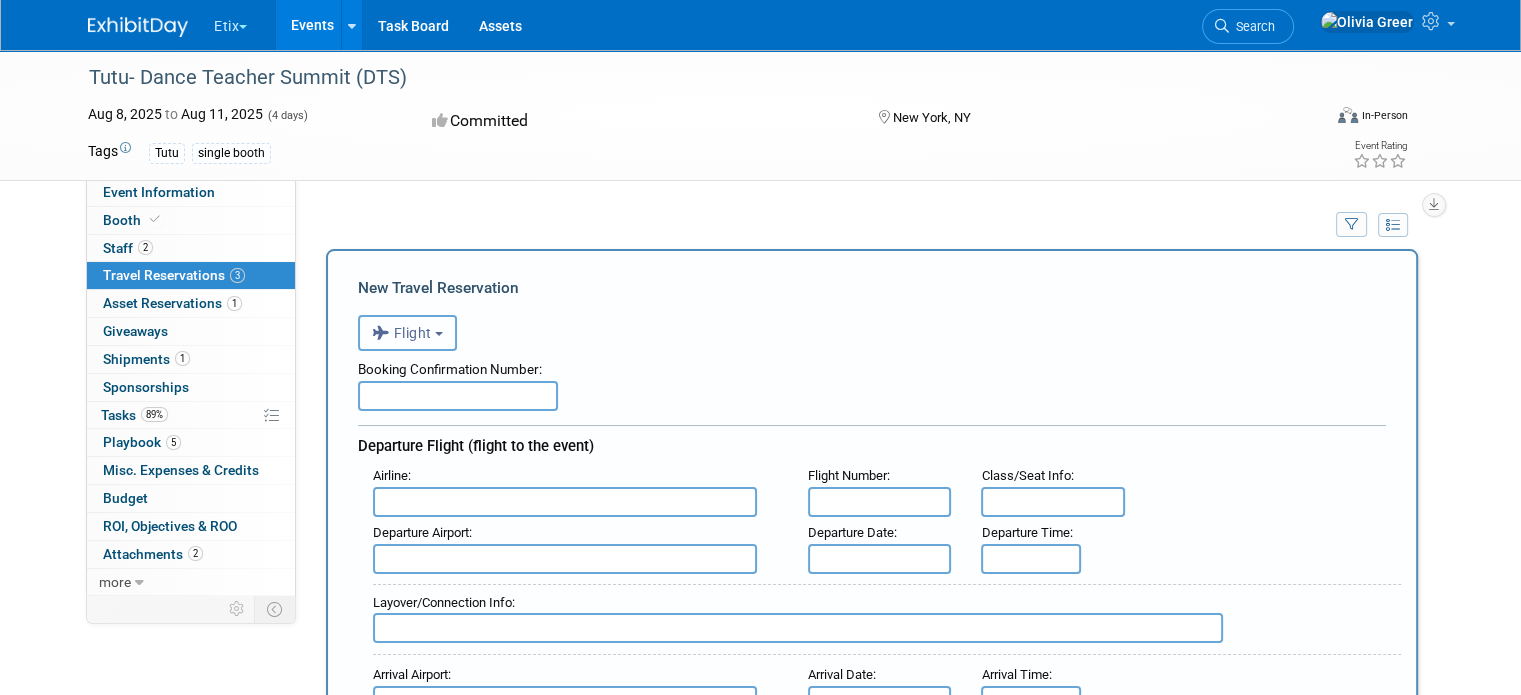 click on "Flight" at bounding box center [402, 333] 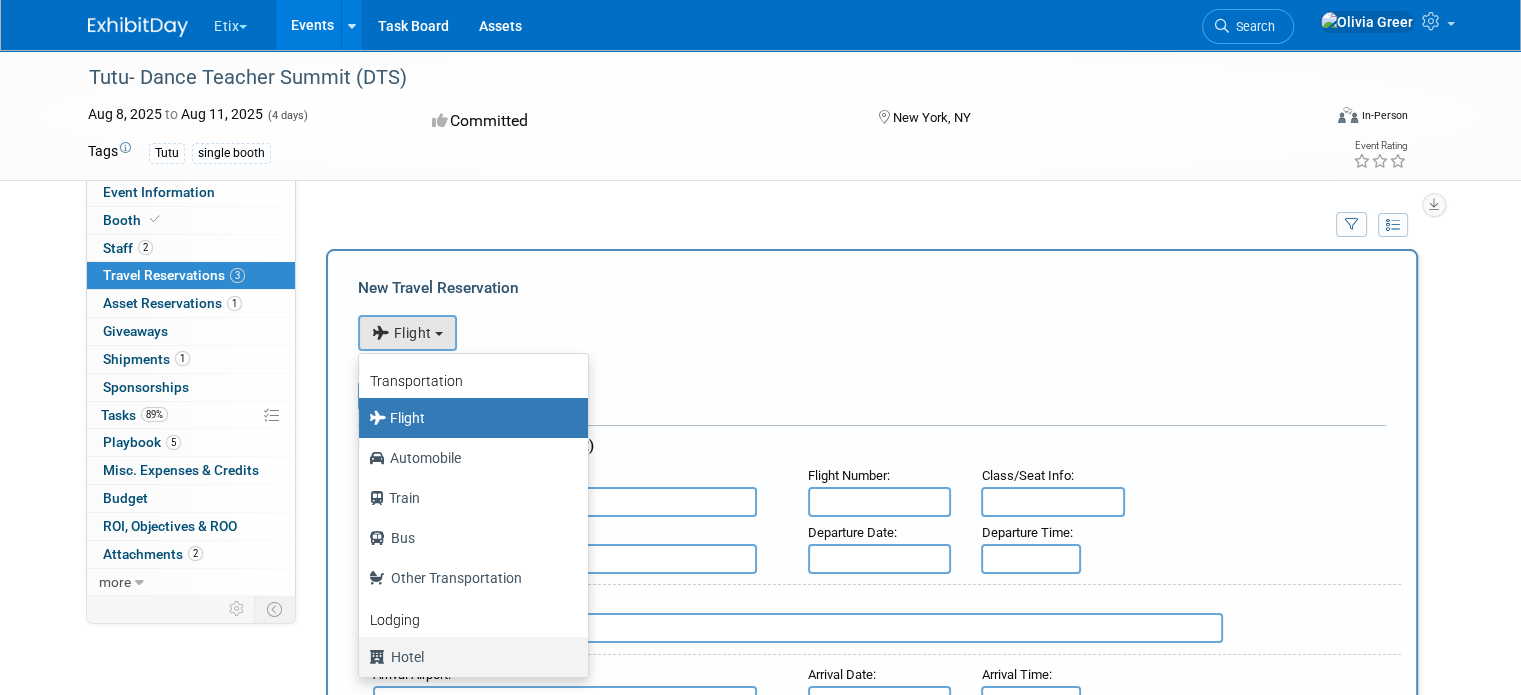 click on "Hotel" at bounding box center [468, 657] 